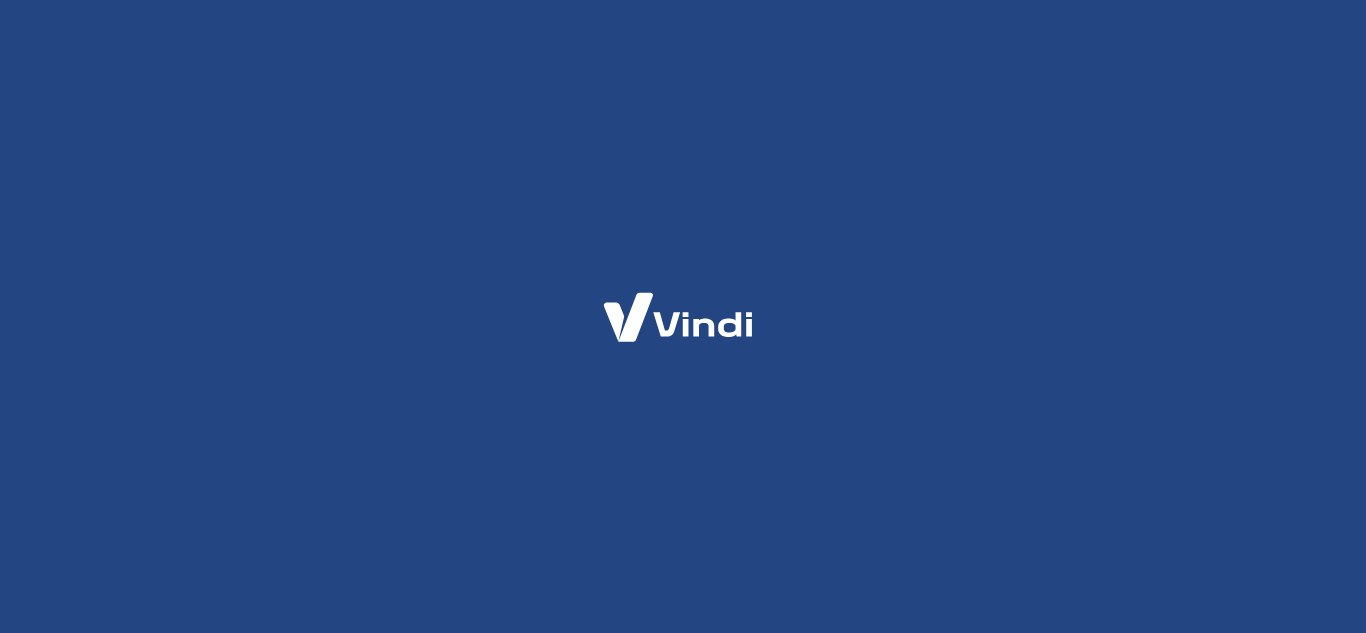 scroll, scrollTop: 0, scrollLeft: 0, axis: both 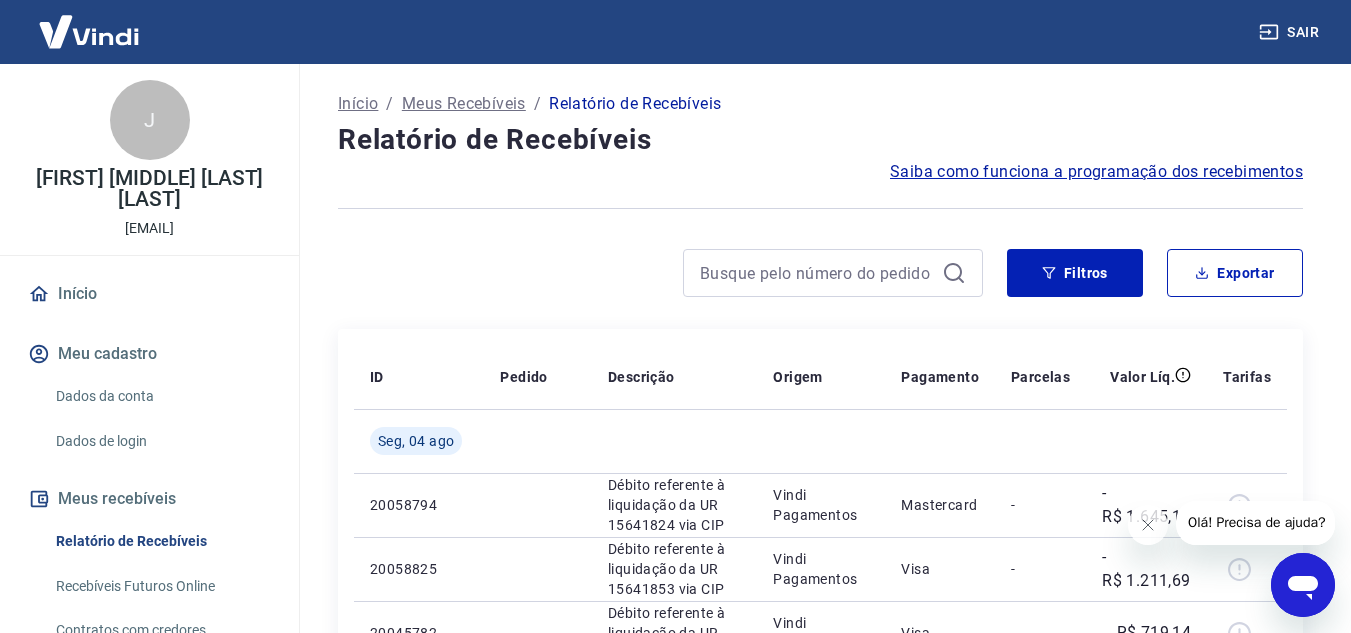 click on "Início / Meus Recebíveis / Relatório de Recebíveis" at bounding box center (820, 104) 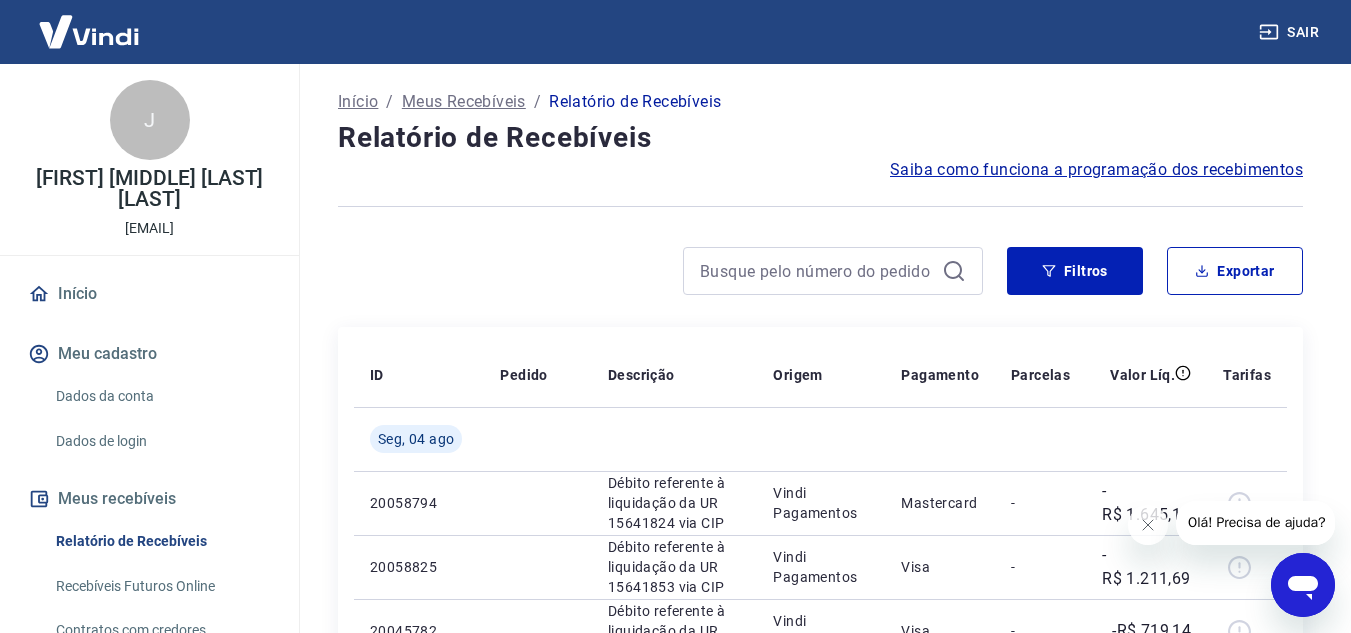scroll, scrollTop: 0, scrollLeft: 0, axis: both 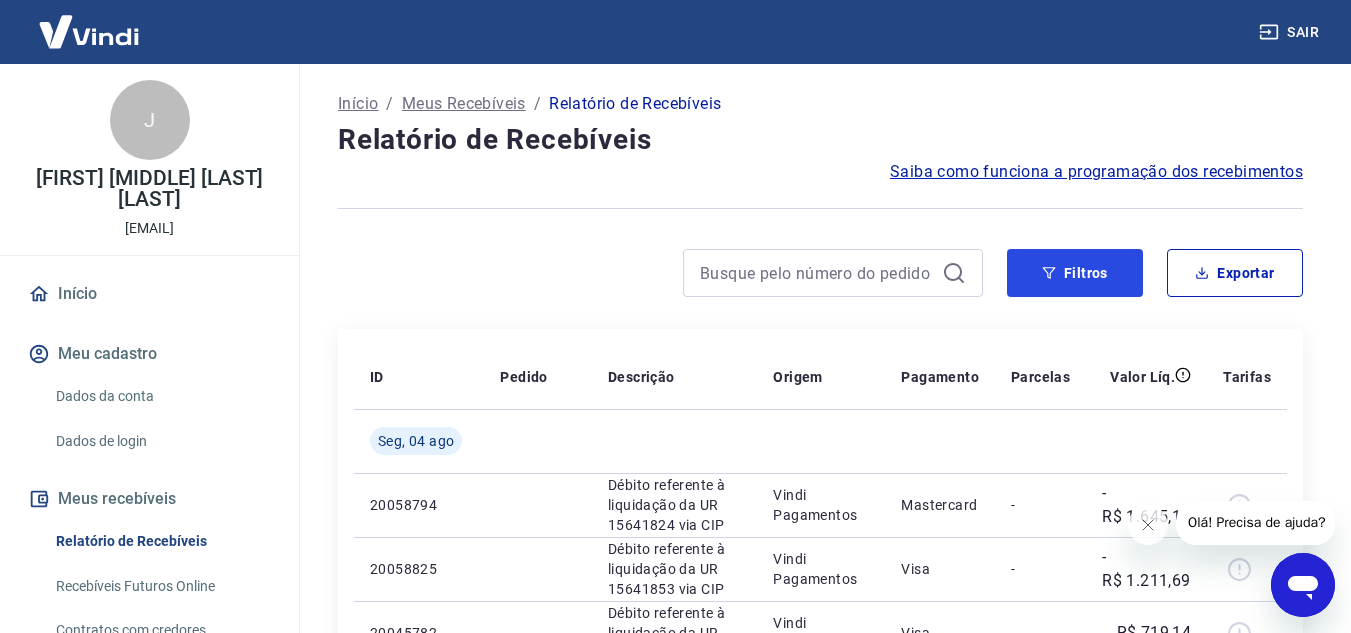 drag, startPoint x: 1068, startPoint y: 292, endPoint x: 653, endPoint y: 297, distance: 415.03012 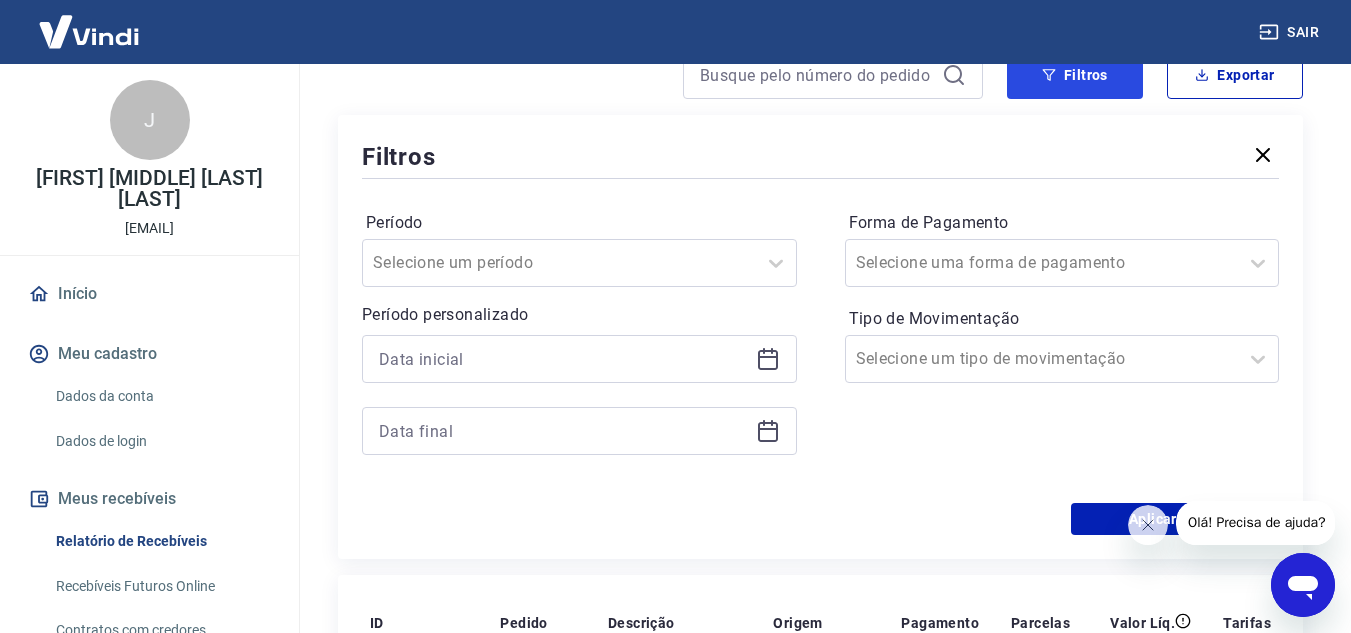 scroll, scrollTop: 200, scrollLeft: 0, axis: vertical 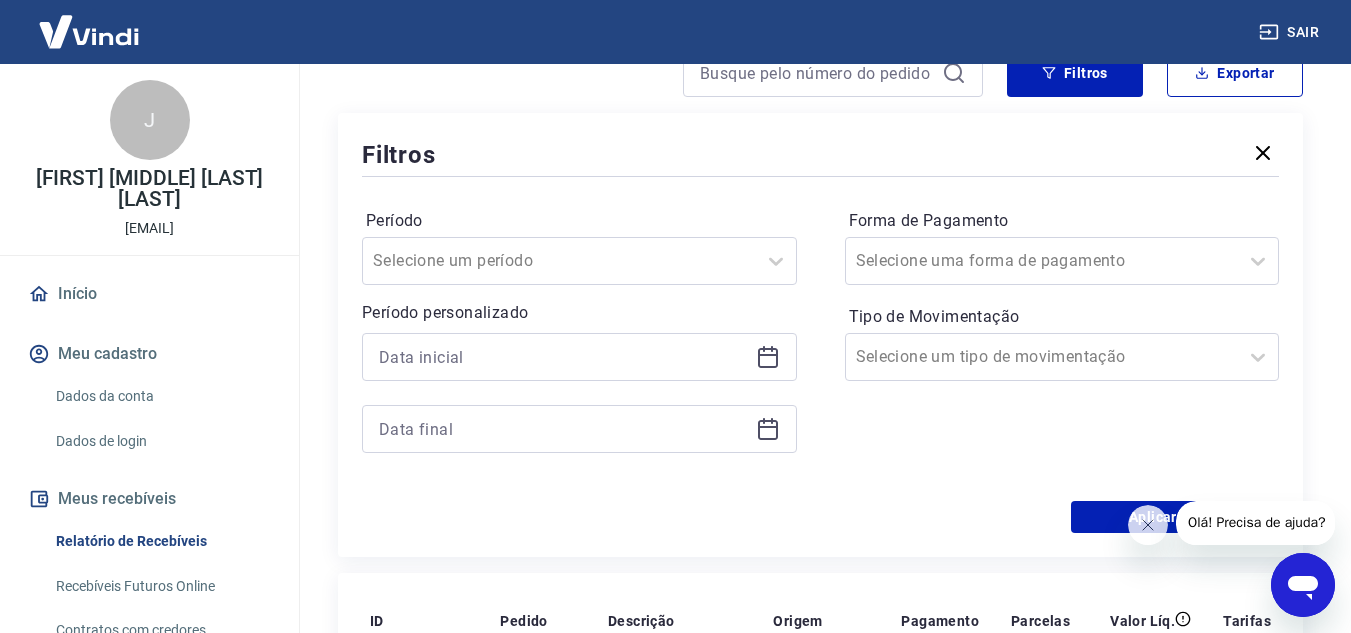 click 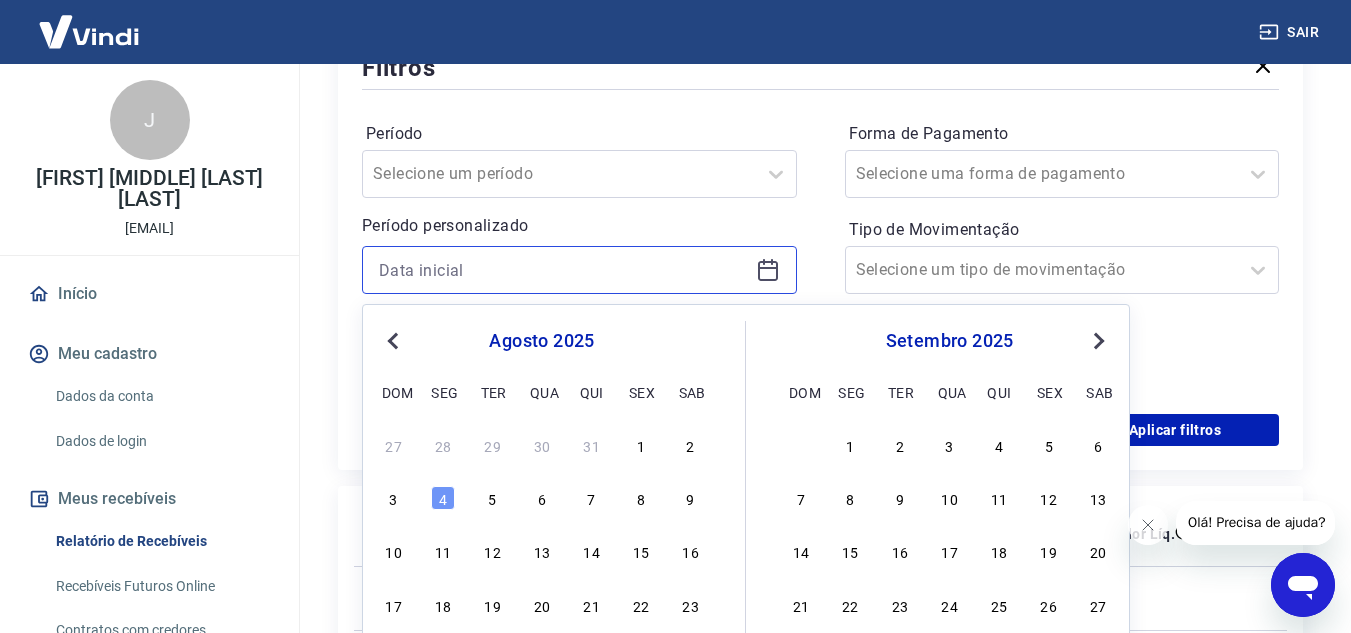 scroll, scrollTop: 400, scrollLeft: 0, axis: vertical 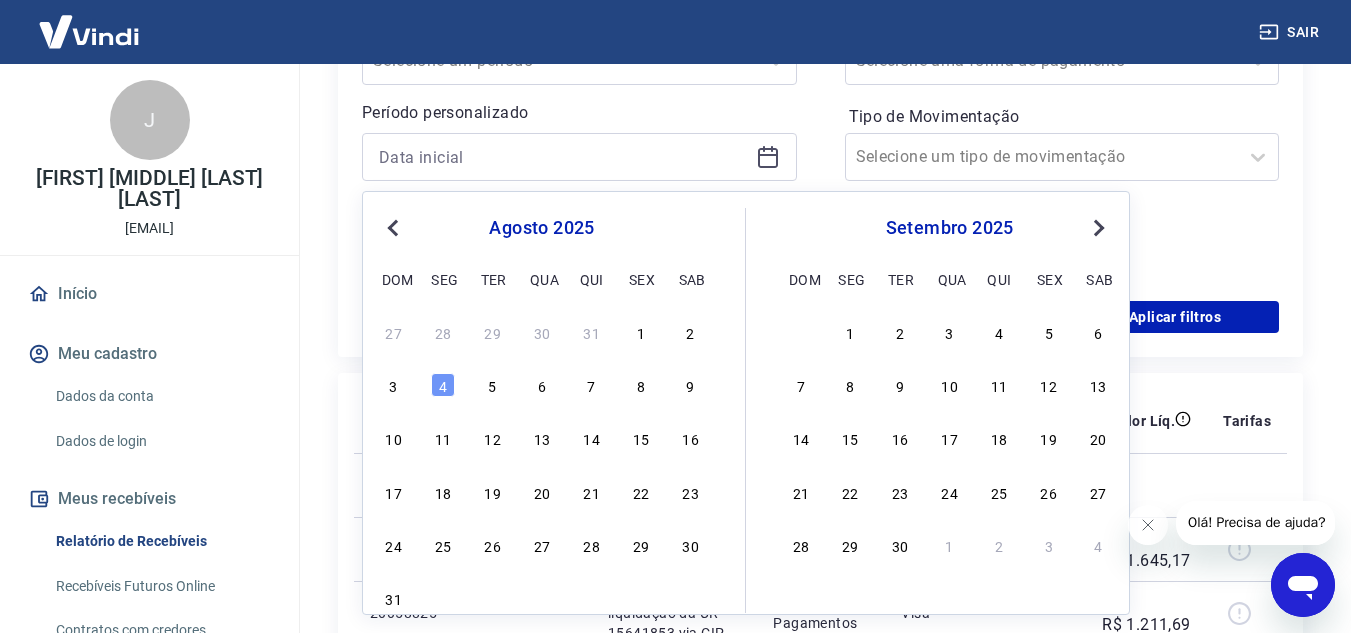 click on "Previous Month" at bounding box center [395, 227] 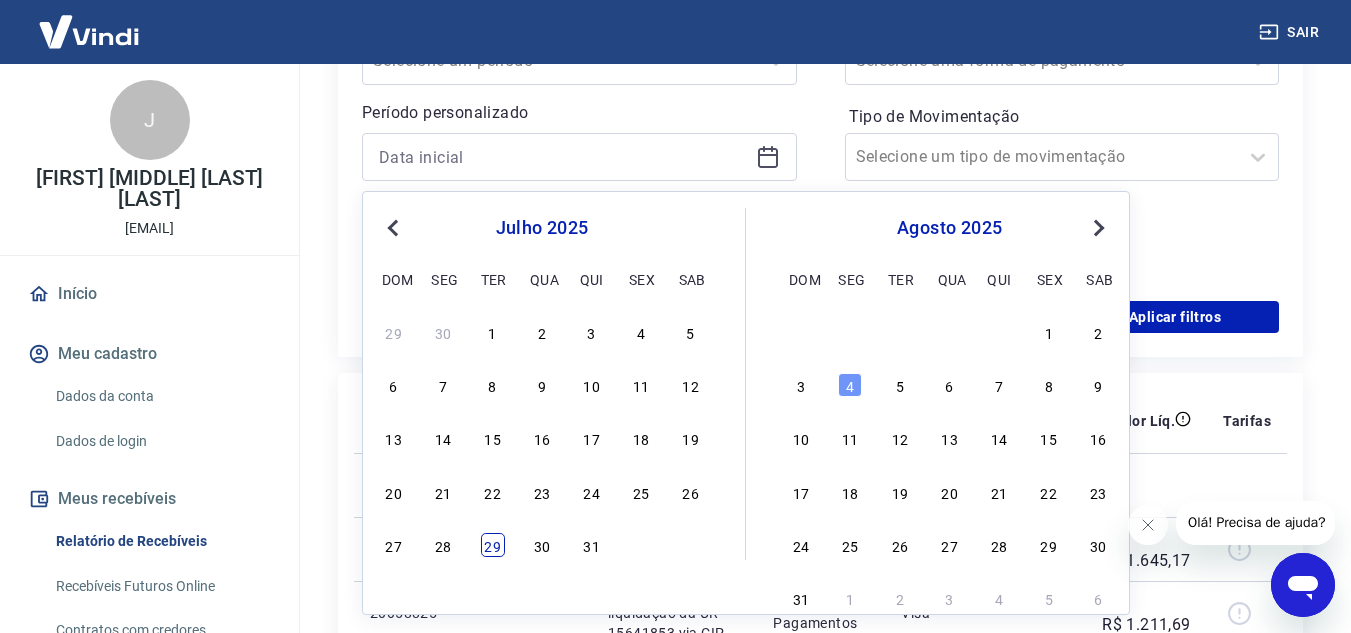 click on "29" at bounding box center (493, 545) 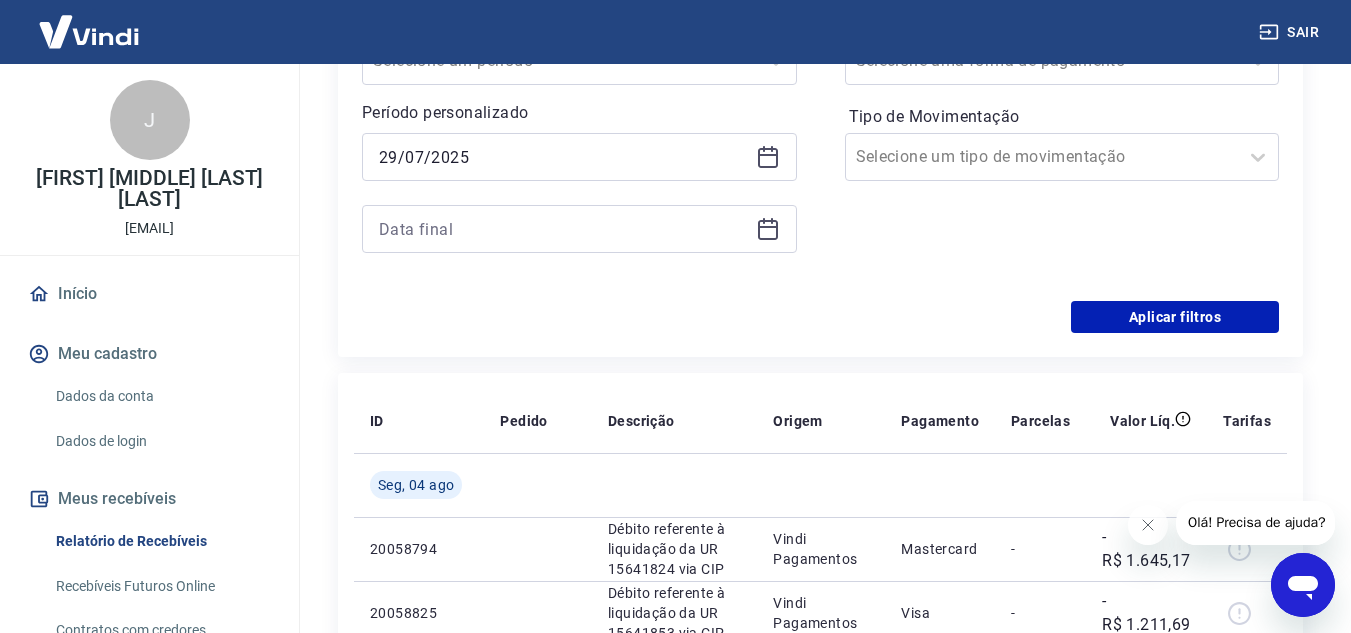 click at bounding box center (579, 229) 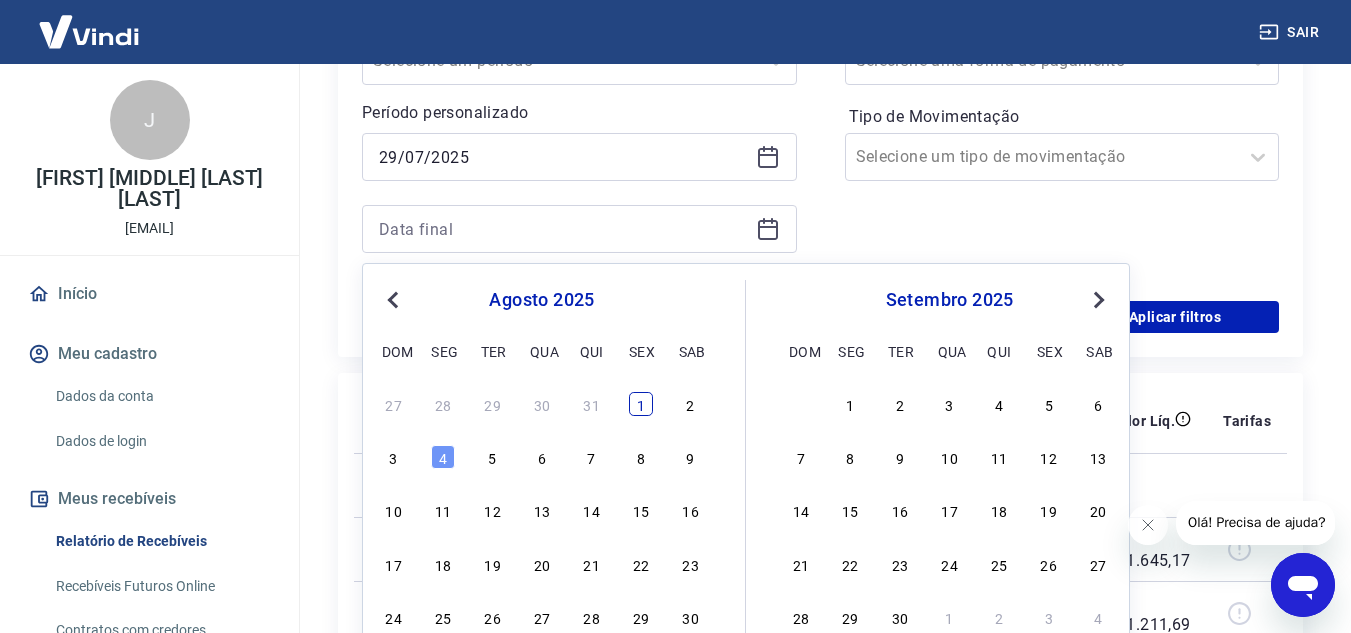 click on "1" at bounding box center (641, 404) 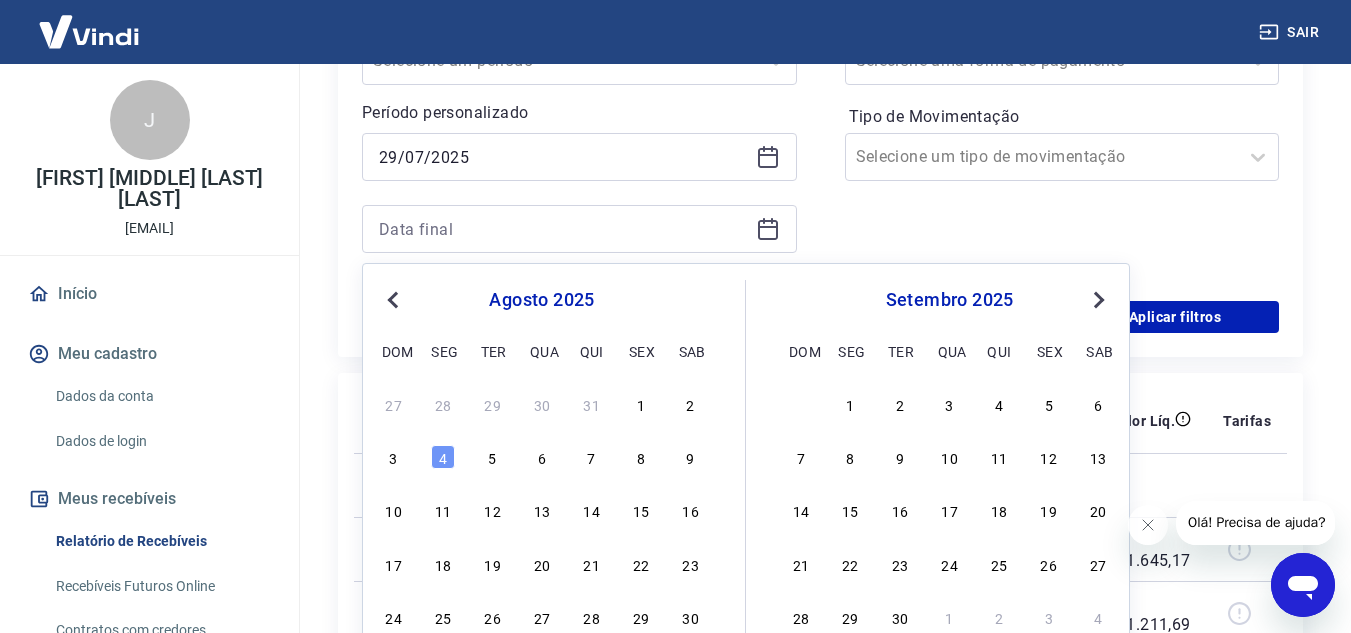 type on "01/08/2025" 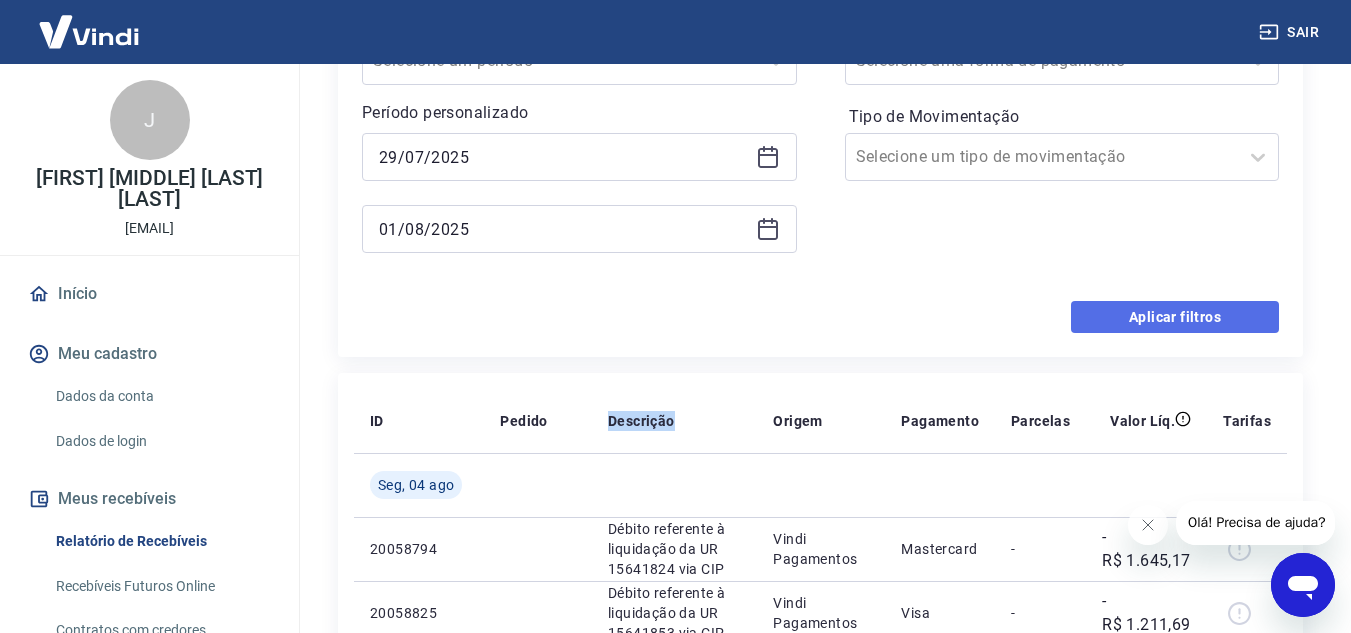 click on "Aplicar filtros" at bounding box center (1175, 317) 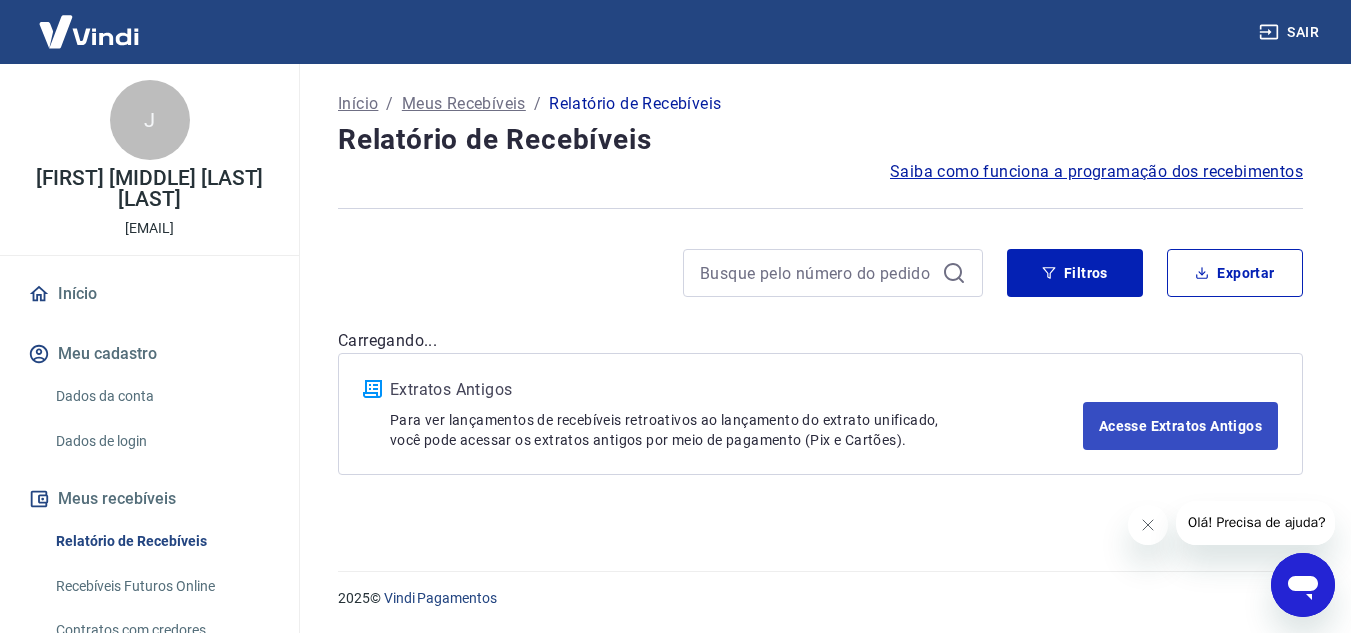 scroll, scrollTop: 0, scrollLeft: 0, axis: both 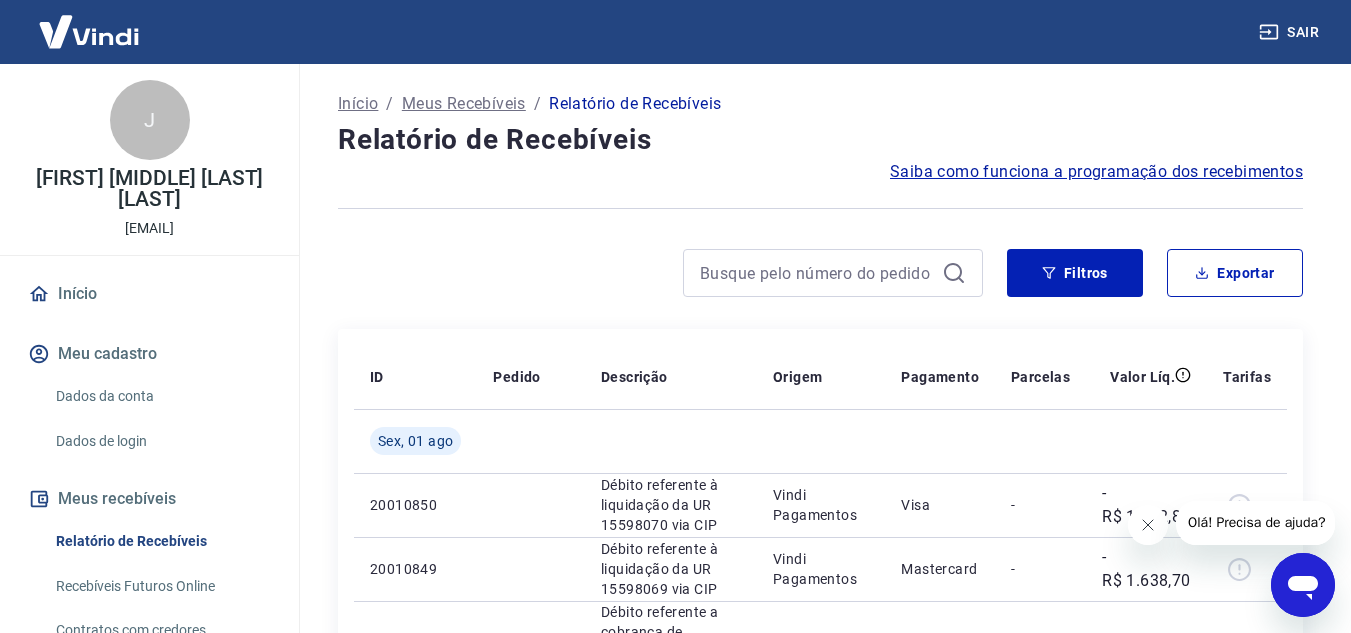 click at bounding box center [1147, 525] 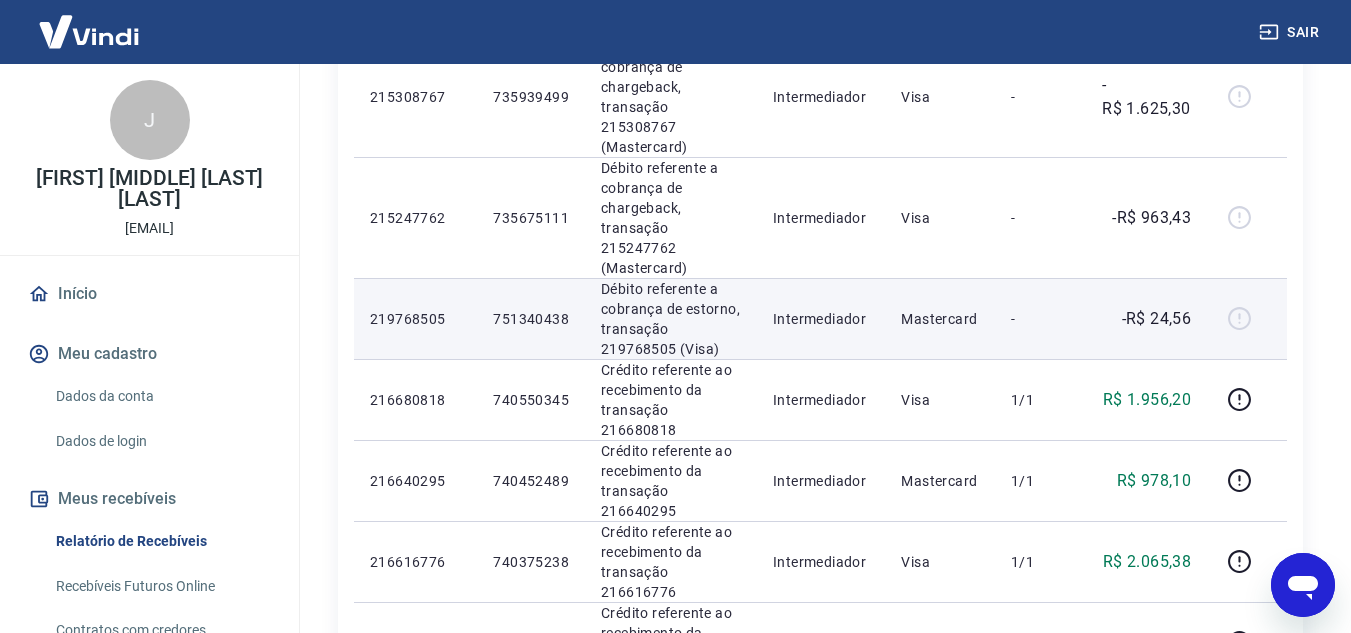 scroll, scrollTop: 600, scrollLeft: 0, axis: vertical 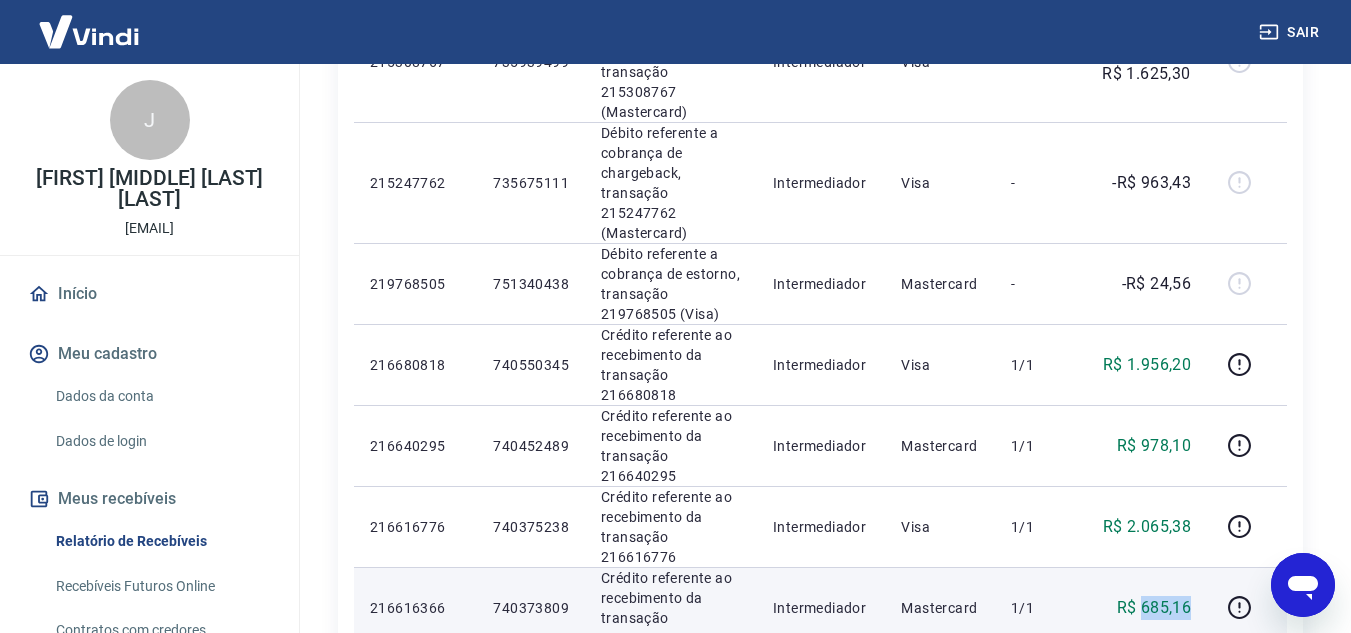 drag, startPoint x: 1146, startPoint y: 506, endPoint x: 1194, endPoint y: 503, distance: 48.09366 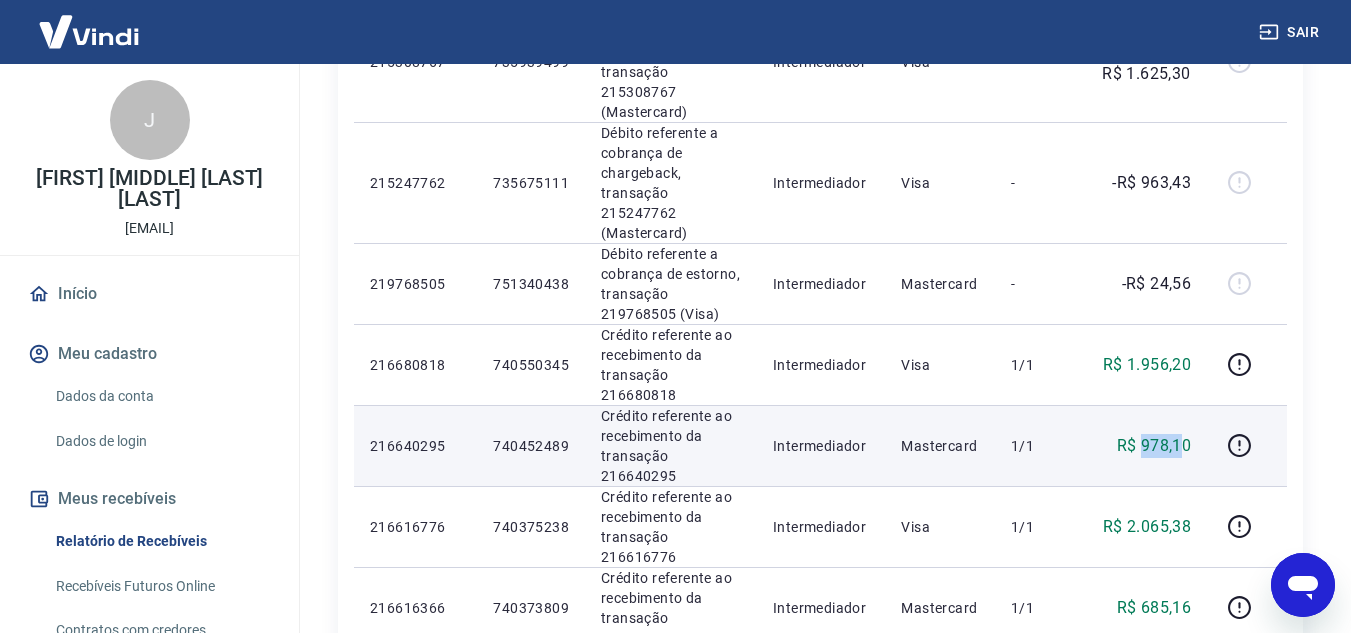 drag, startPoint x: 1145, startPoint y: 377, endPoint x: 1187, endPoint y: 375, distance: 42.047592 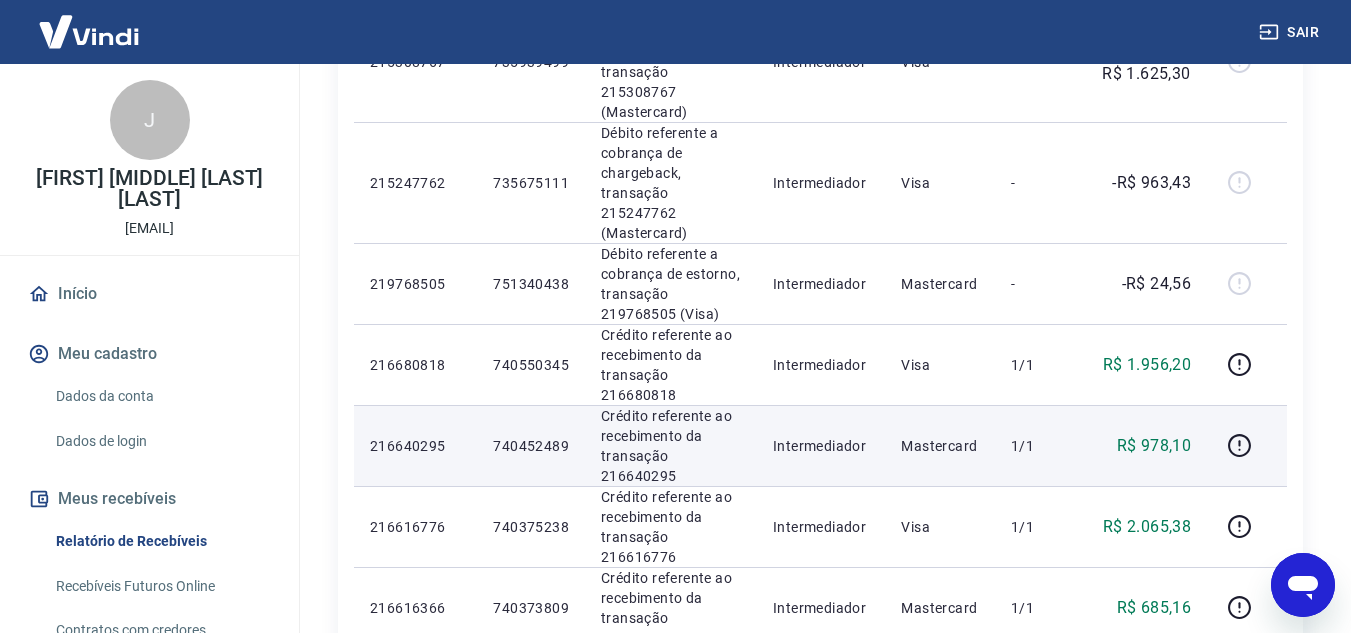 click on "R$ 978,10" at bounding box center (1154, 446) 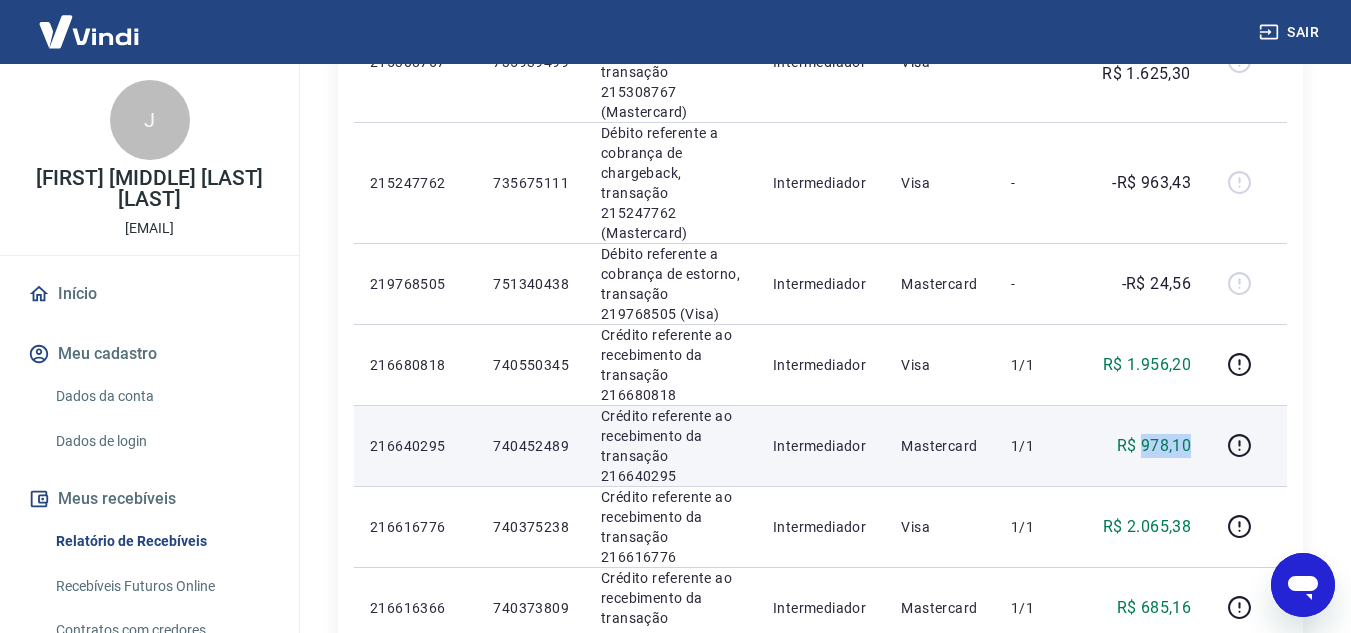 drag, startPoint x: 1141, startPoint y: 378, endPoint x: 1197, endPoint y: 372, distance: 56.32051 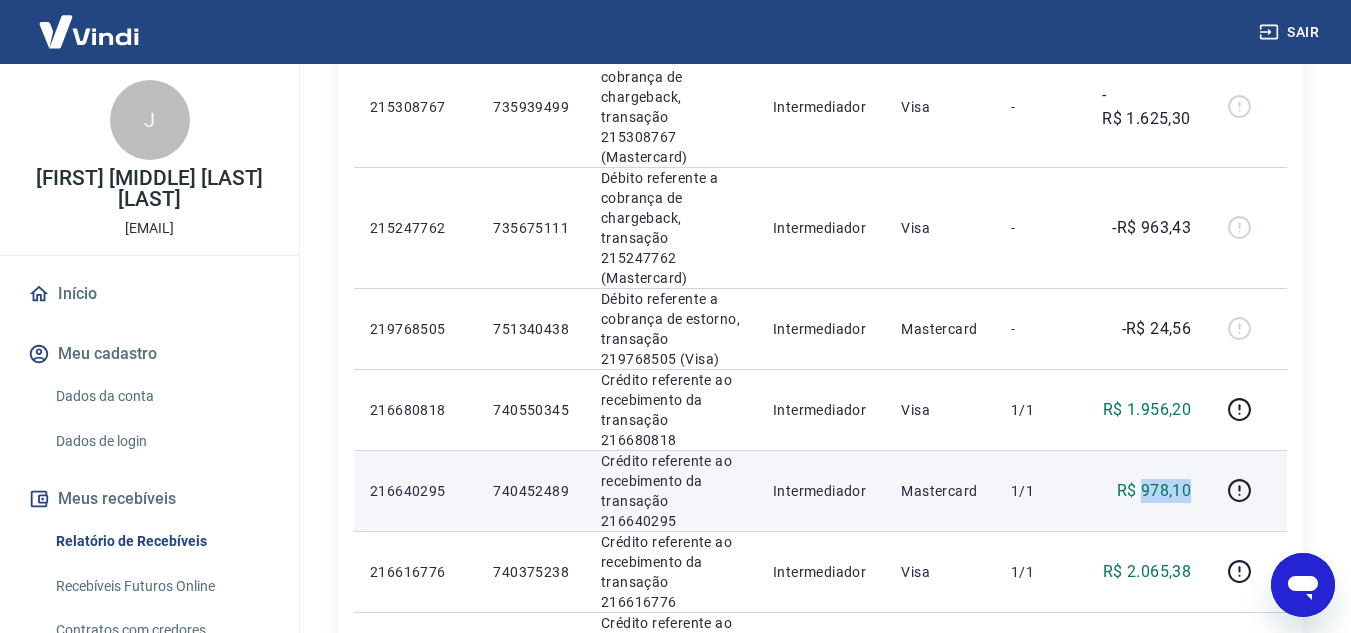 scroll, scrollTop: 600, scrollLeft: 0, axis: vertical 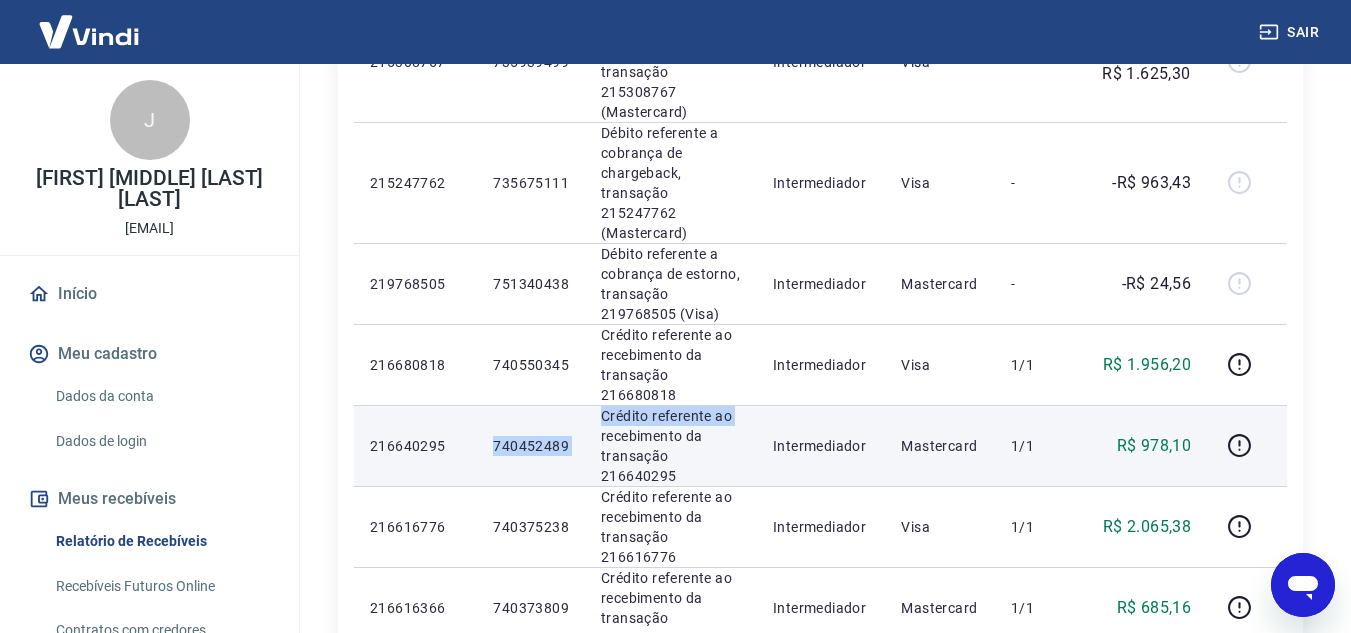 drag, startPoint x: 493, startPoint y: 379, endPoint x: 593, endPoint y: 382, distance: 100.04499 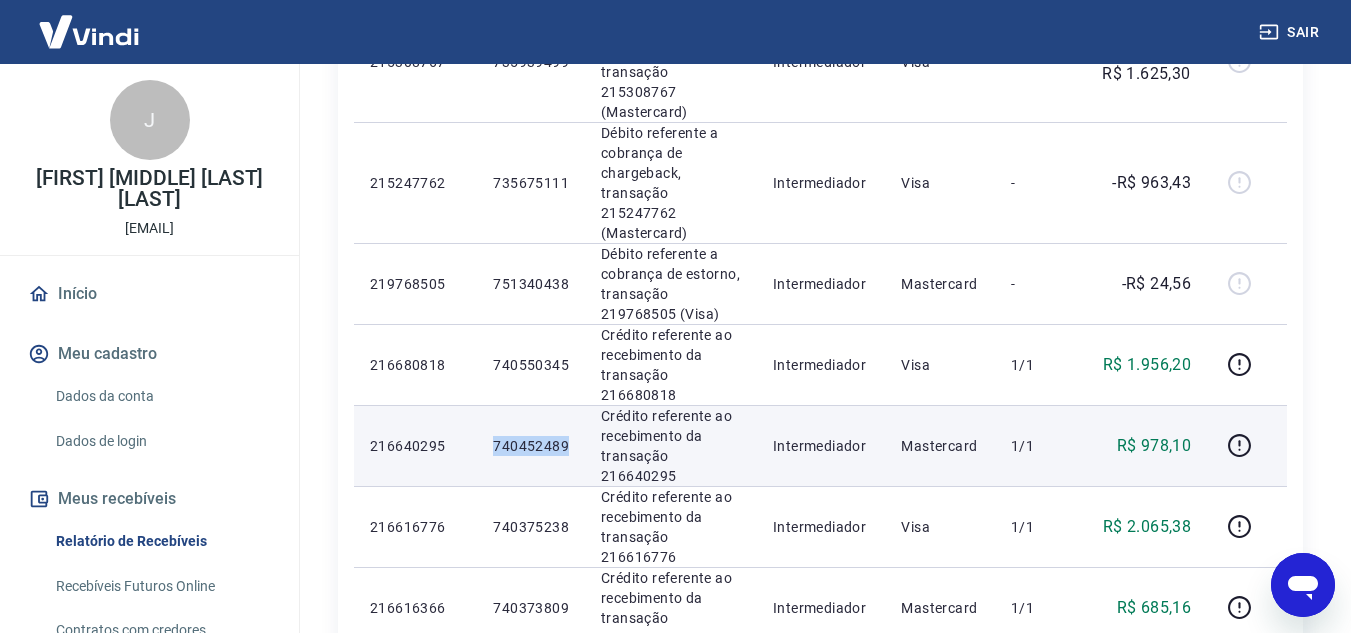 drag, startPoint x: 496, startPoint y: 382, endPoint x: 576, endPoint y: 382, distance: 80 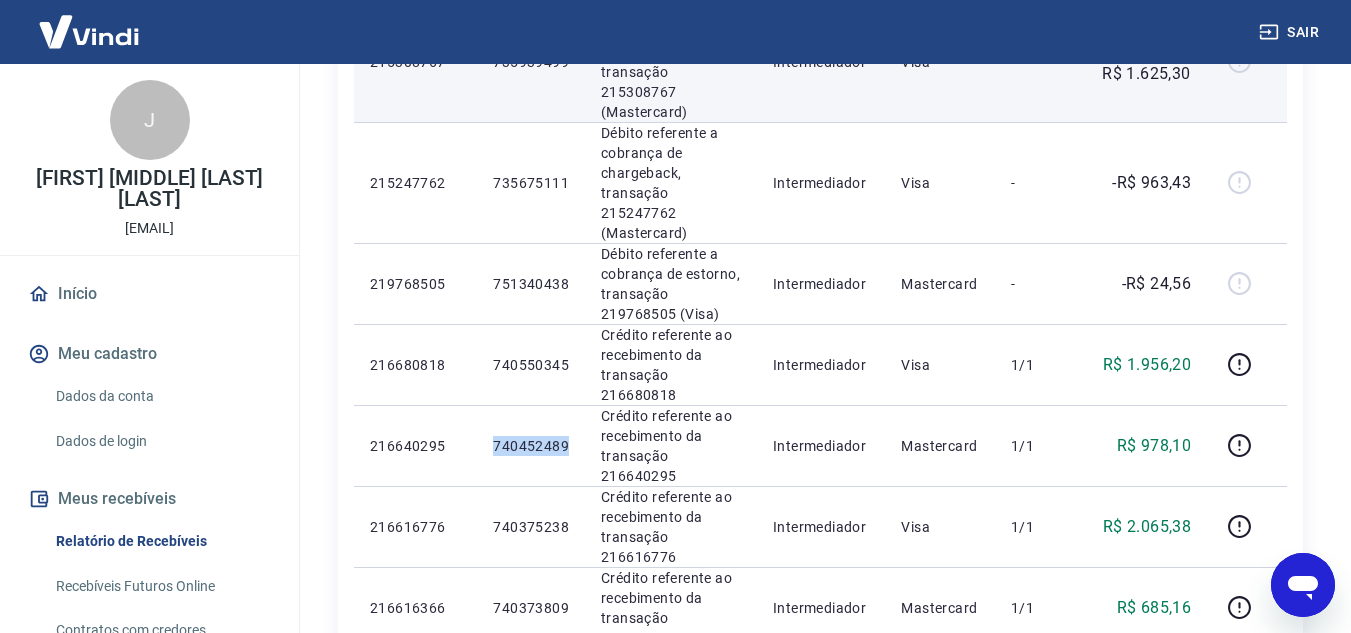 copy on "740452489" 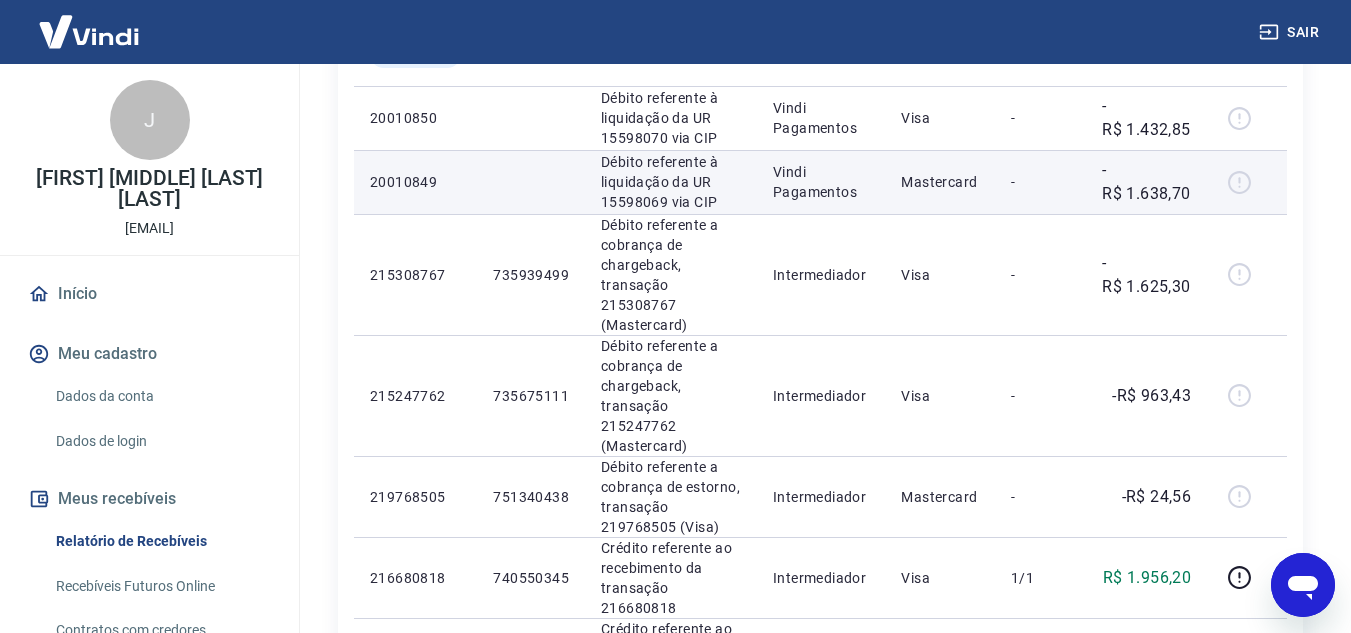 scroll, scrollTop: 300, scrollLeft: 0, axis: vertical 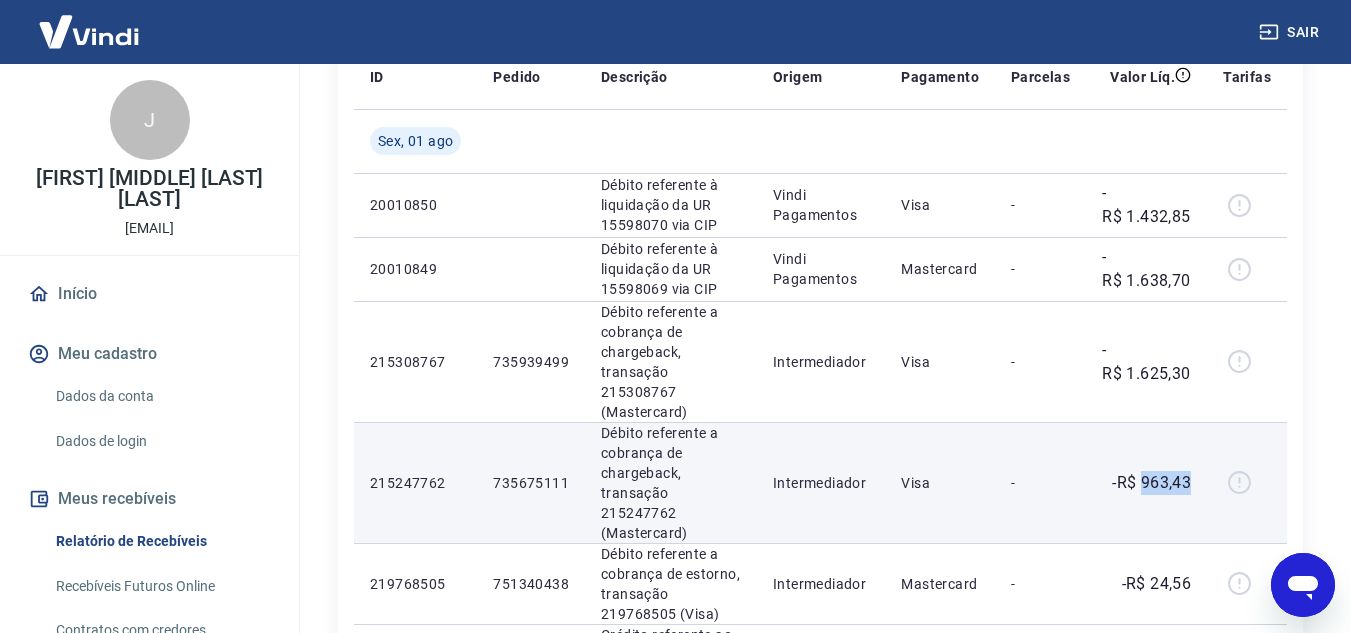 drag, startPoint x: 1146, startPoint y: 444, endPoint x: 1190, endPoint y: 445, distance: 44.011364 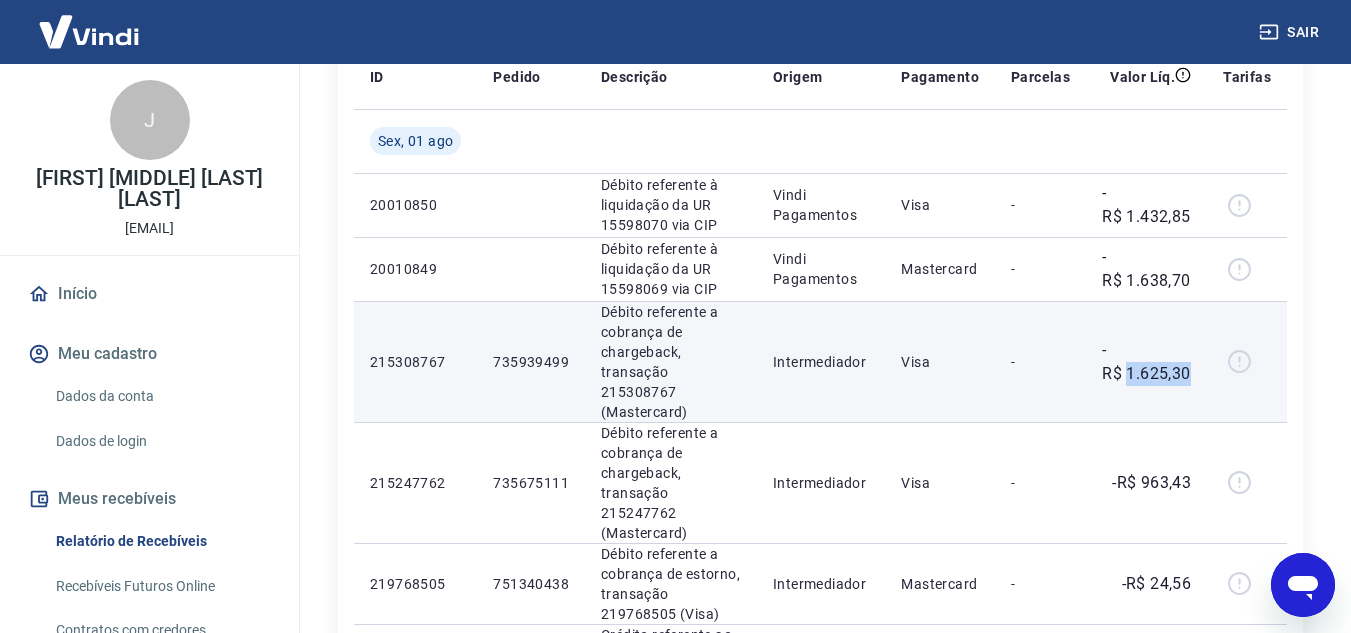 drag, startPoint x: 1130, startPoint y: 361, endPoint x: 1198, endPoint y: 358, distance: 68.06615 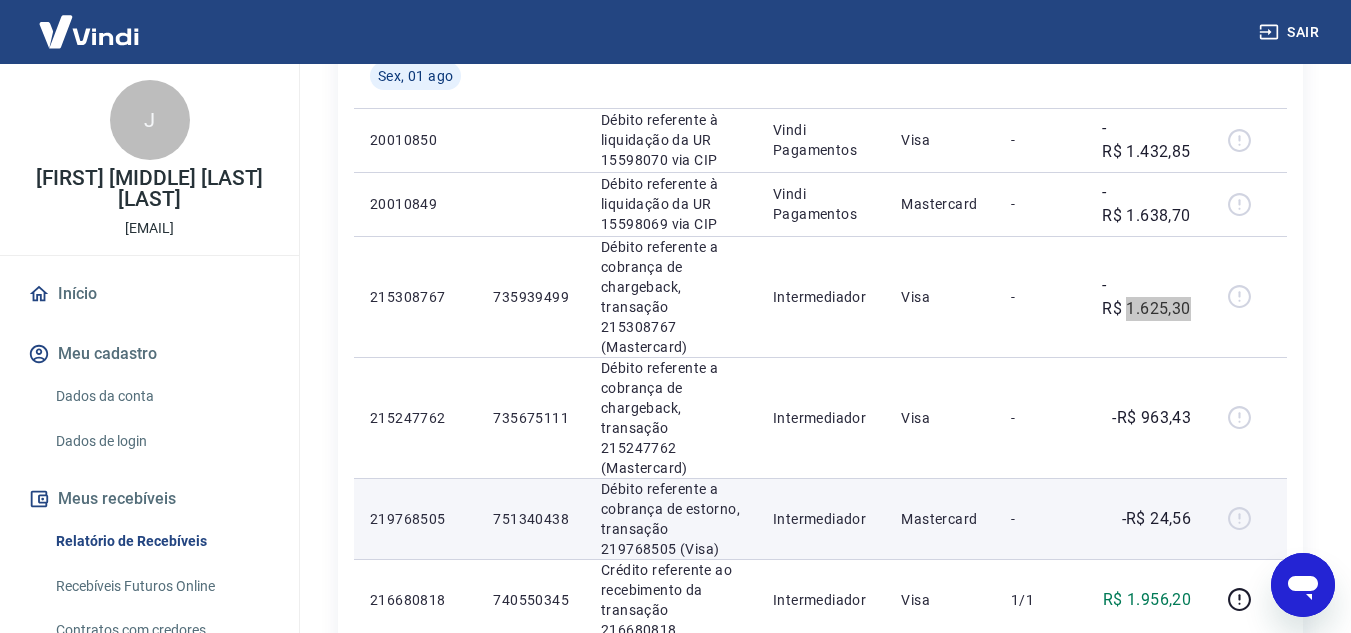 scroll, scrollTop: 400, scrollLeft: 0, axis: vertical 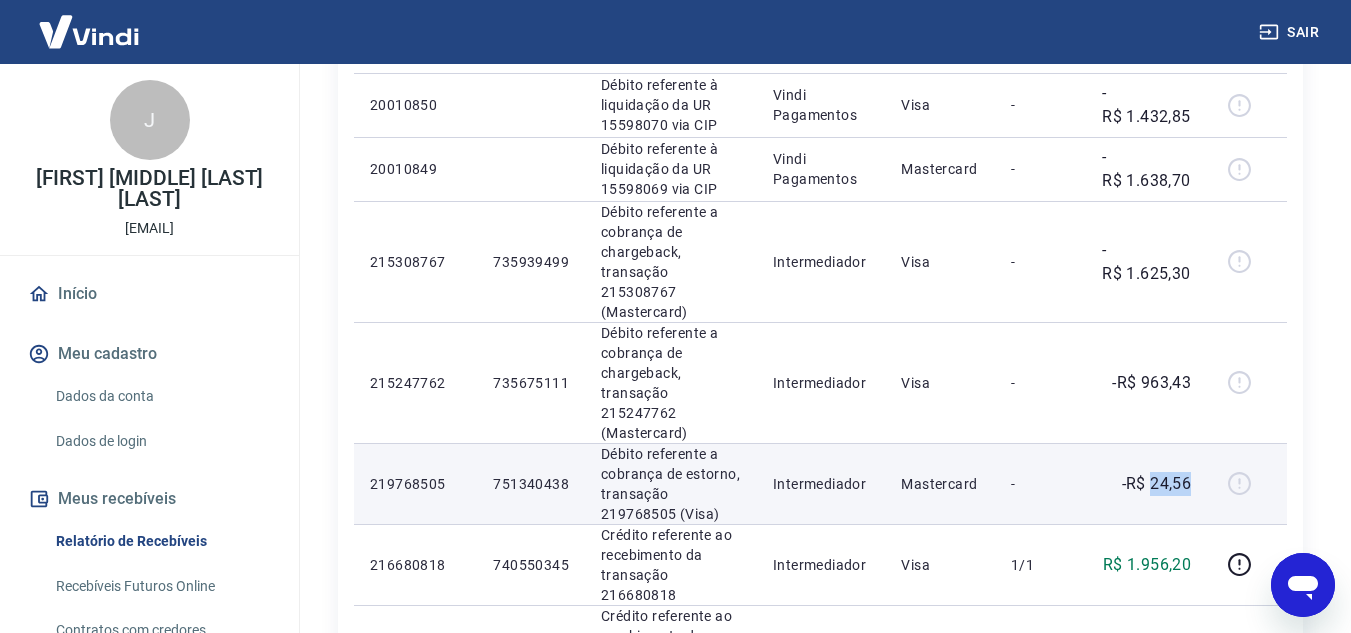 drag, startPoint x: 1156, startPoint y: 438, endPoint x: 1190, endPoint y: 430, distance: 34.928497 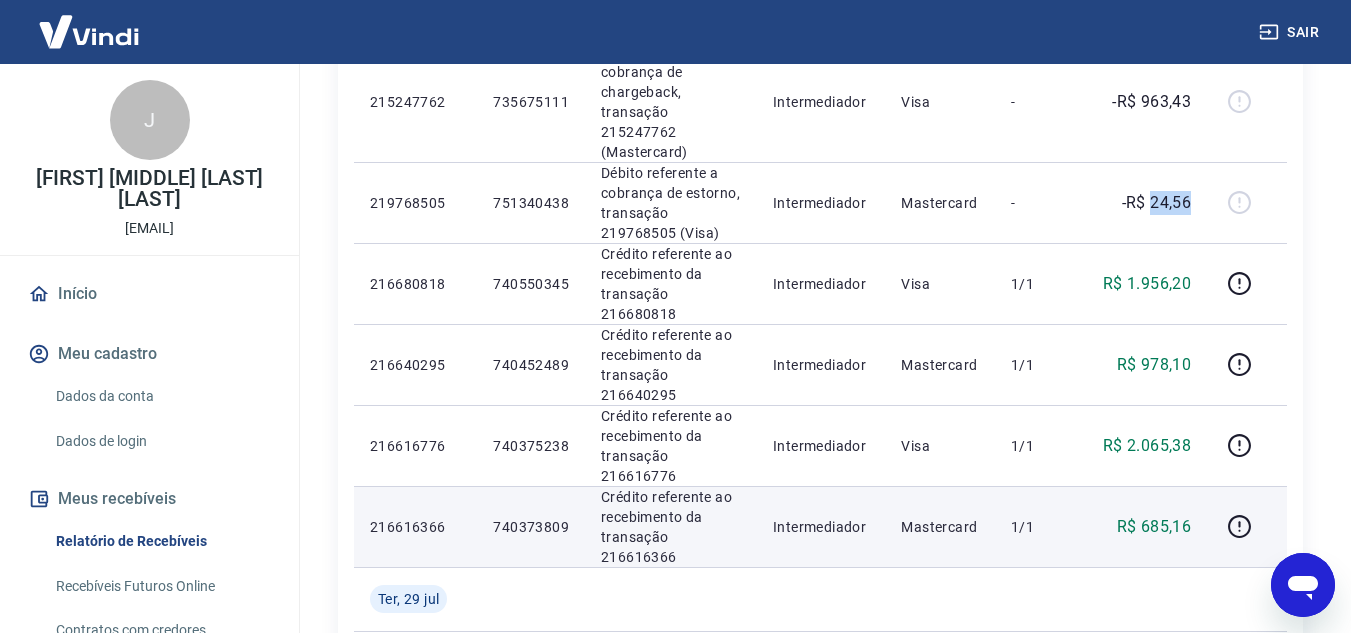 scroll, scrollTop: 700, scrollLeft: 0, axis: vertical 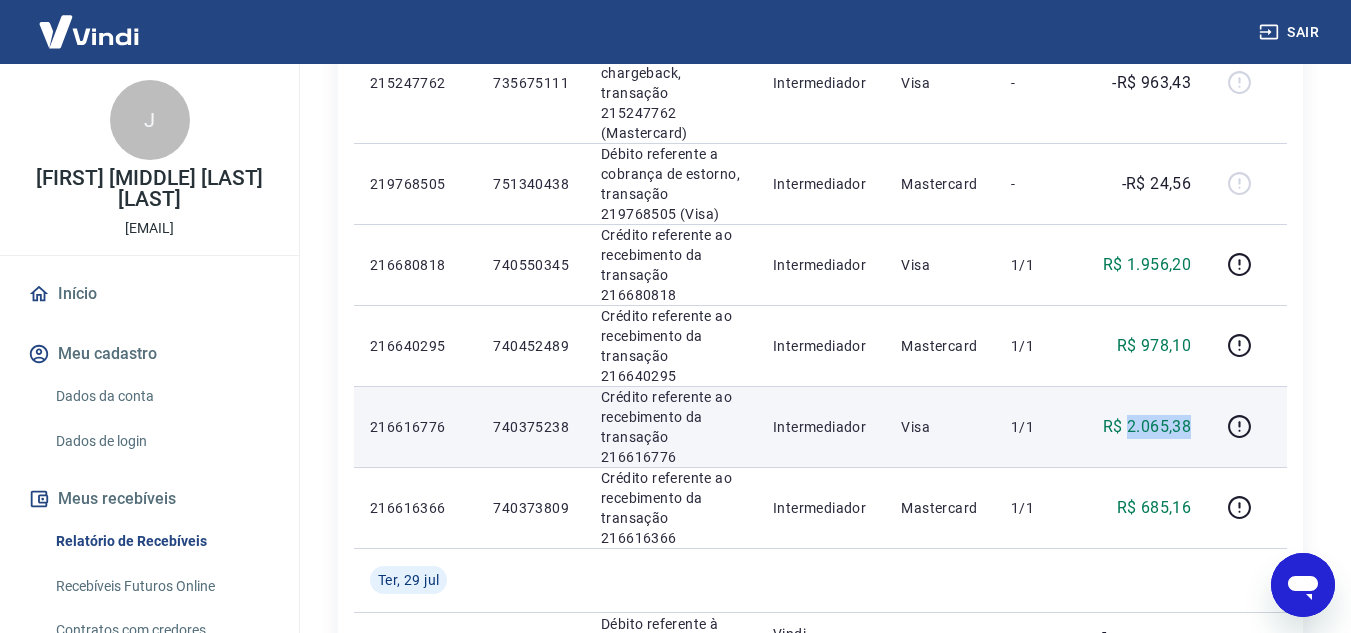 drag, startPoint x: 1131, startPoint y: 344, endPoint x: 1197, endPoint y: 333, distance: 66.910385 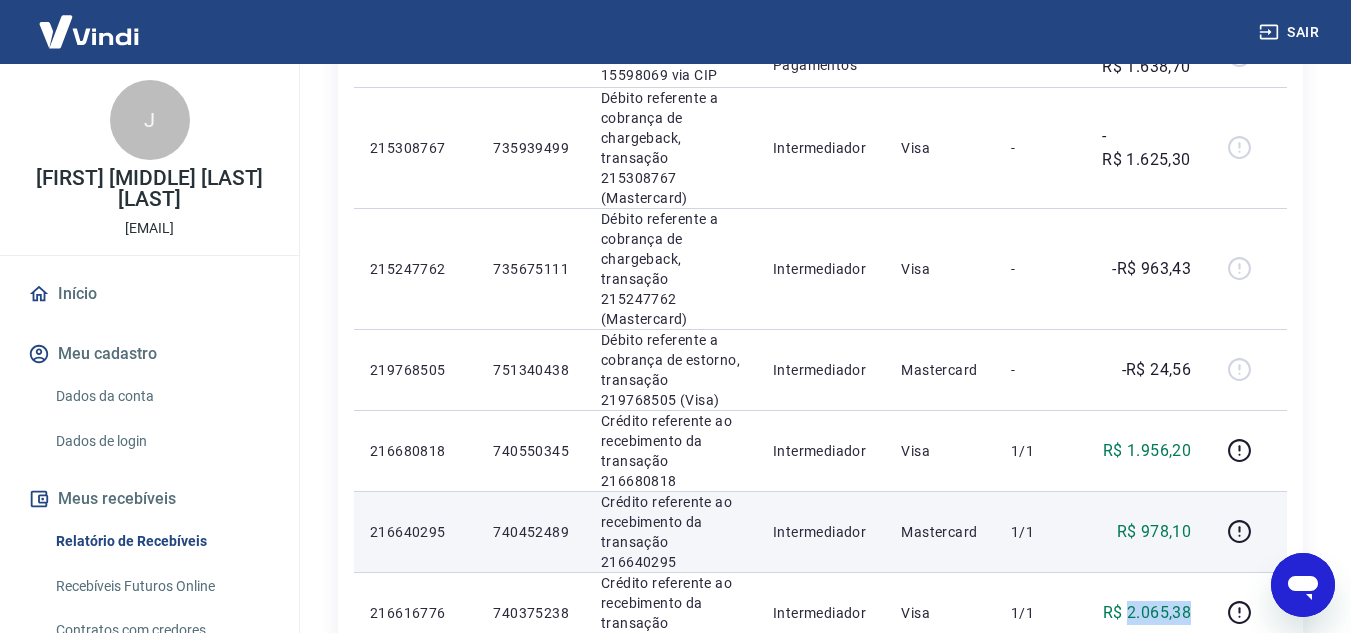 scroll, scrollTop: 600, scrollLeft: 0, axis: vertical 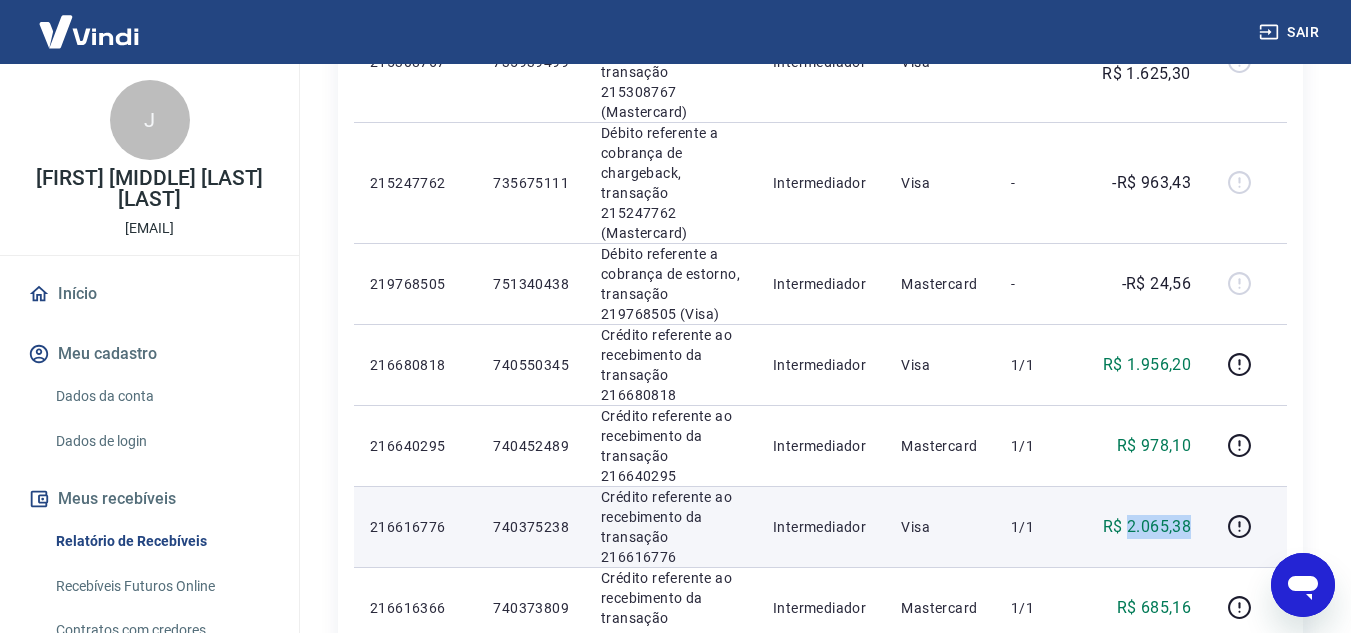 copy on "2.065,38" 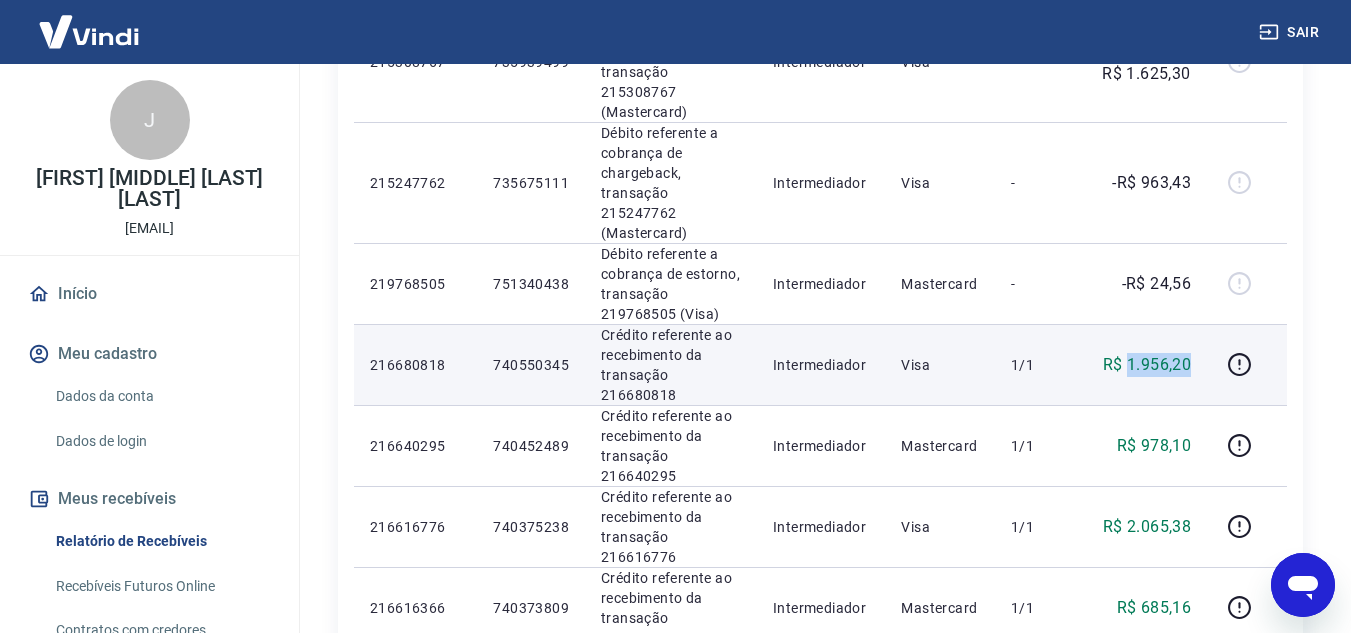 drag, startPoint x: 1128, startPoint y: 311, endPoint x: 1199, endPoint y: 311, distance: 71 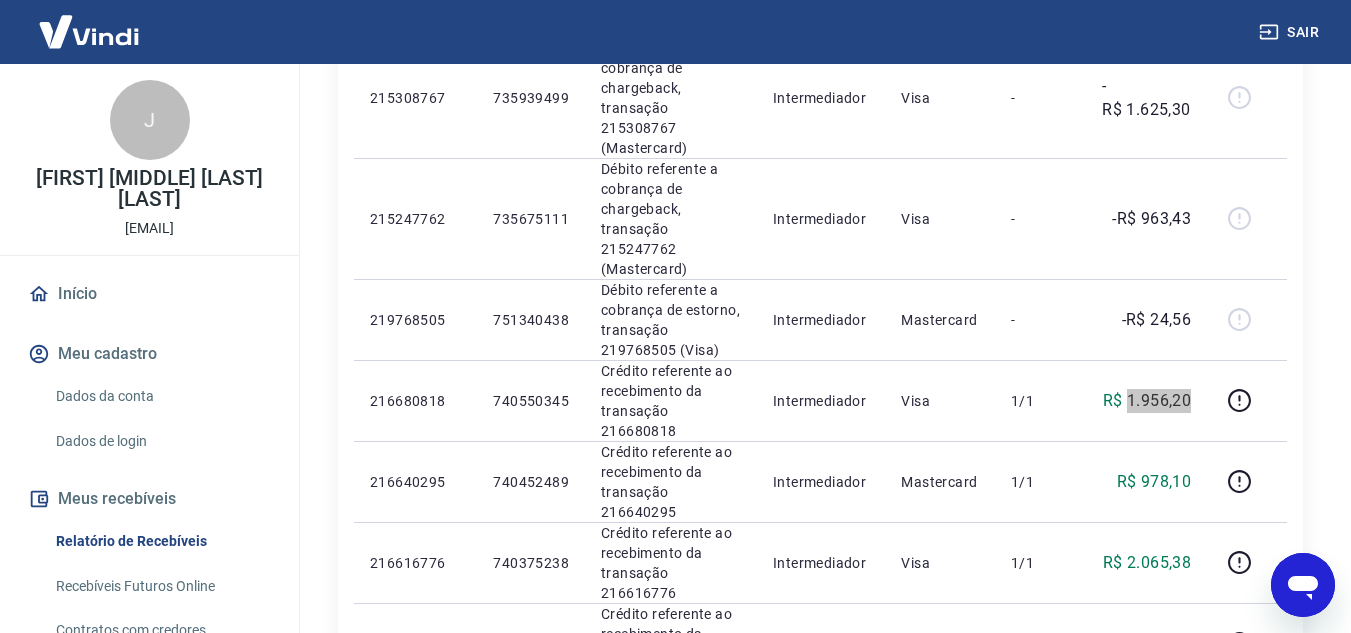 scroll, scrollTop: 600, scrollLeft: 0, axis: vertical 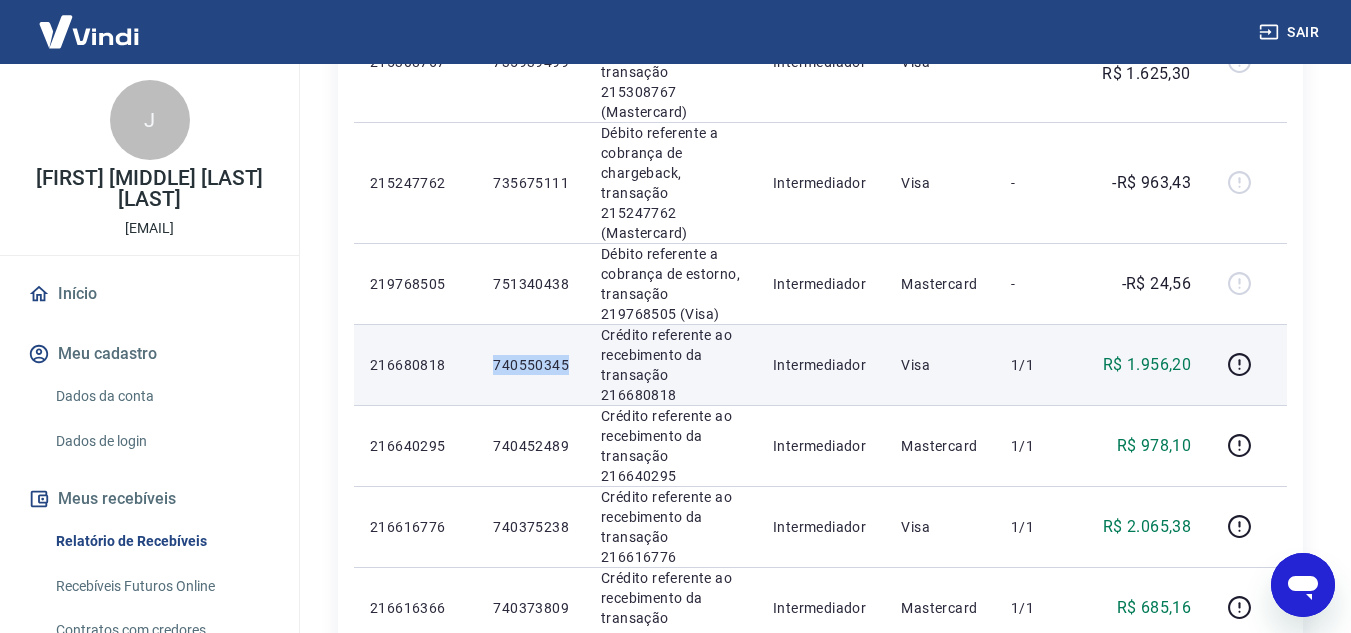 drag, startPoint x: 478, startPoint y: 308, endPoint x: 570, endPoint y: 311, distance: 92.0489 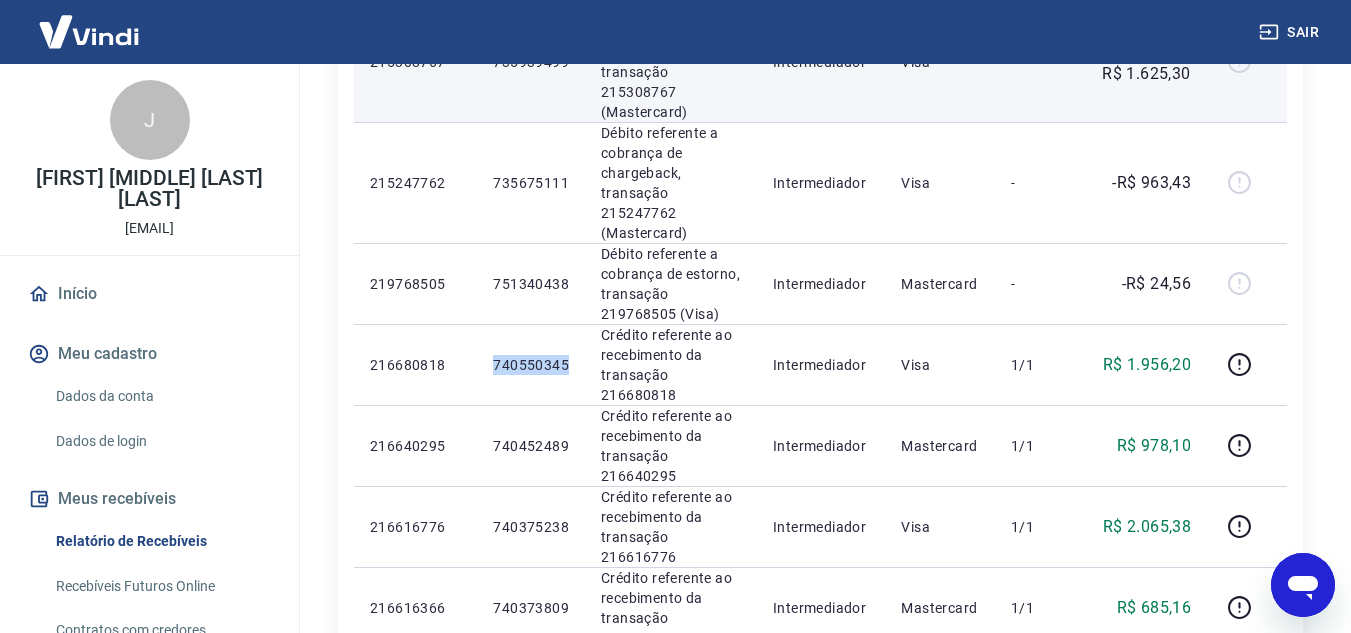 copy on "740550345" 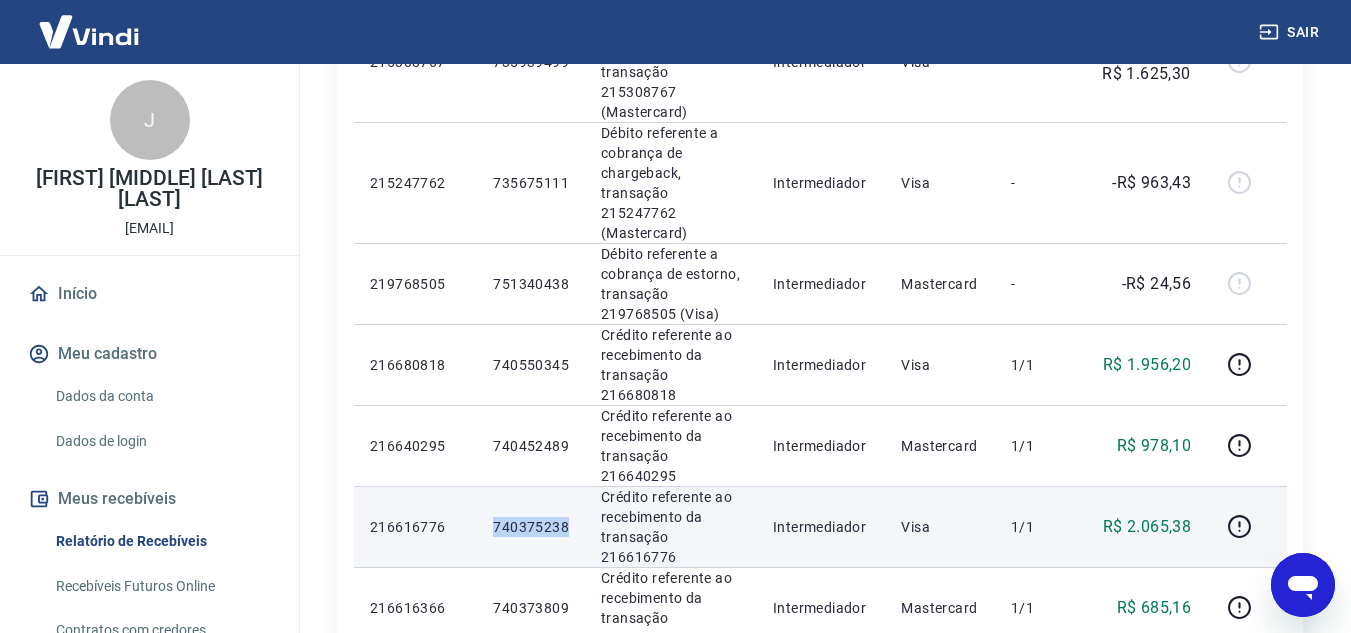 drag, startPoint x: 490, startPoint y: 441, endPoint x: 573, endPoint y: 449, distance: 83.38465 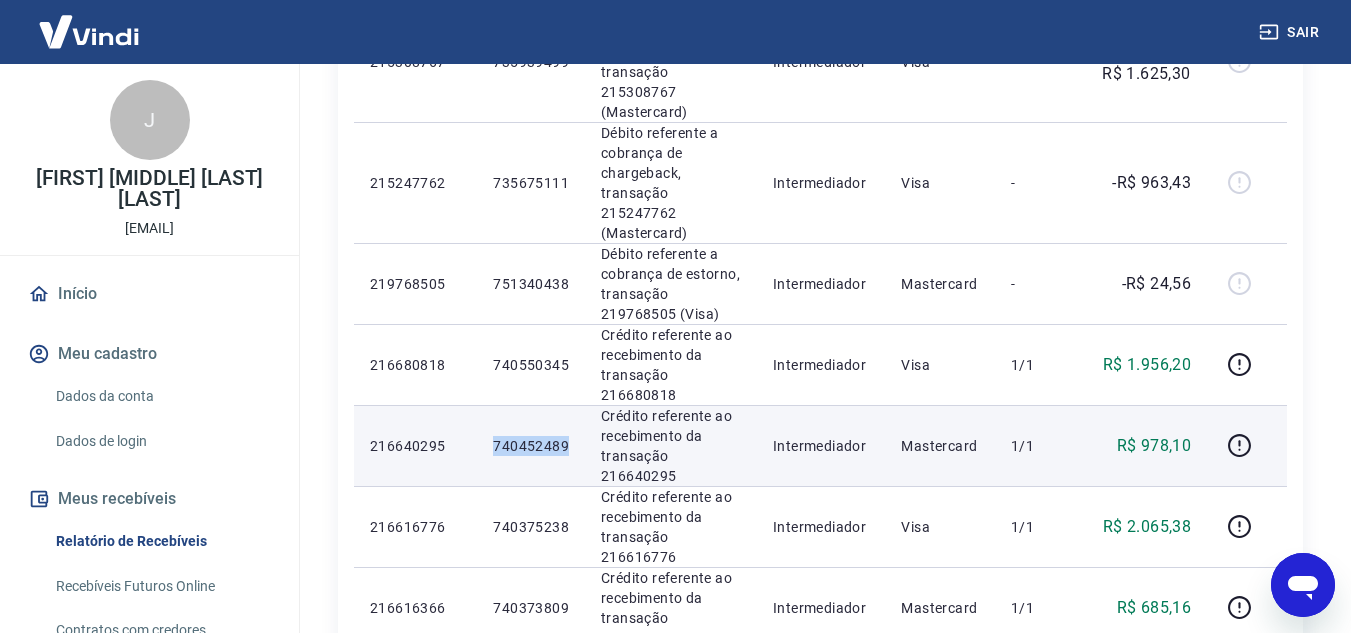 drag, startPoint x: 494, startPoint y: 375, endPoint x: 568, endPoint y: 373, distance: 74.02702 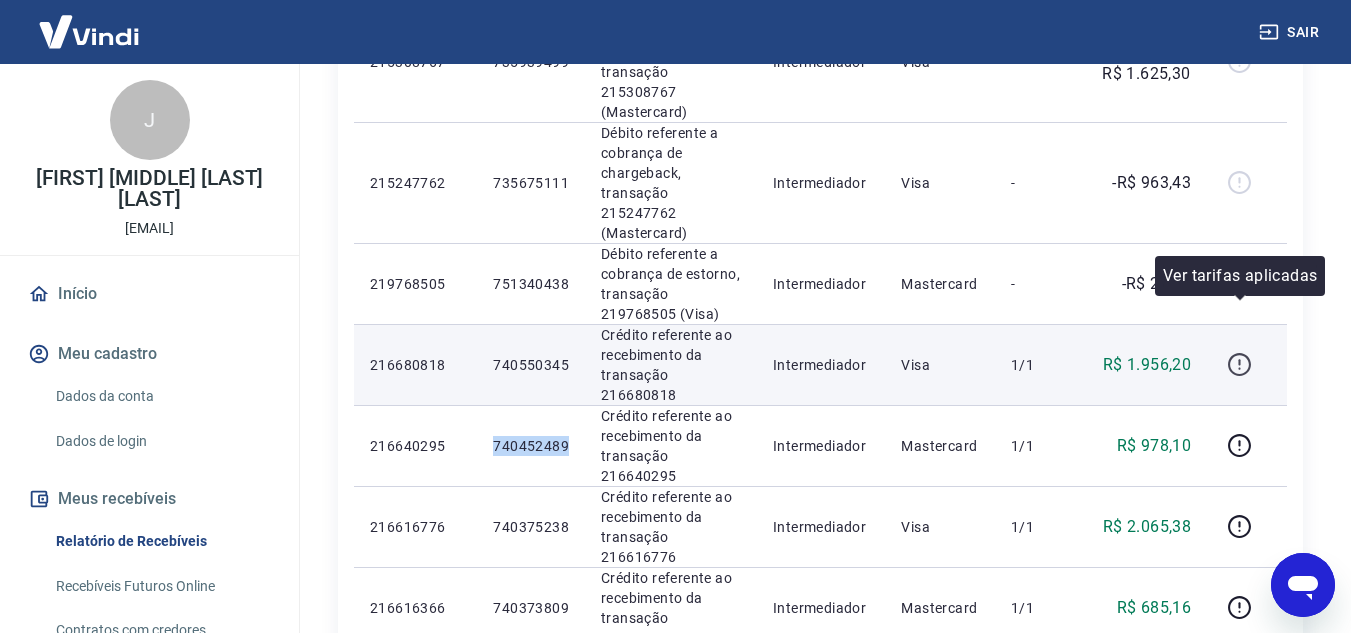 click 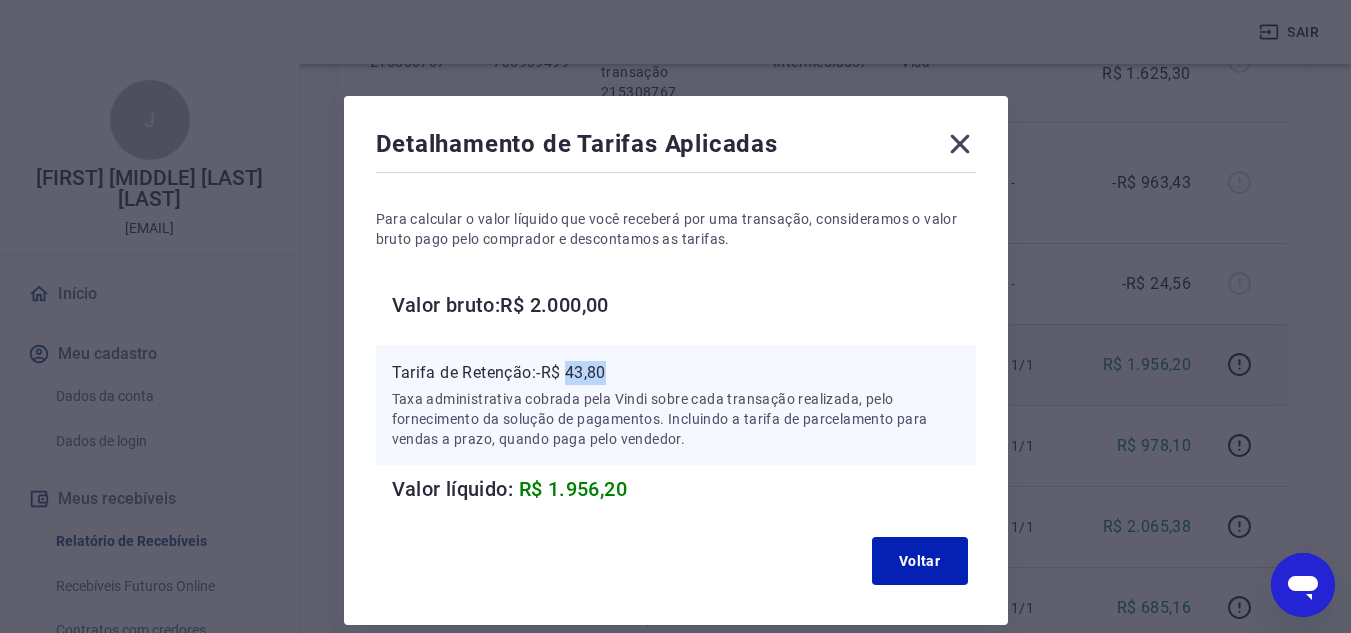 drag, startPoint x: 573, startPoint y: 372, endPoint x: 632, endPoint y: 374, distance: 59.03389 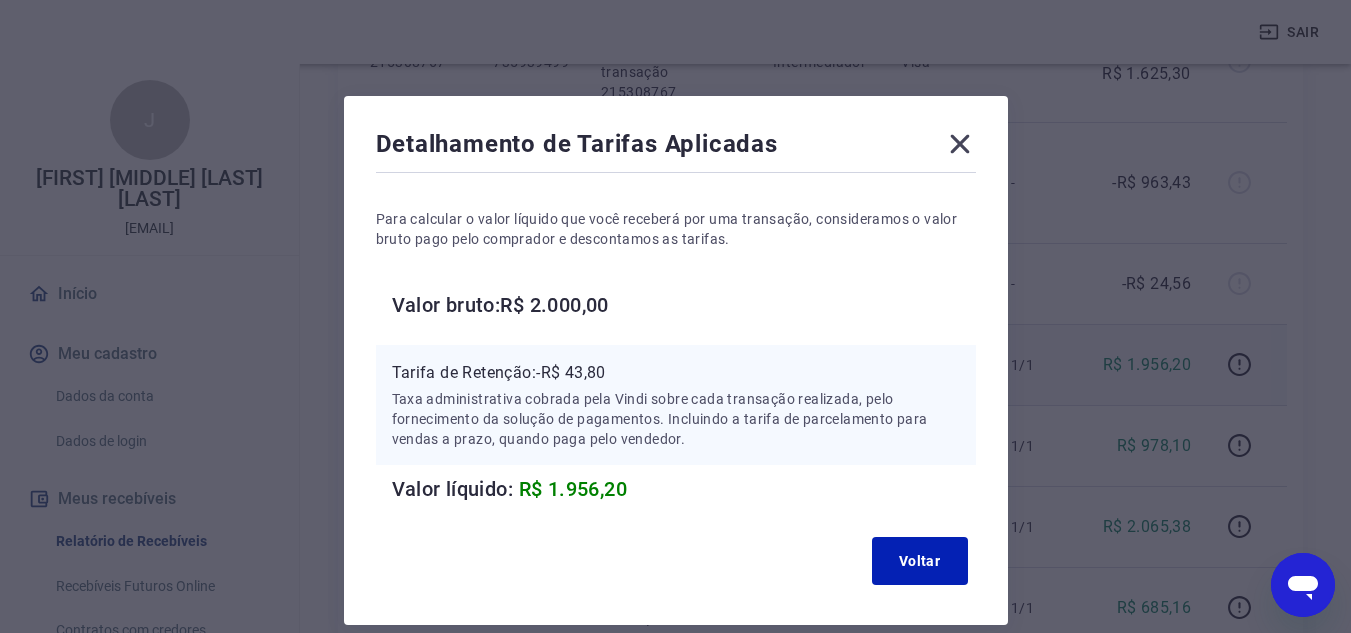 click 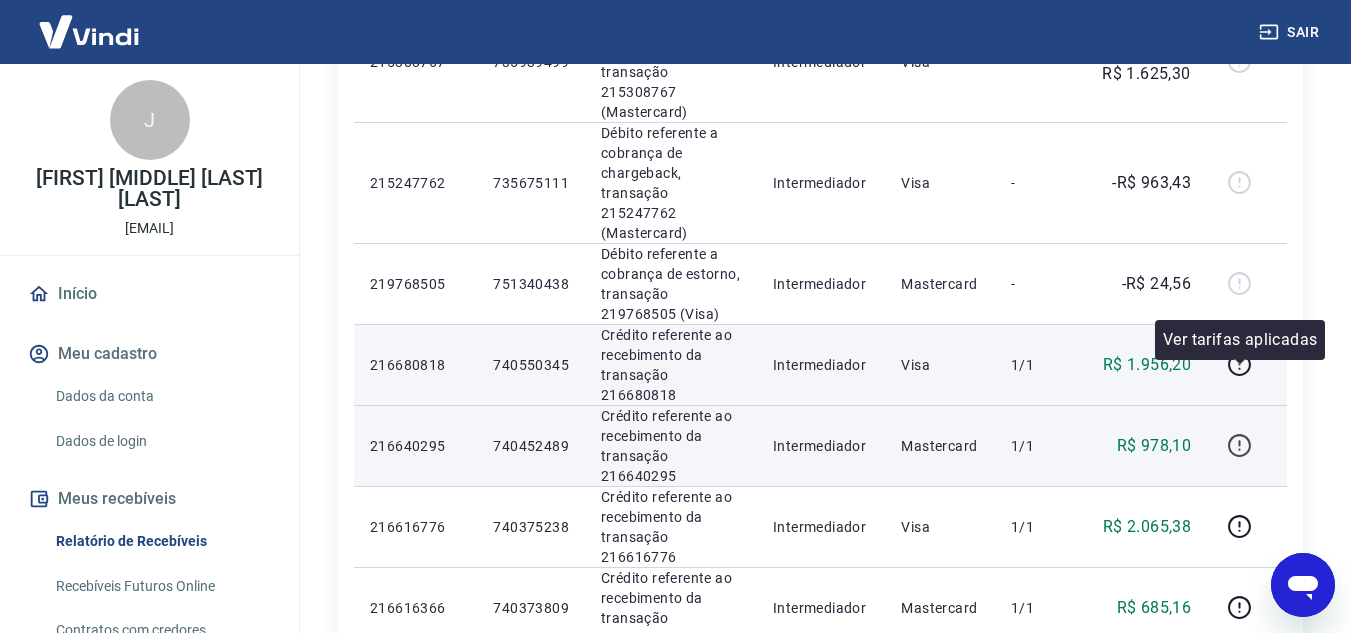 click 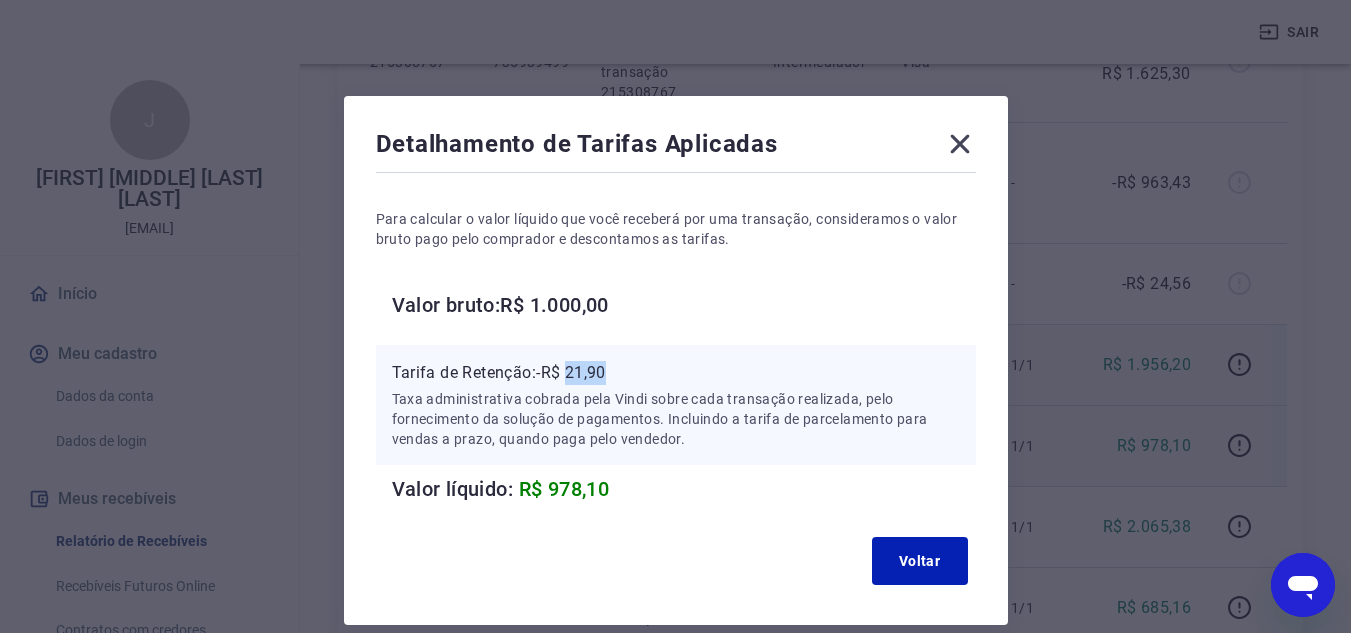 drag, startPoint x: 578, startPoint y: 367, endPoint x: 631, endPoint y: 370, distance: 53.08484 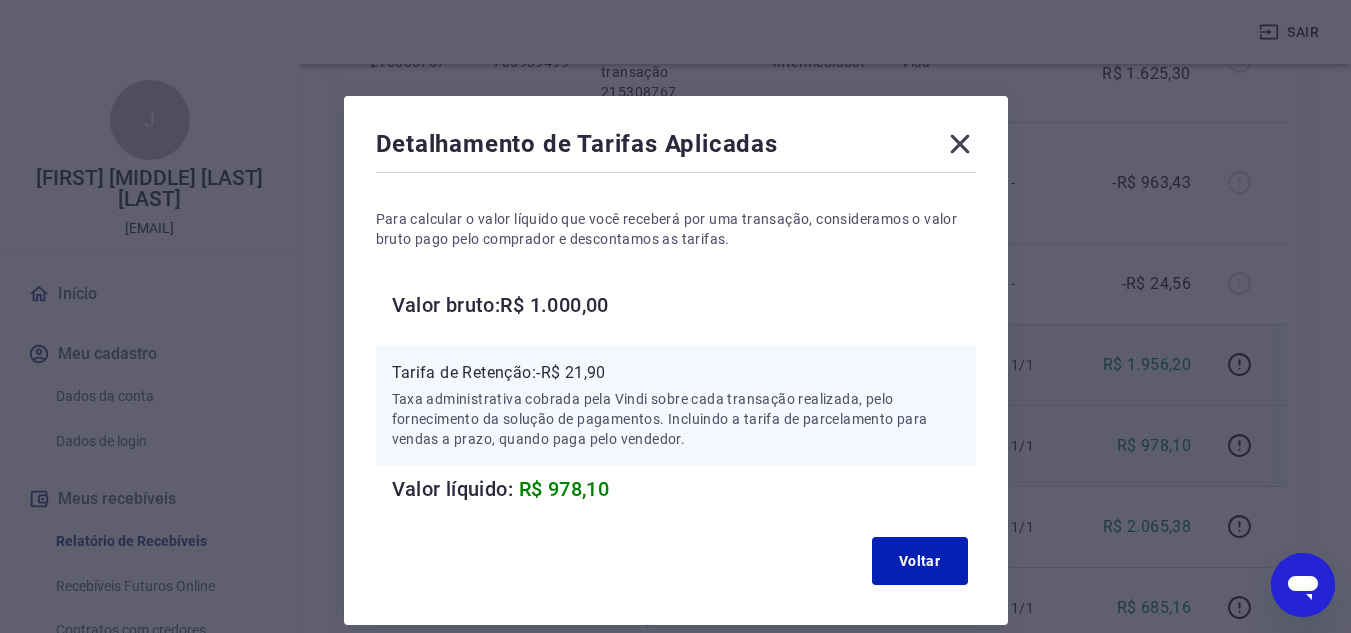 click 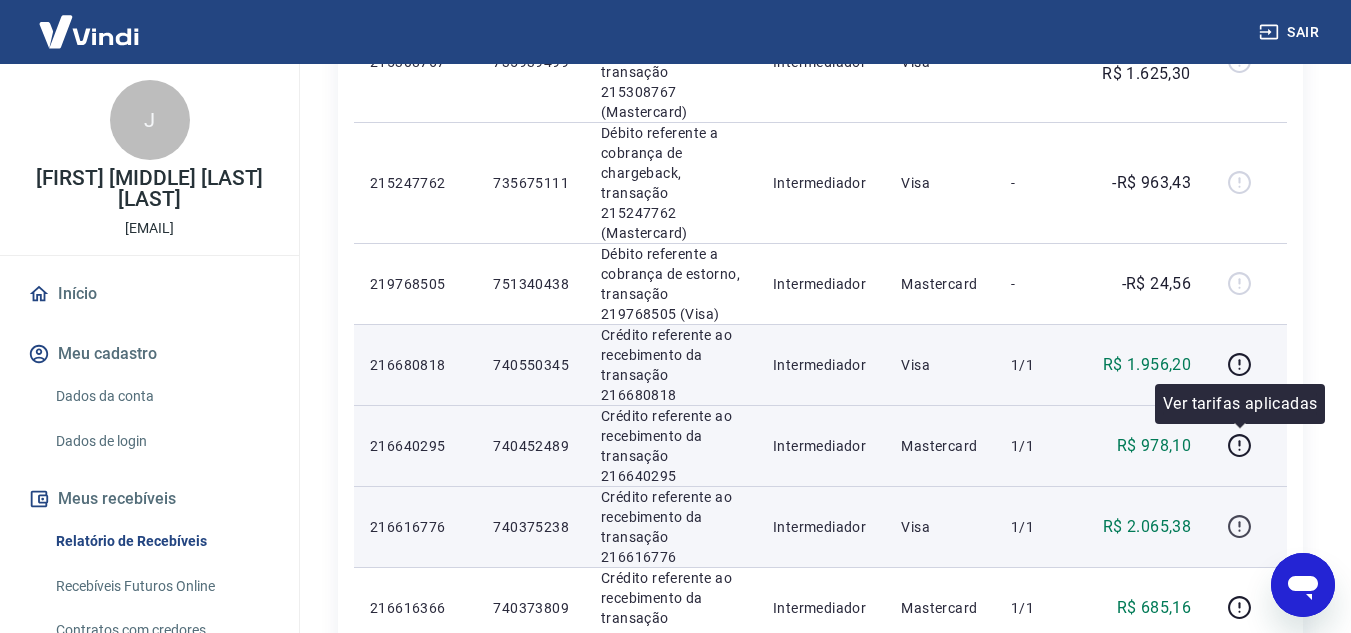 click 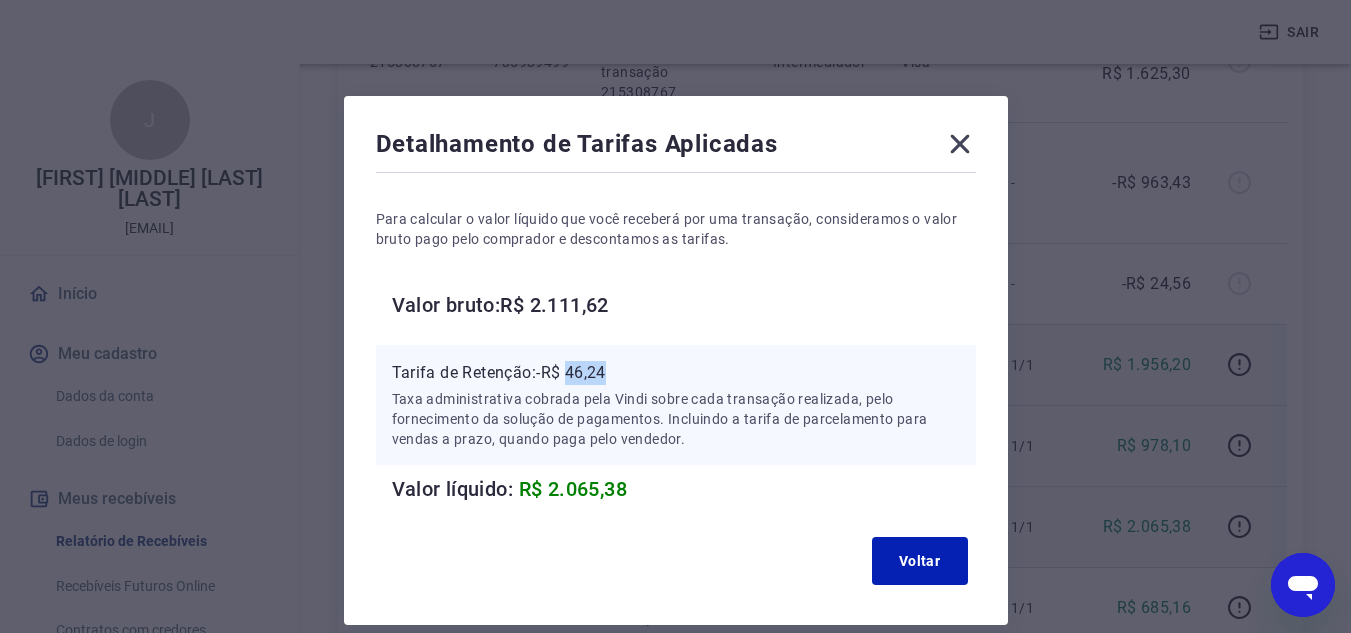 drag, startPoint x: 581, startPoint y: 371, endPoint x: 641, endPoint y: 371, distance: 60 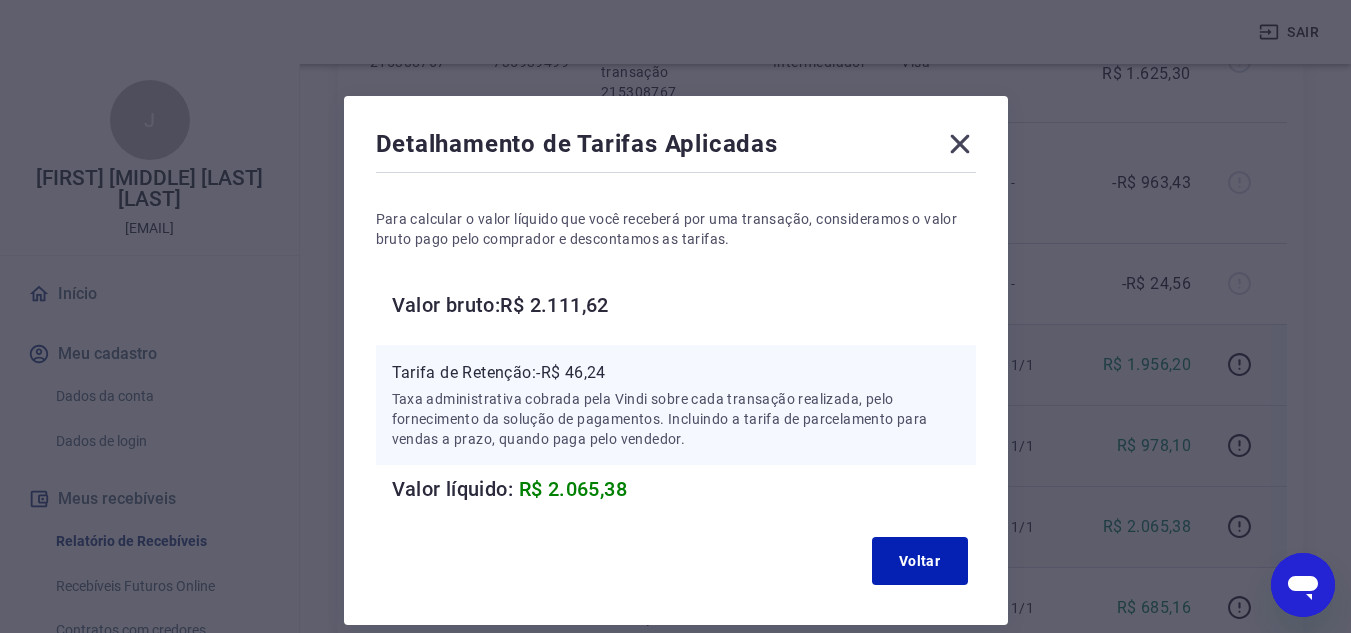 click 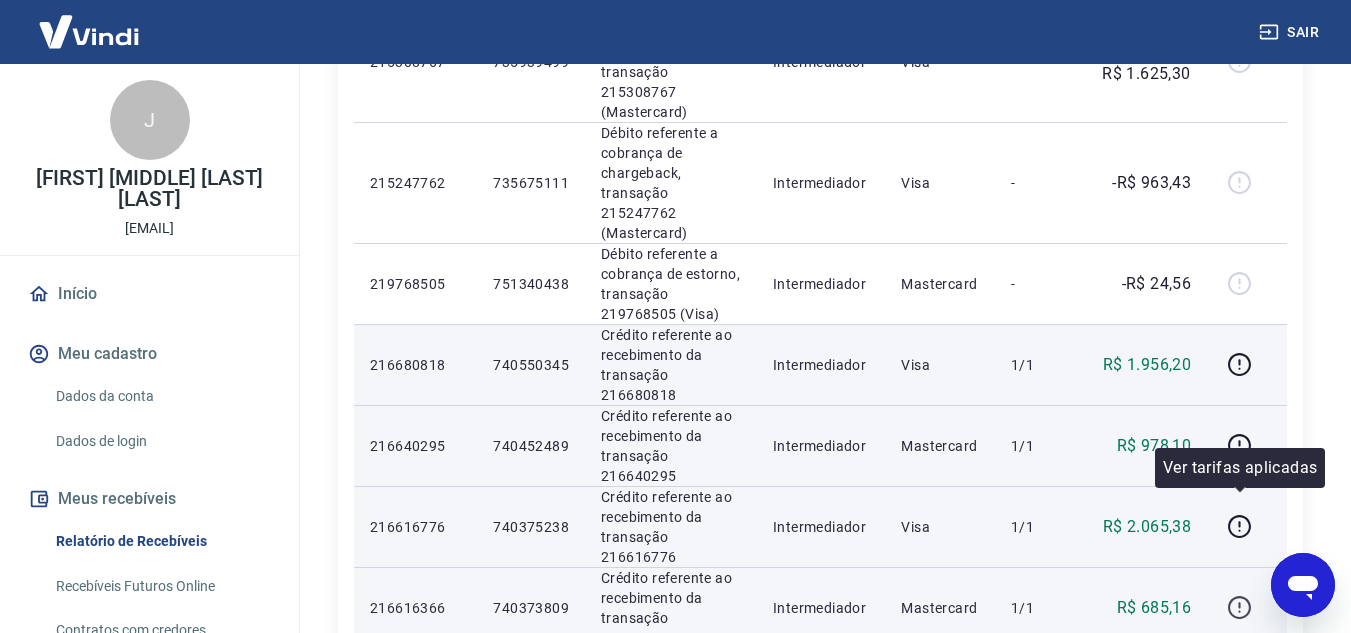 click 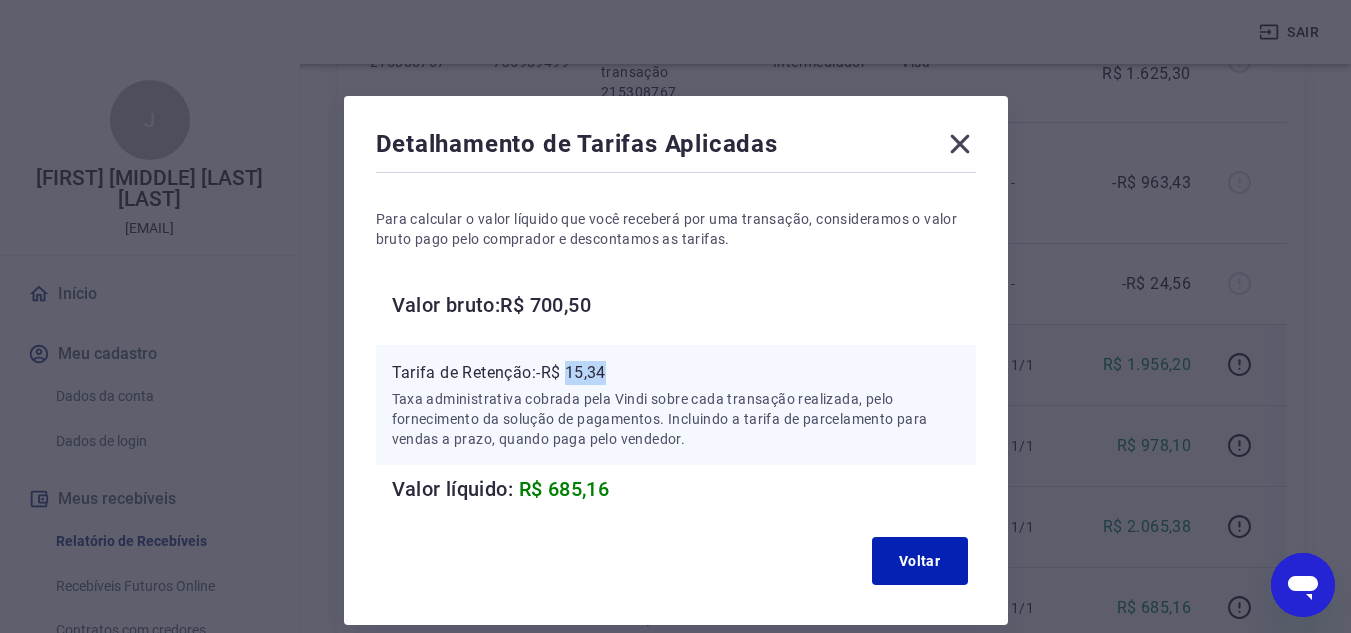 drag, startPoint x: 571, startPoint y: 370, endPoint x: 663, endPoint y: 384, distance: 93.05912 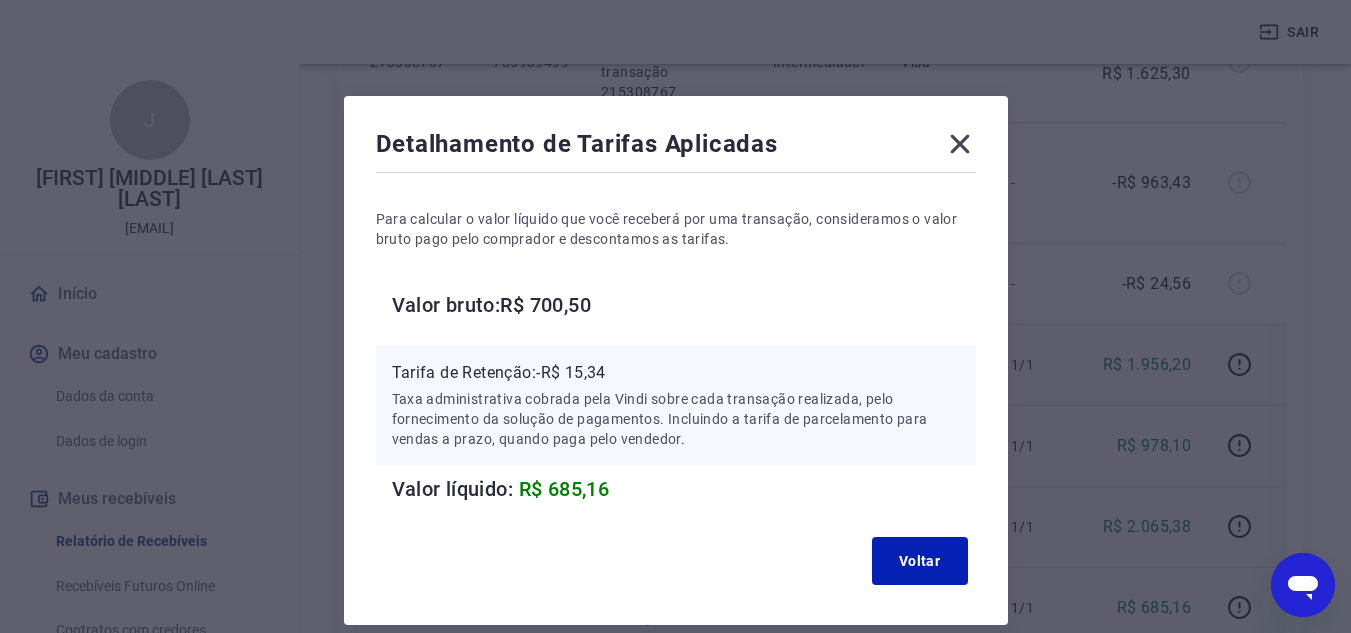 click 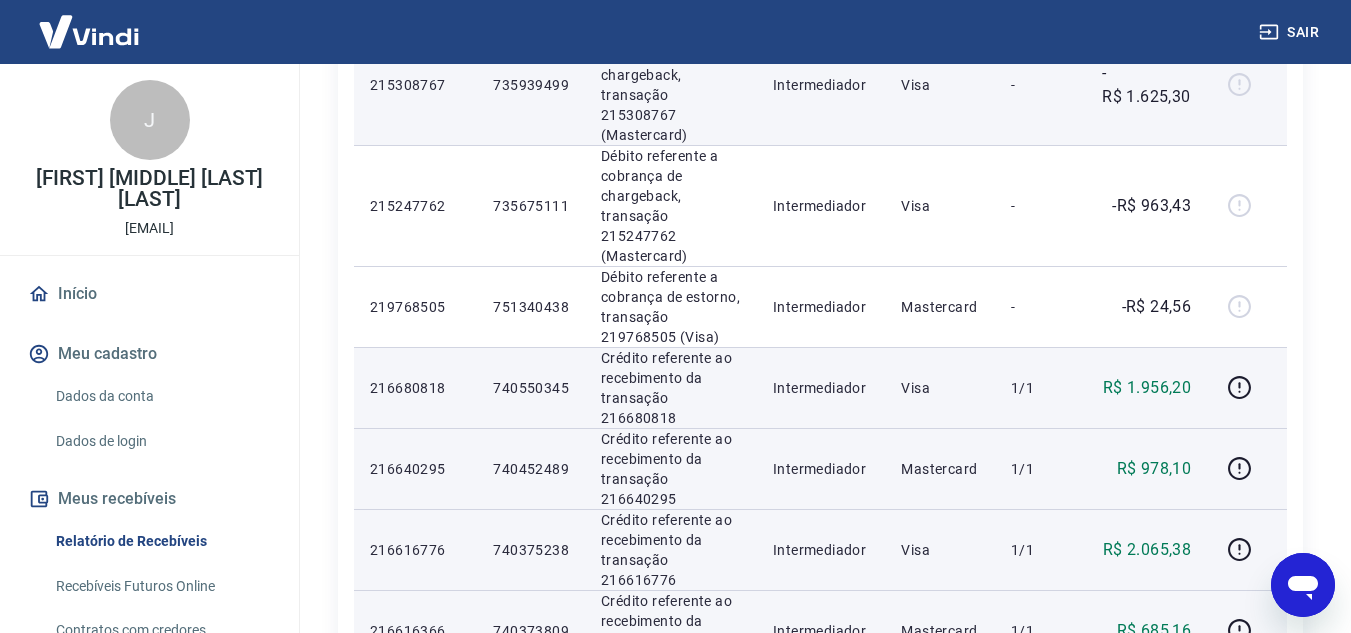 scroll, scrollTop: 600, scrollLeft: 0, axis: vertical 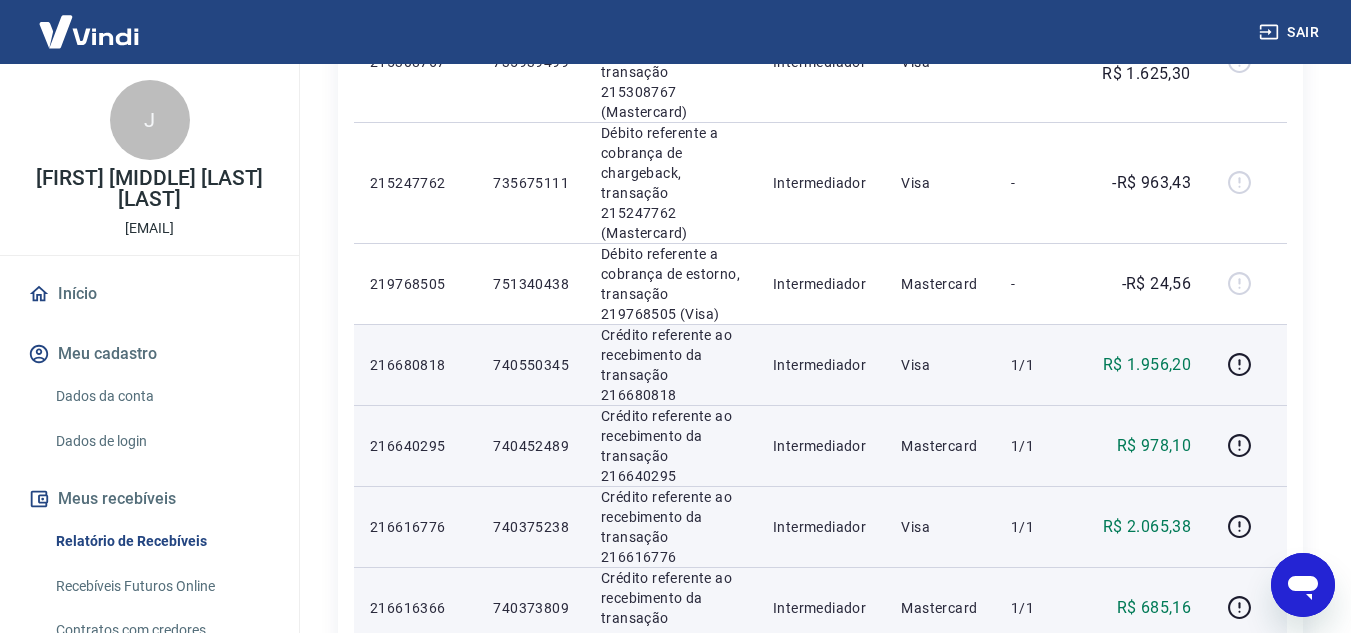 click on "R$ 978,10" at bounding box center [1154, 446] 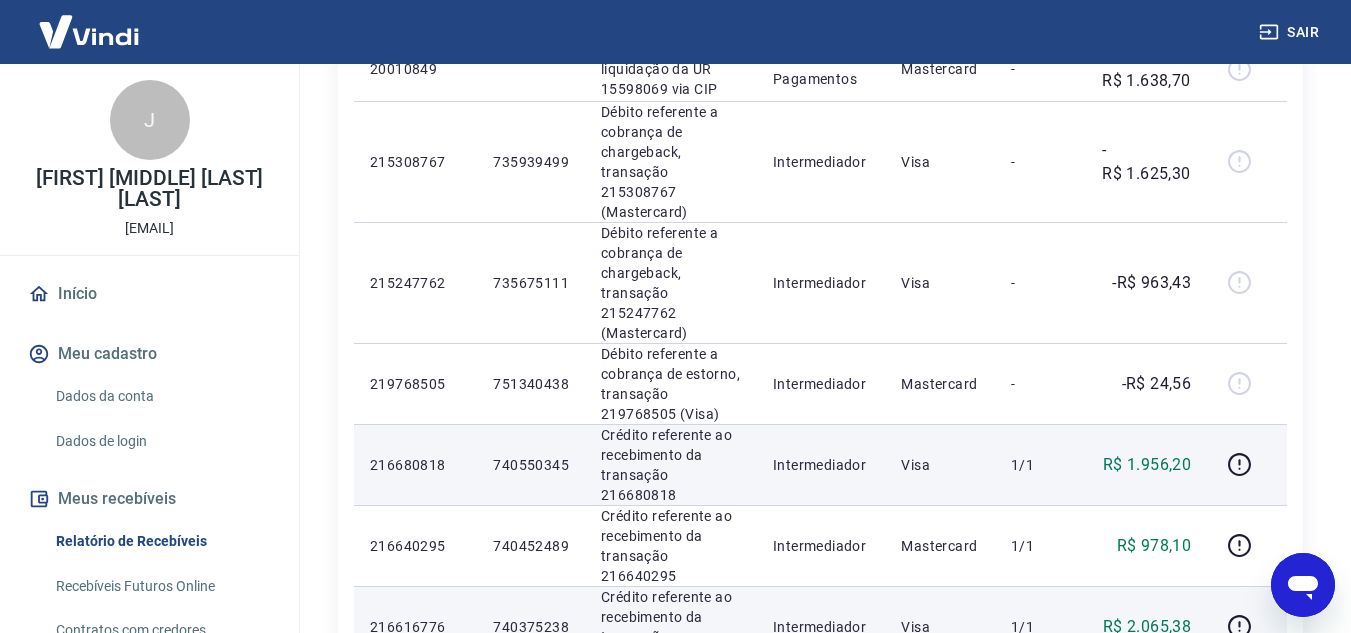 scroll, scrollTop: 400, scrollLeft: 0, axis: vertical 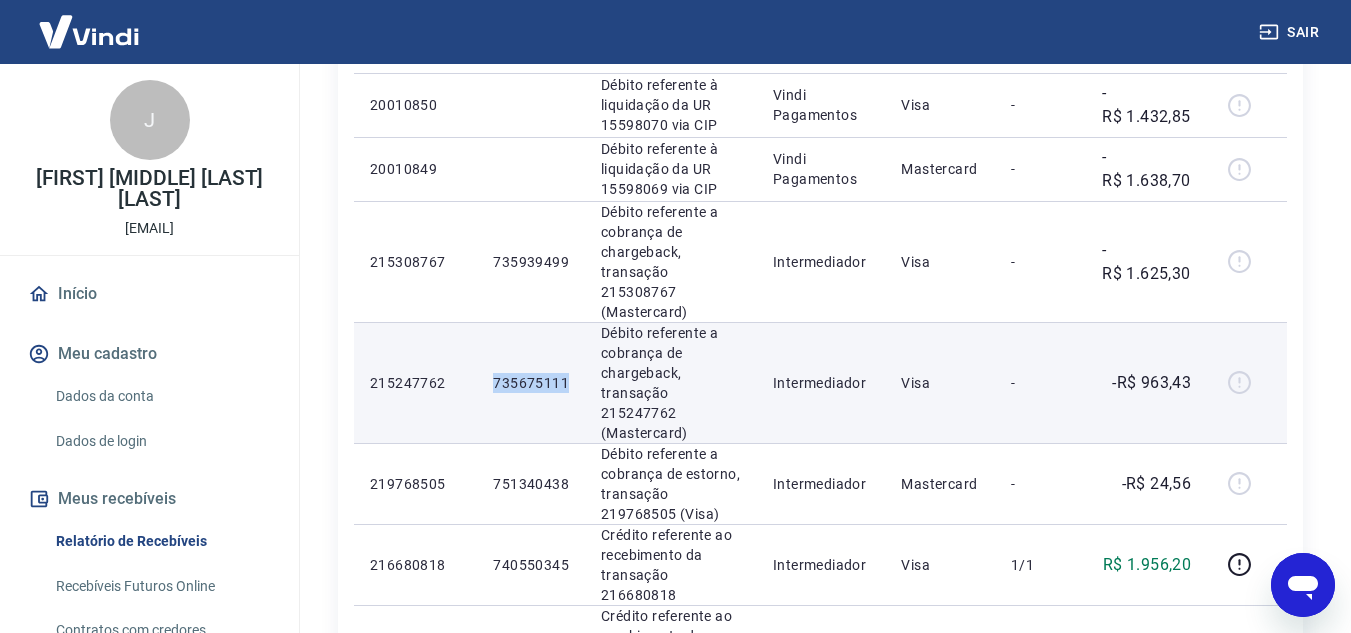 drag, startPoint x: 493, startPoint y: 344, endPoint x: 568, endPoint y: 344, distance: 75 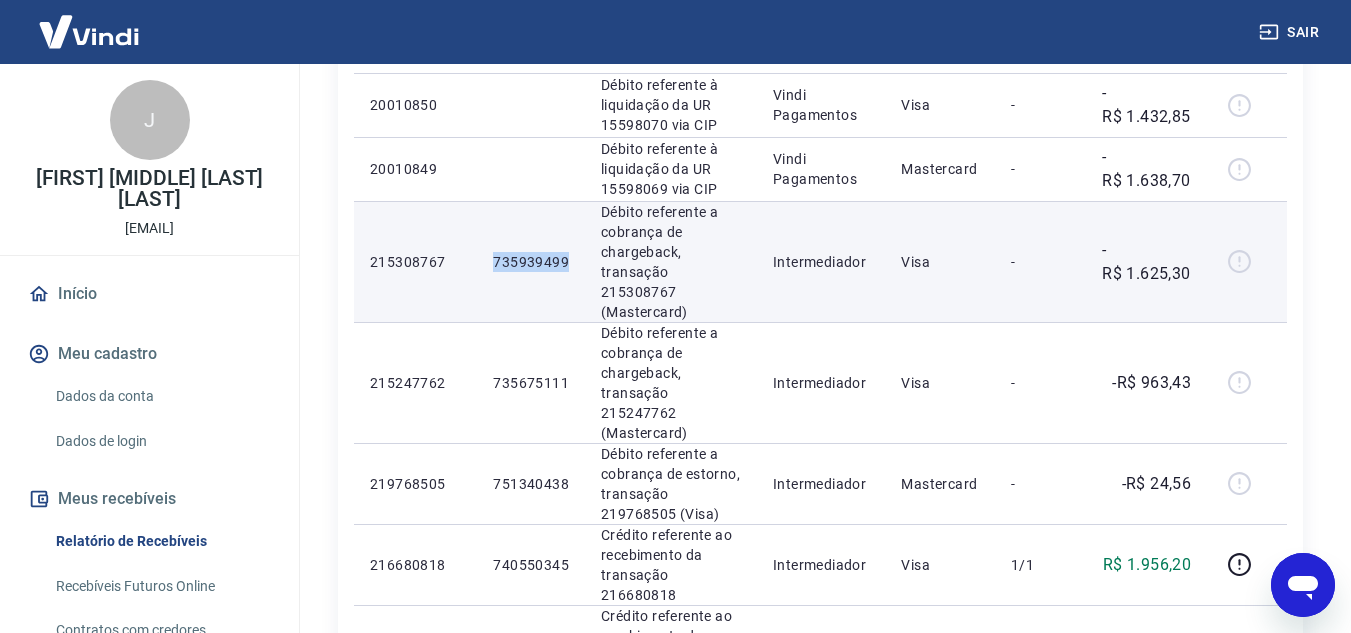 drag, startPoint x: 494, startPoint y: 247, endPoint x: 569, endPoint y: 254, distance: 75.32596 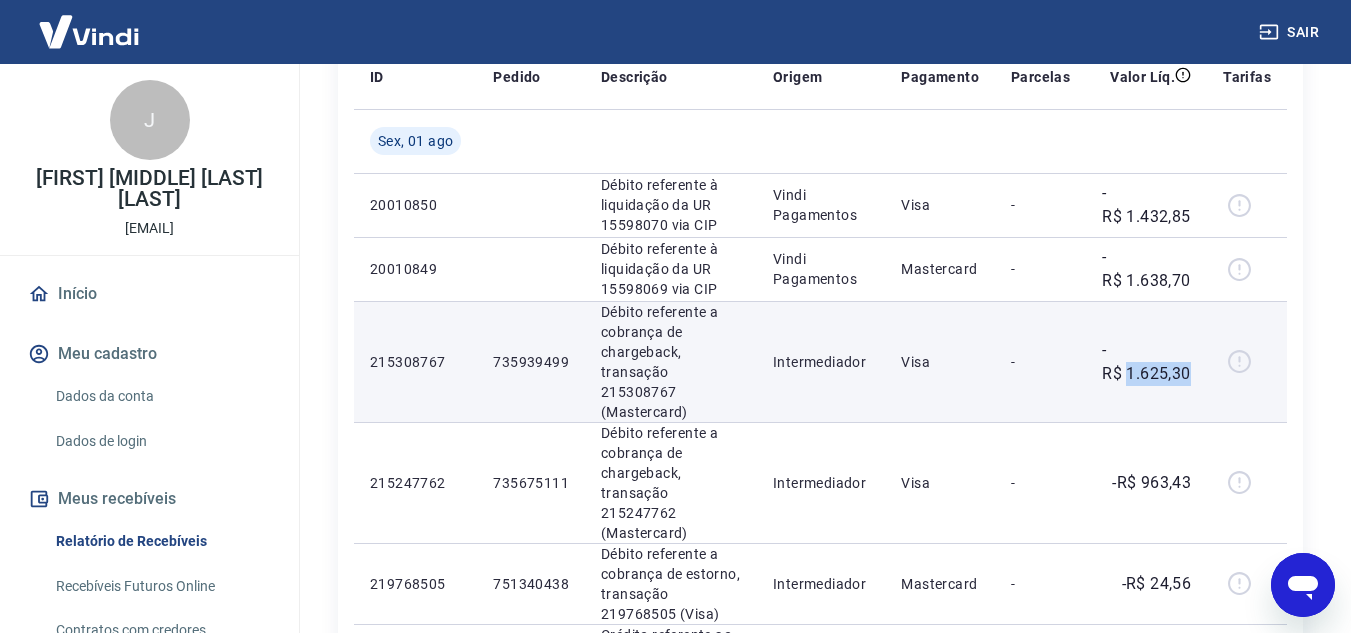drag, startPoint x: 1129, startPoint y: 363, endPoint x: 1191, endPoint y: 366, distance: 62.072536 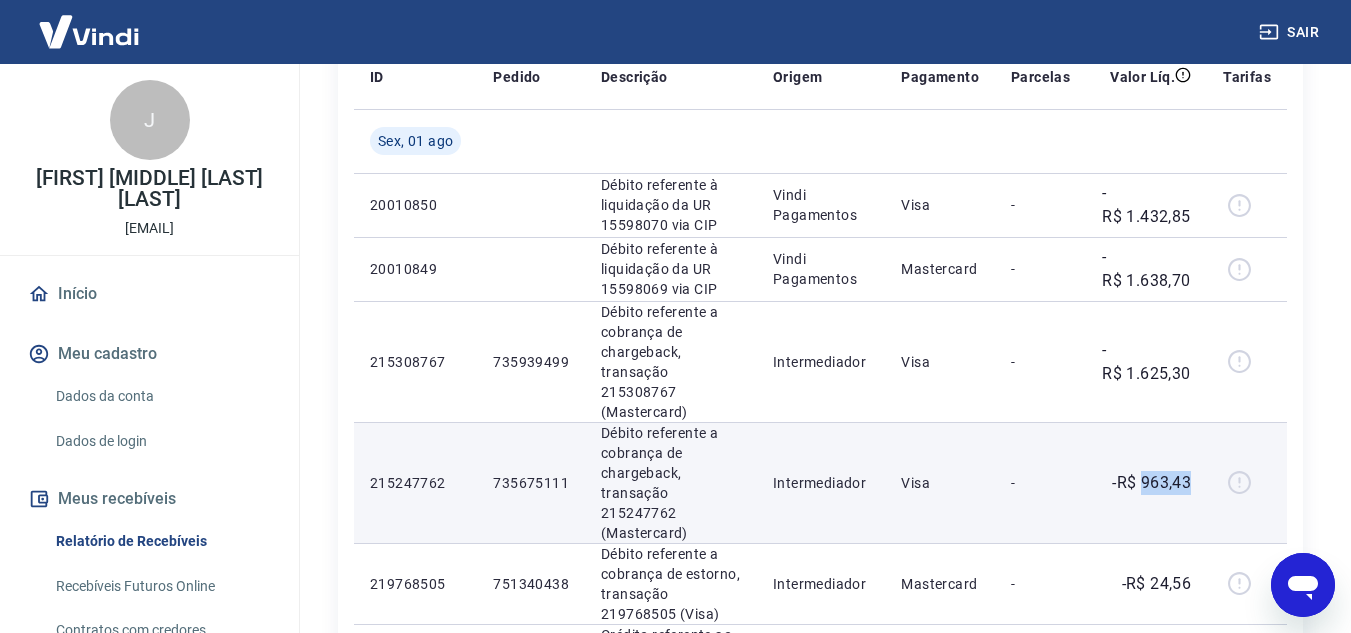drag, startPoint x: 1145, startPoint y: 446, endPoint x: 1201, endPoint y: 450, distance: 56.142673 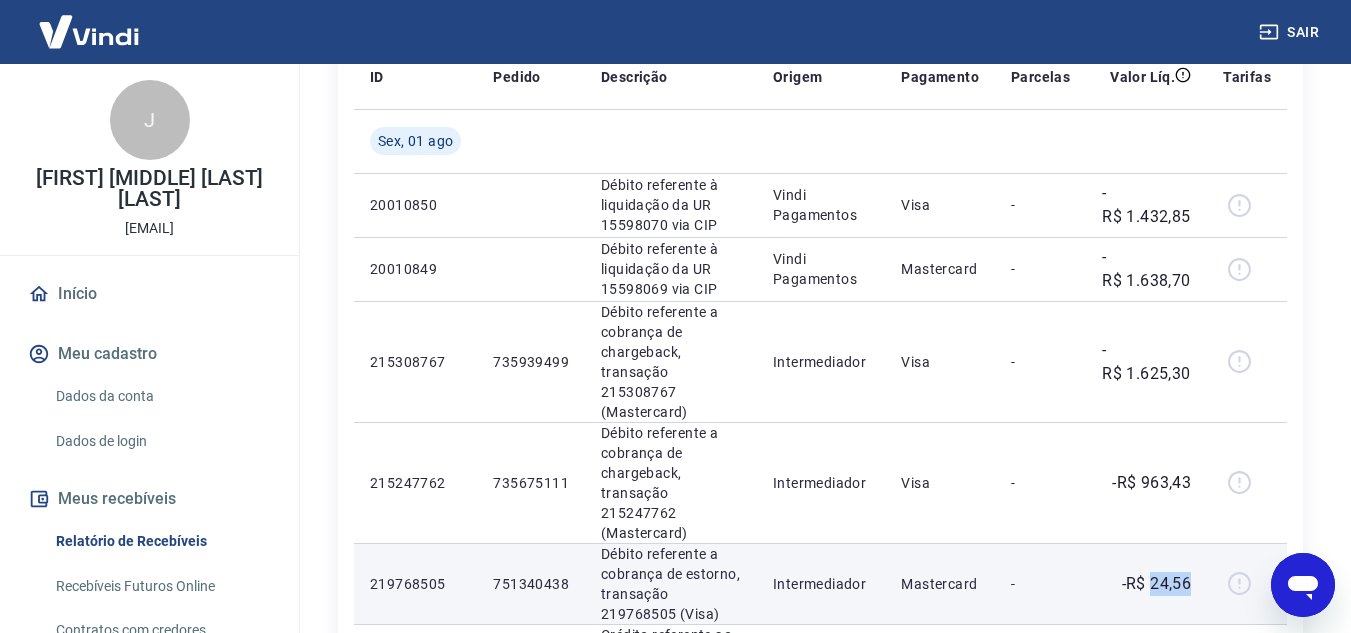 drag, startPoint x: 1151, startPoint y: 544, endPoint x: 1196, endPoint y: 543, distance: 45.01111 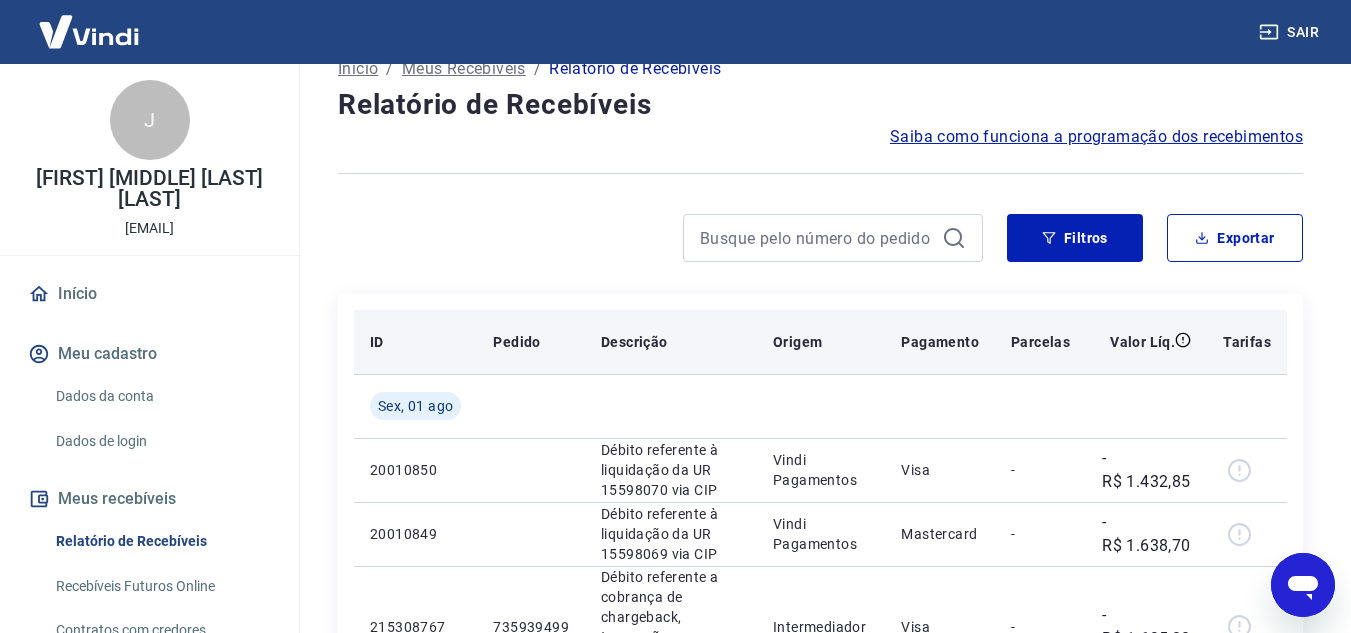 scroll, scrollTop: 0, scrollLeft: 0, axis: both 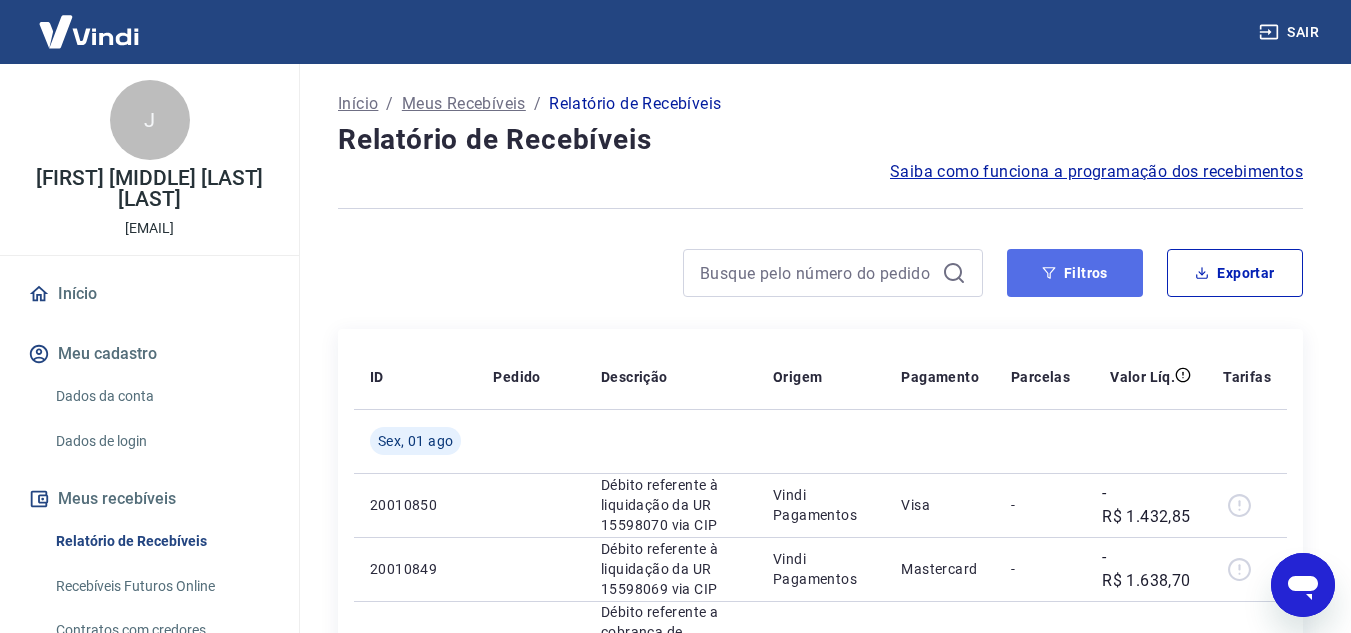 click on "Filtros" at bounding box center [1075, 273] 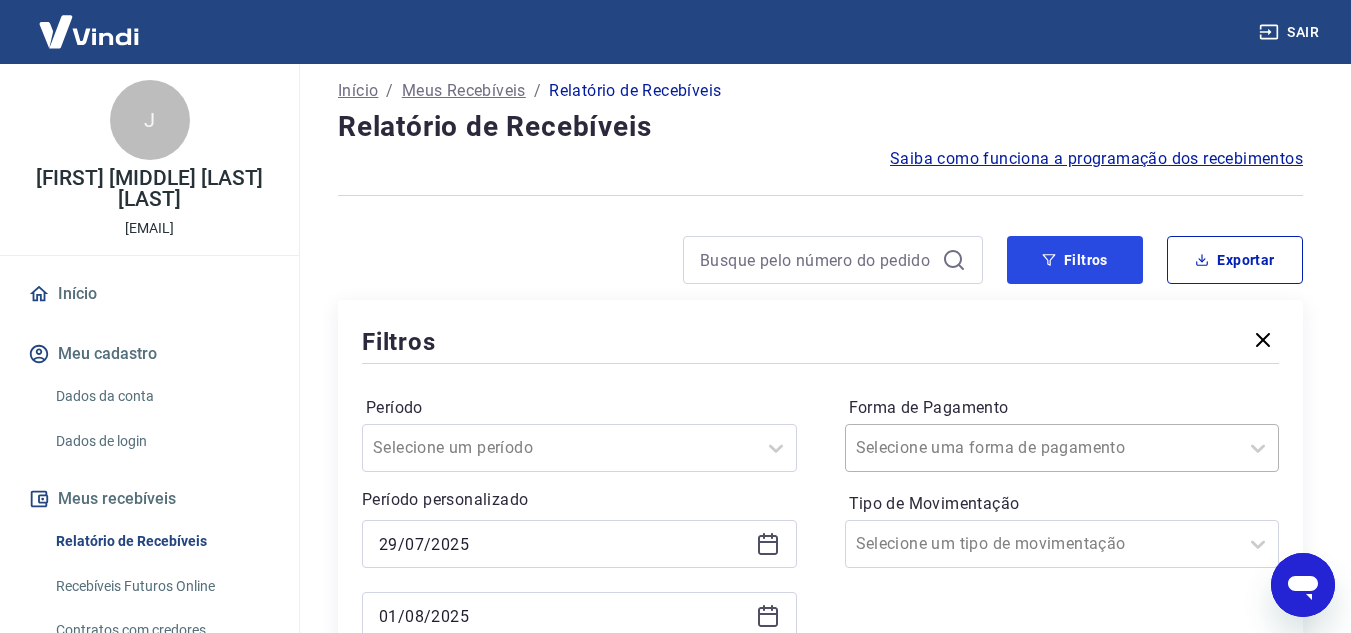 scroll, scrollTop: 100, scrollLeft: 0, axis: vertical 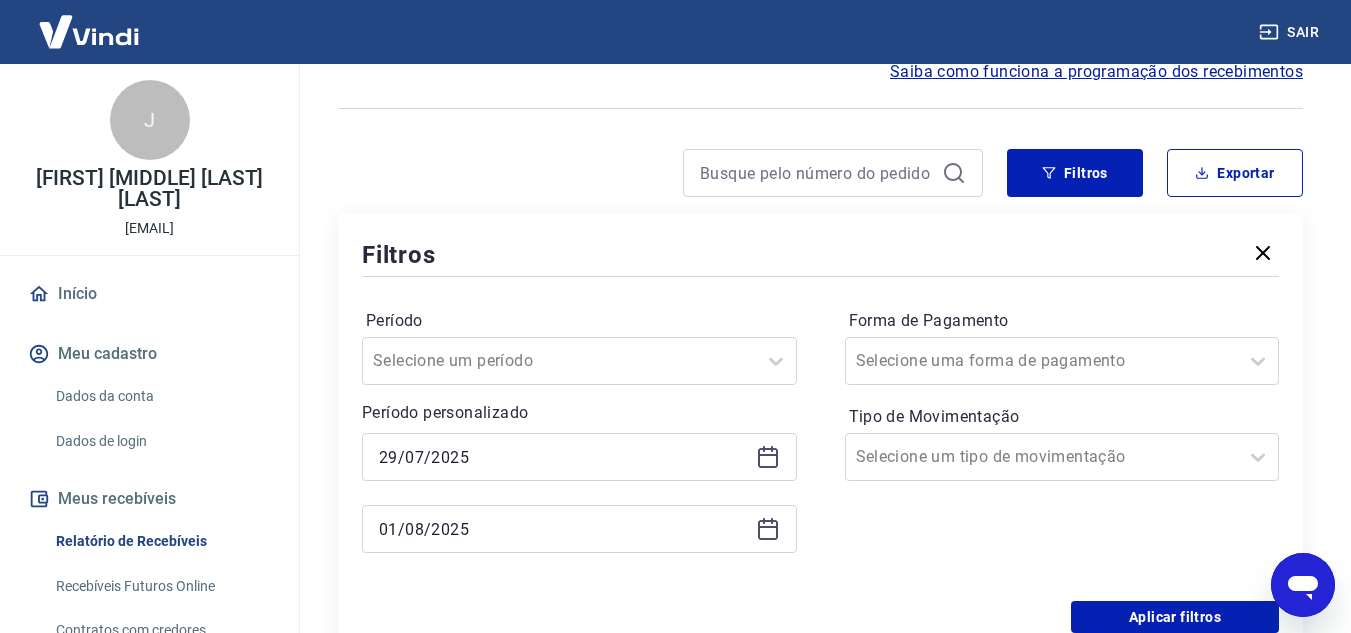 click 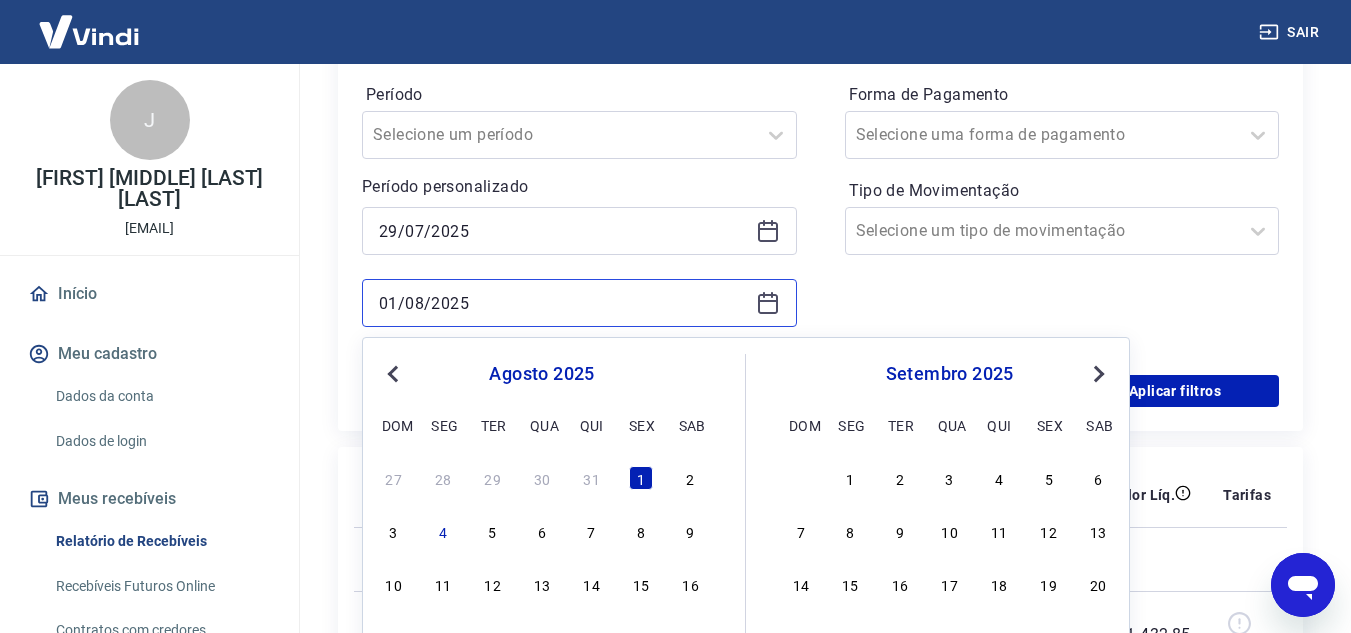 scroll, scrollTop: 400, scrollLeft: 0, axis: vertical 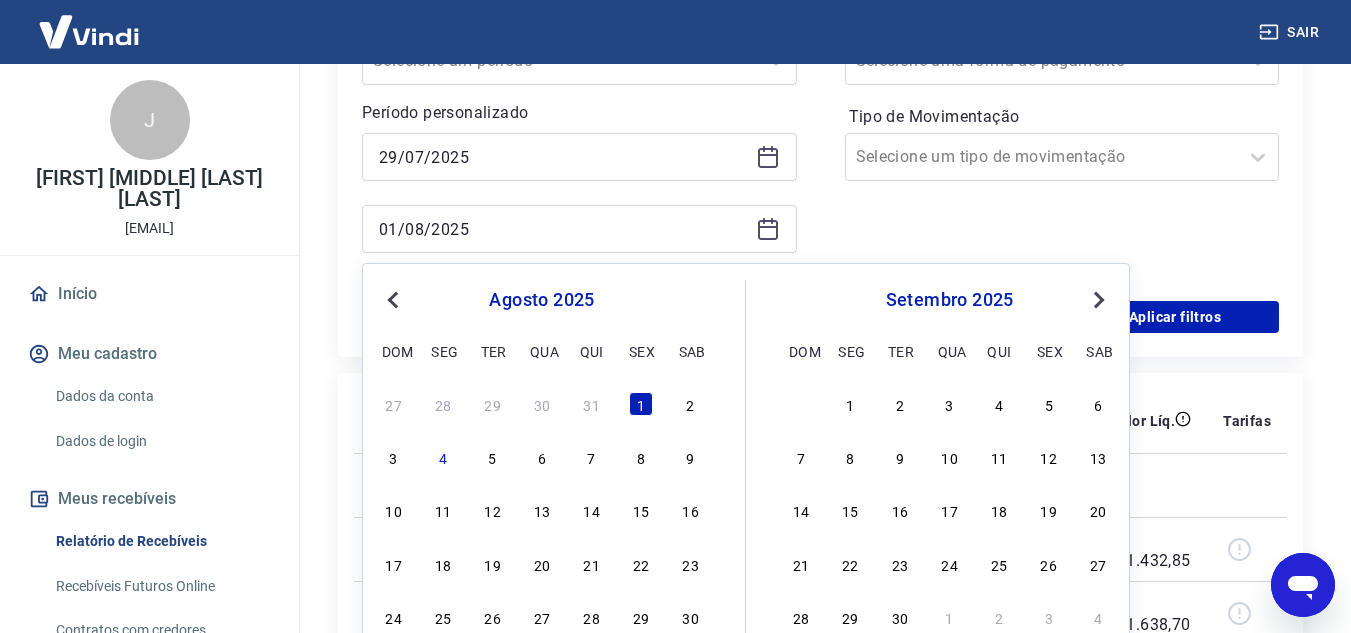 click on "3 4 5 6 7 8 9" at bounding box center [542, 457] 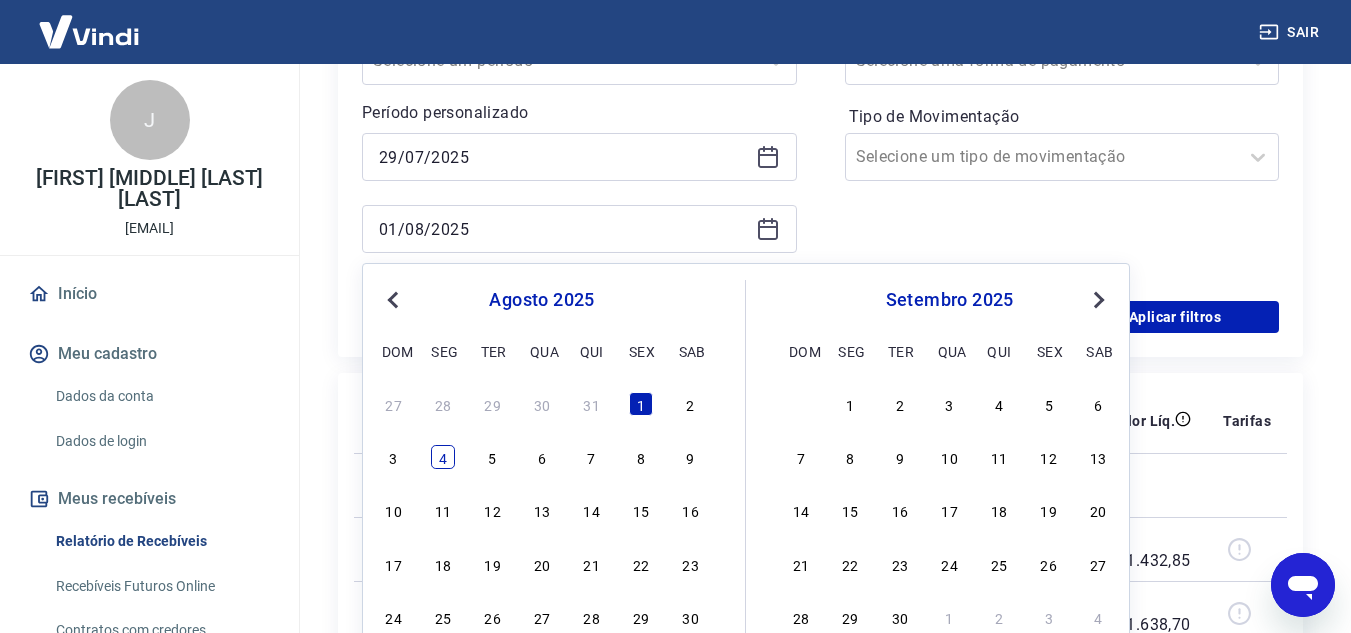 click on "4" at bounding box center (443, 457) 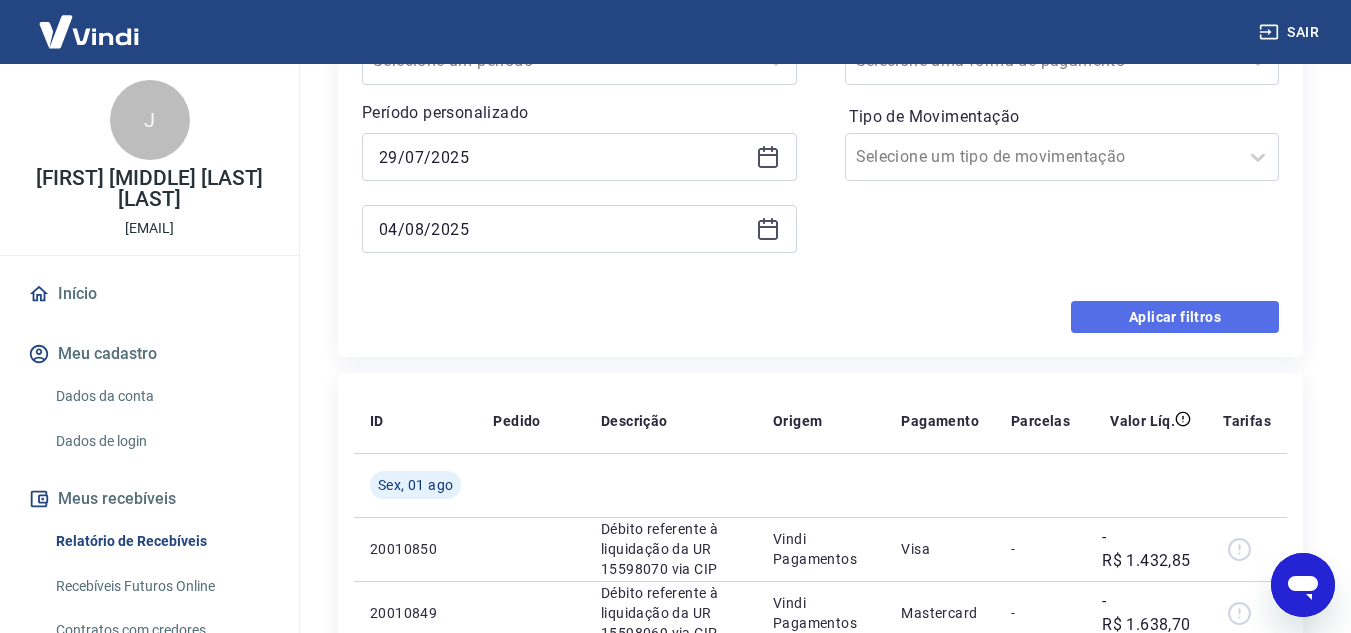 click on "Aplicar filtros" at bounding box center [1175, 317] 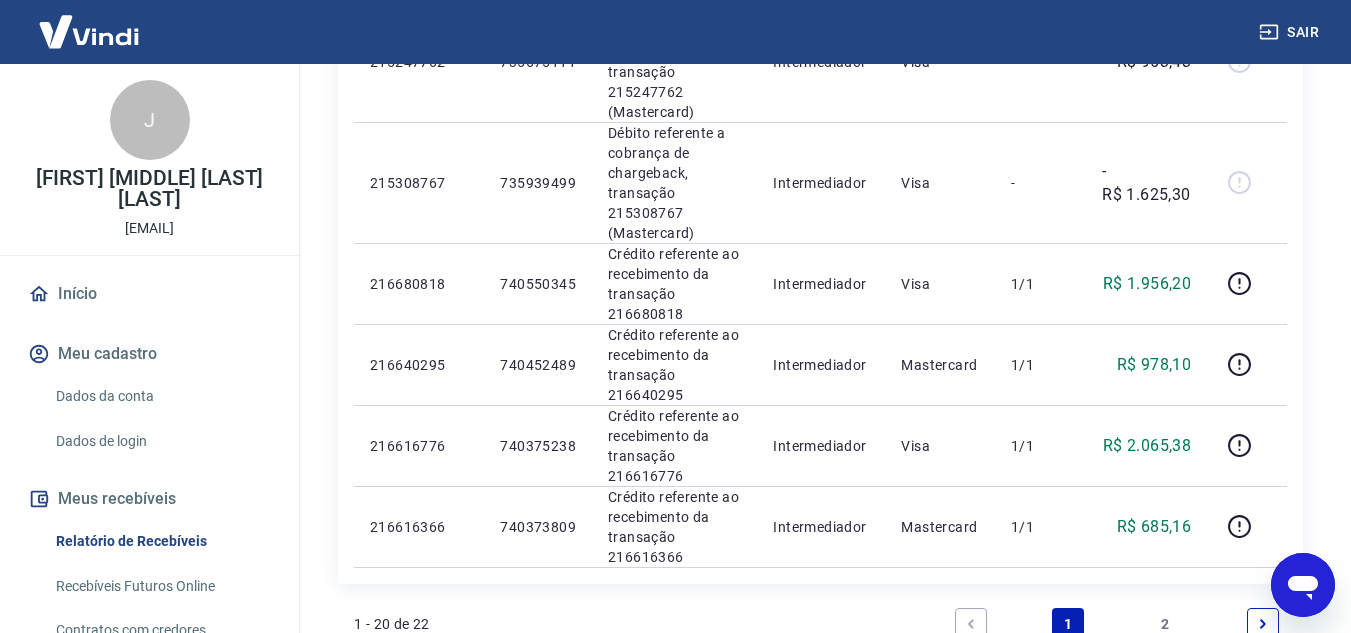 scroll, scrollTop: 1800, scrollLeft: 0, axis: vertical 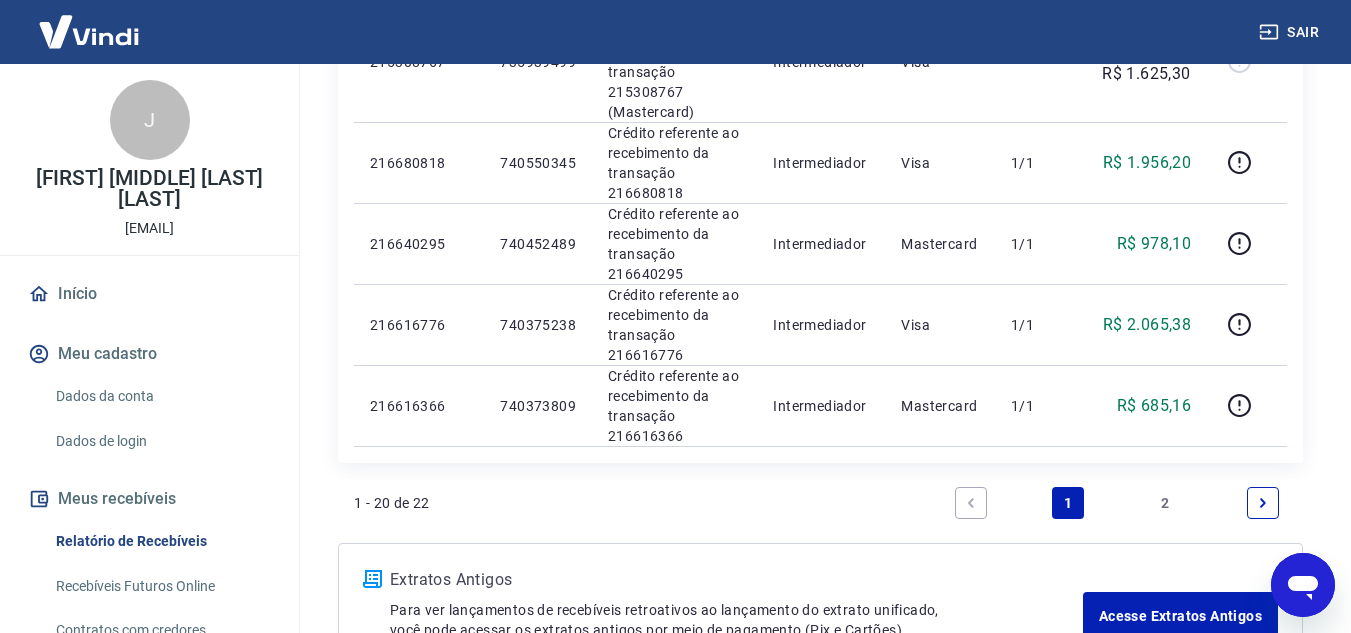 click on "2" at bounding box center (1166, 503) 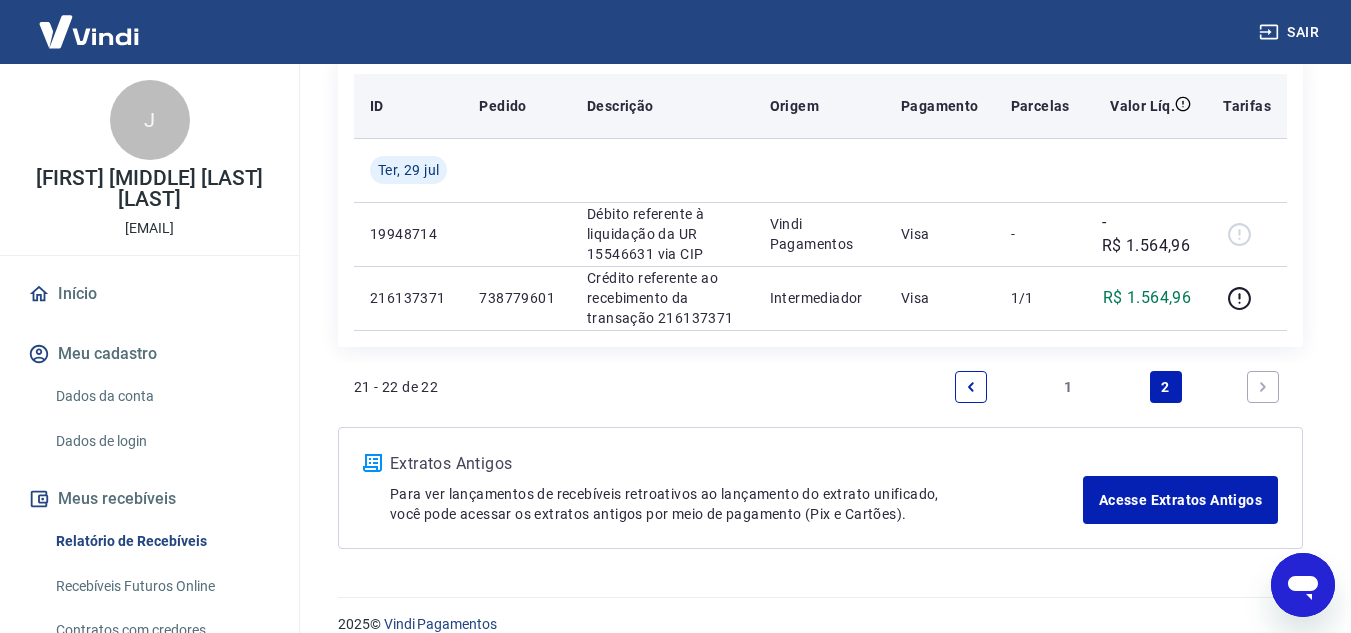 scroll, scrollTop: 297, scrollLeft: 0, axis: vertical 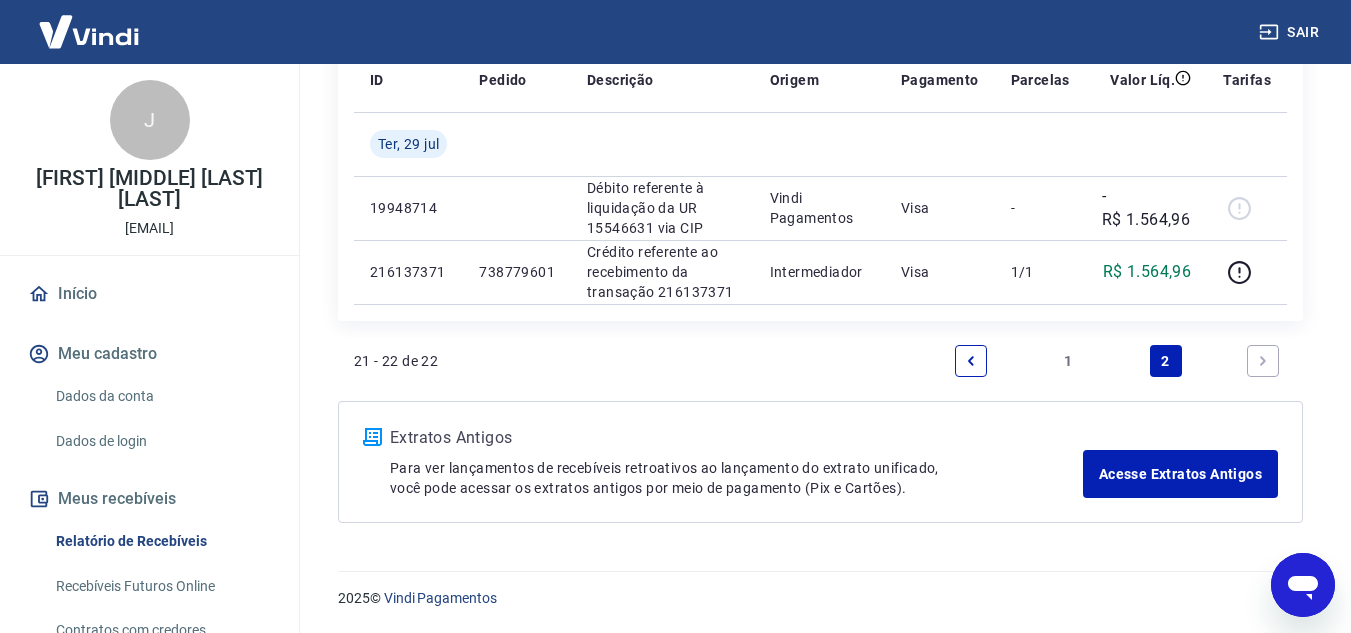 click on "1" at bounding box center (1068, 361) 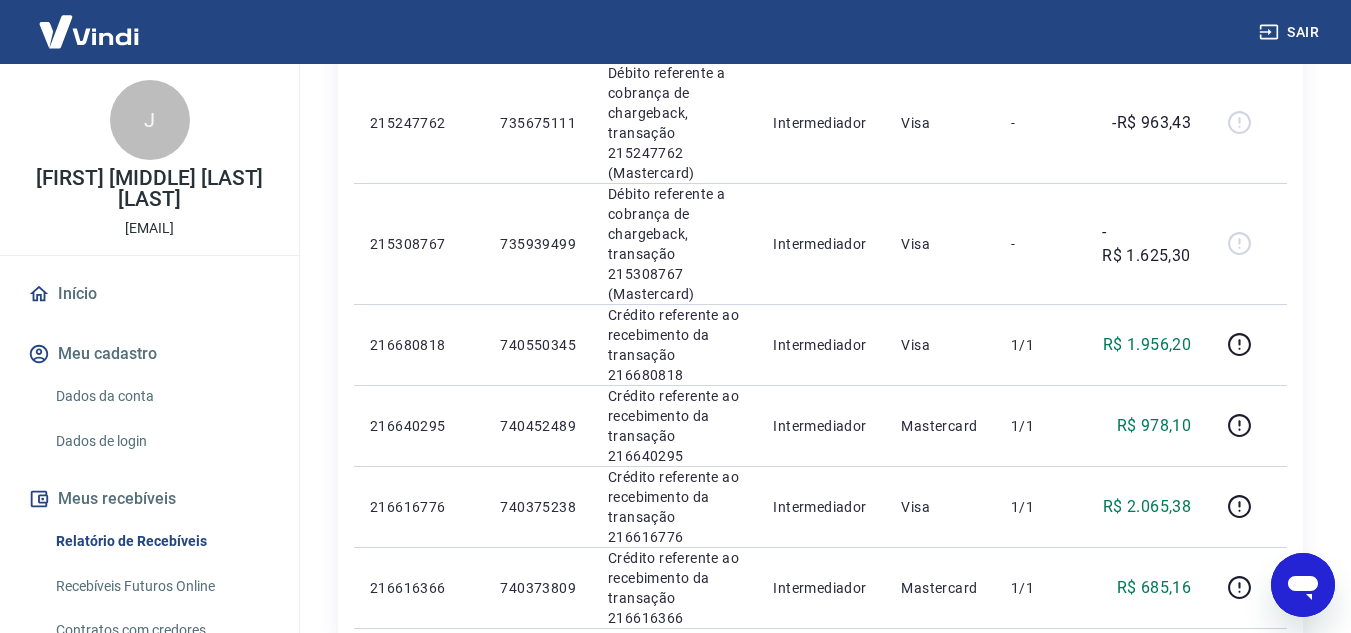 scroll, scrollTop: 1600, scrollLeft: 0, axis: vertical 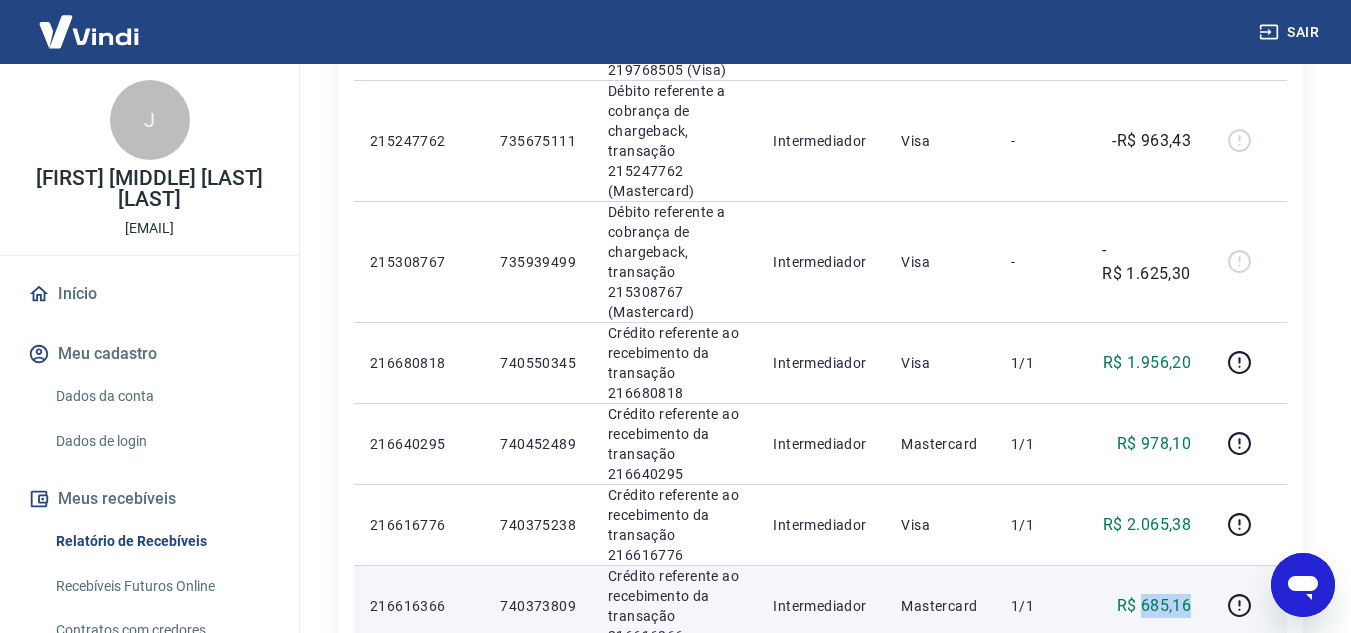 drag, startPoint x: 1146, startPoint y: 605, endPoint x: 1198, endPoint y: 605, distance: 52 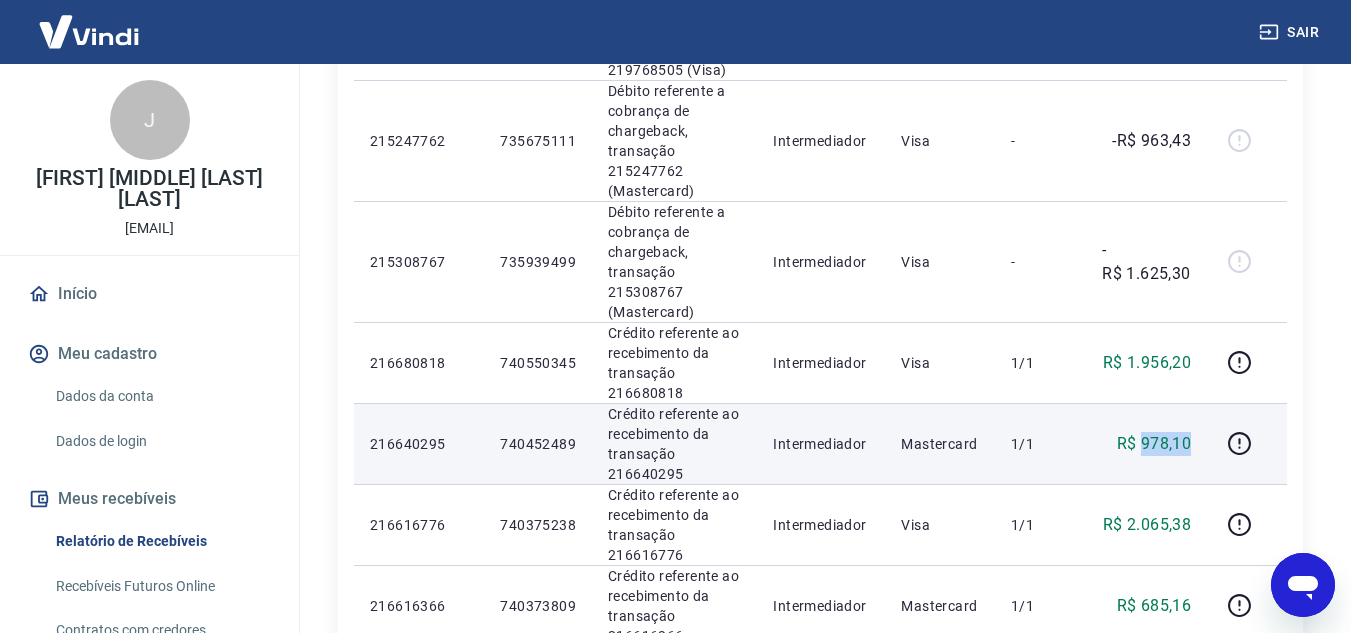 drag, startPoint x: 1147, startPoint y: 443, endPoint x: 1205, endPoint y: 440, distance: 58.077534 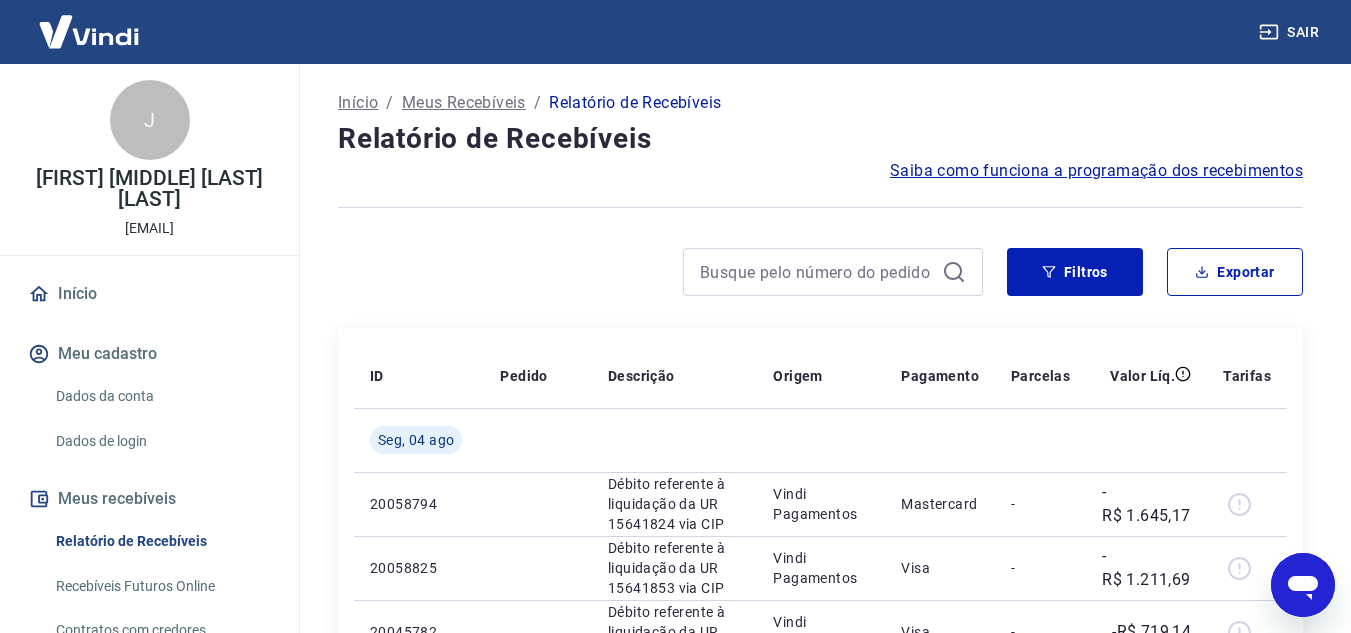 scroll, scrollTop: 0, scrollLeft: 0, axis: both 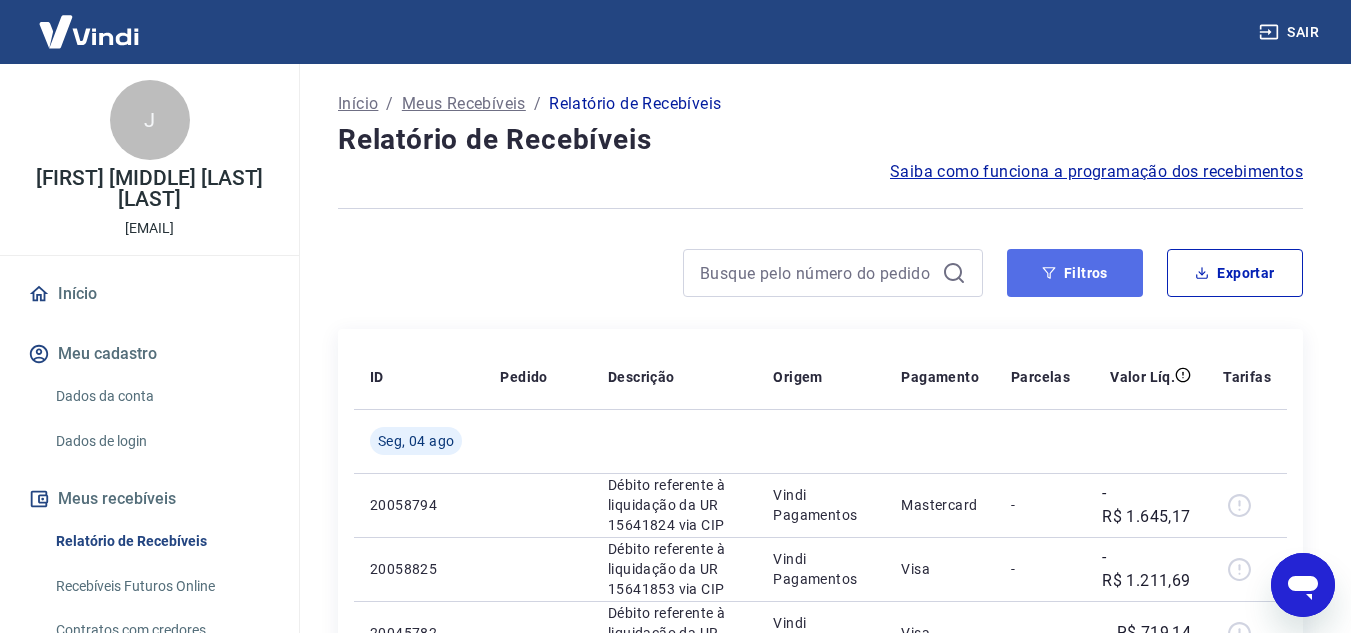 click on "Filtros" at bounding box center [1075, 273] 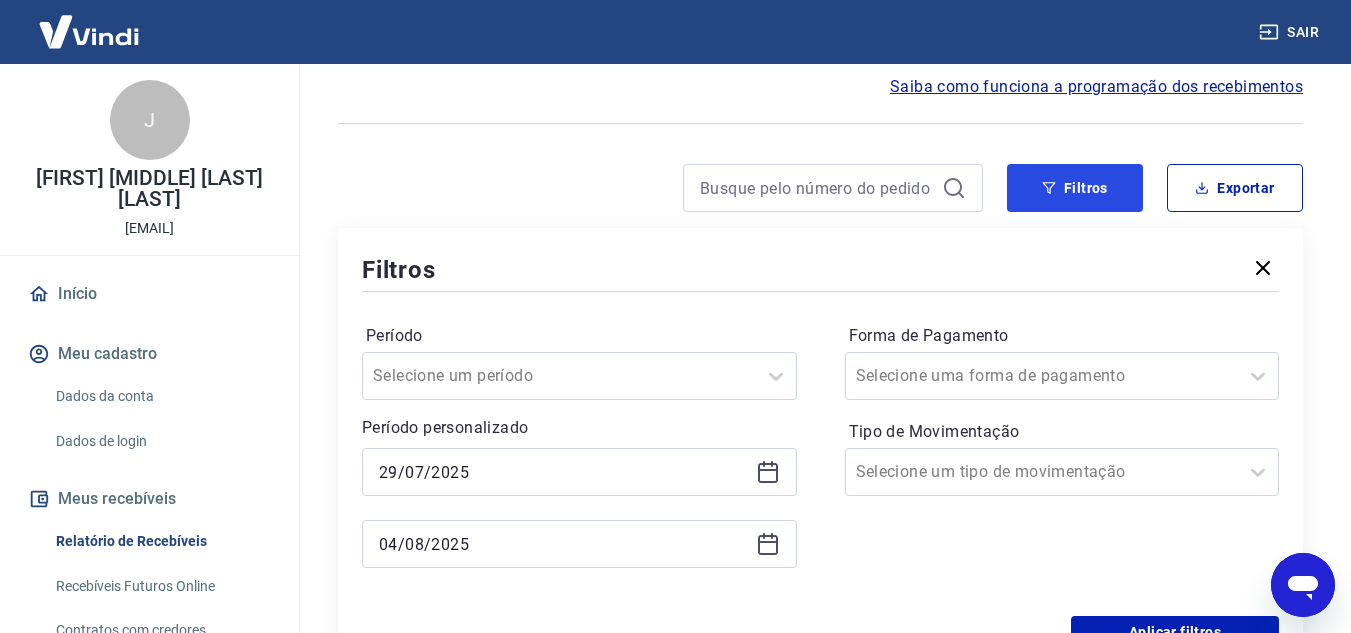 scroll, scrollTop: 200, scrollLeft: 0, axis: vertical 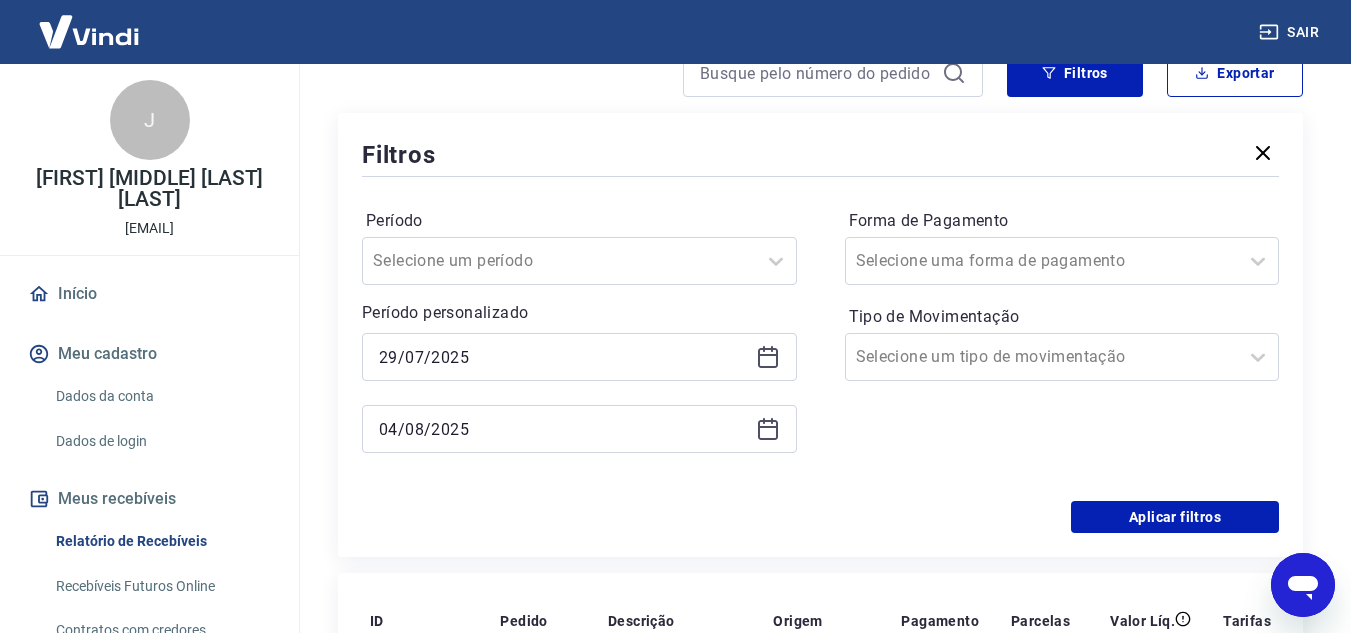 click 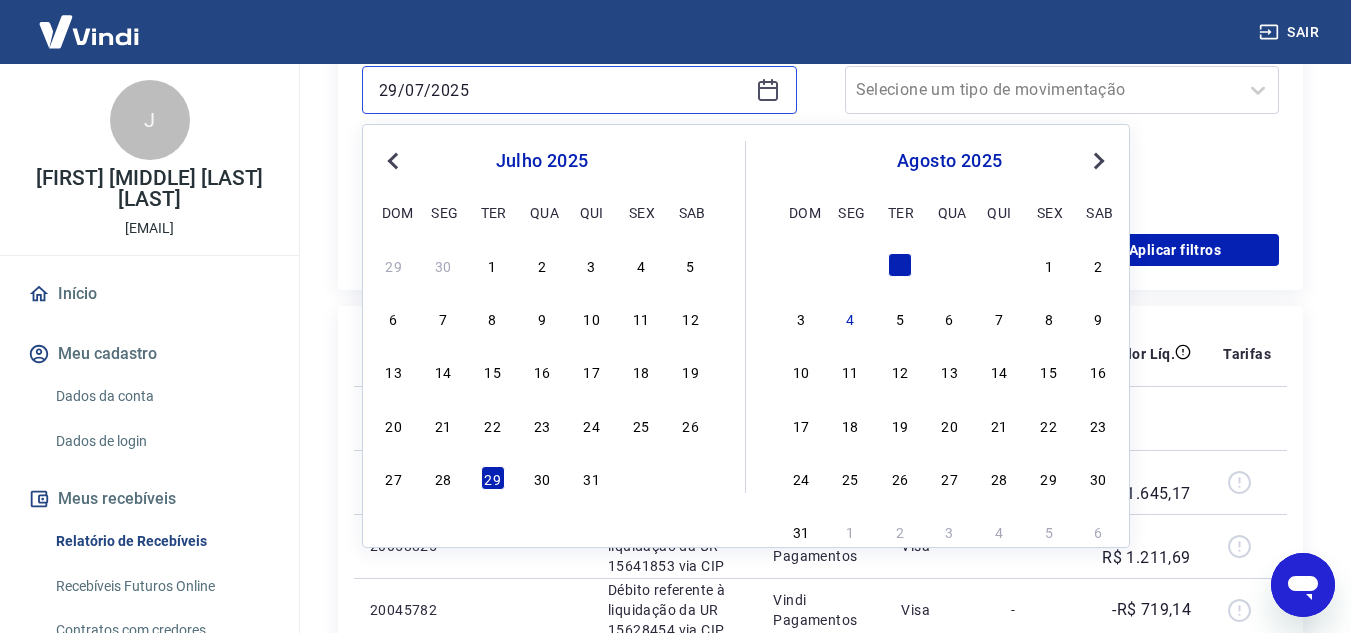 scroll, scrollTop: 500, scrollLeft: 0, axis: vertical 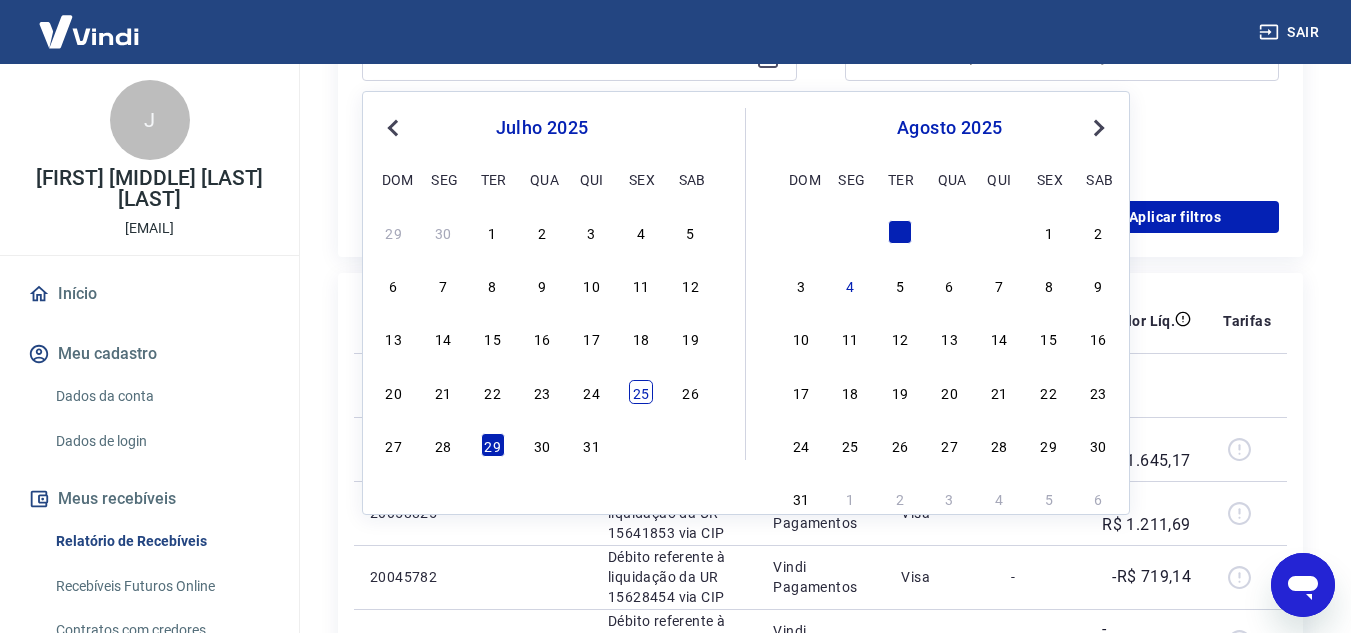 click on "25" at bounding box center [641, 392] 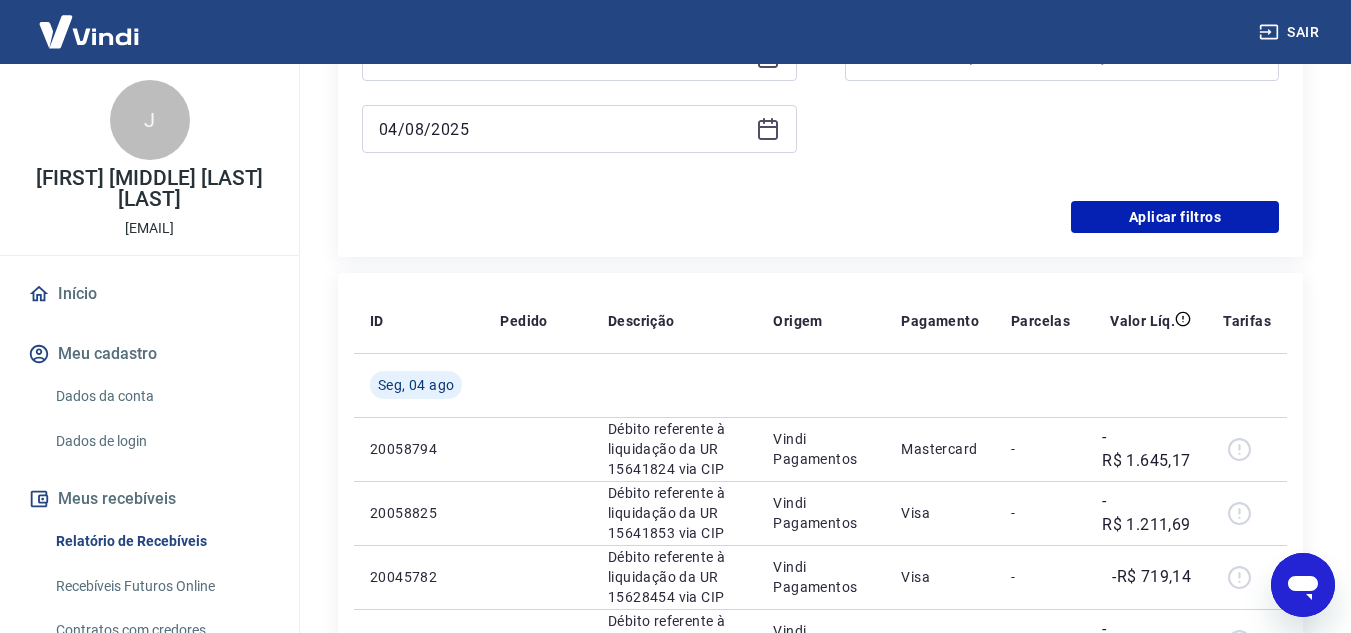 type on "25/07/2025" 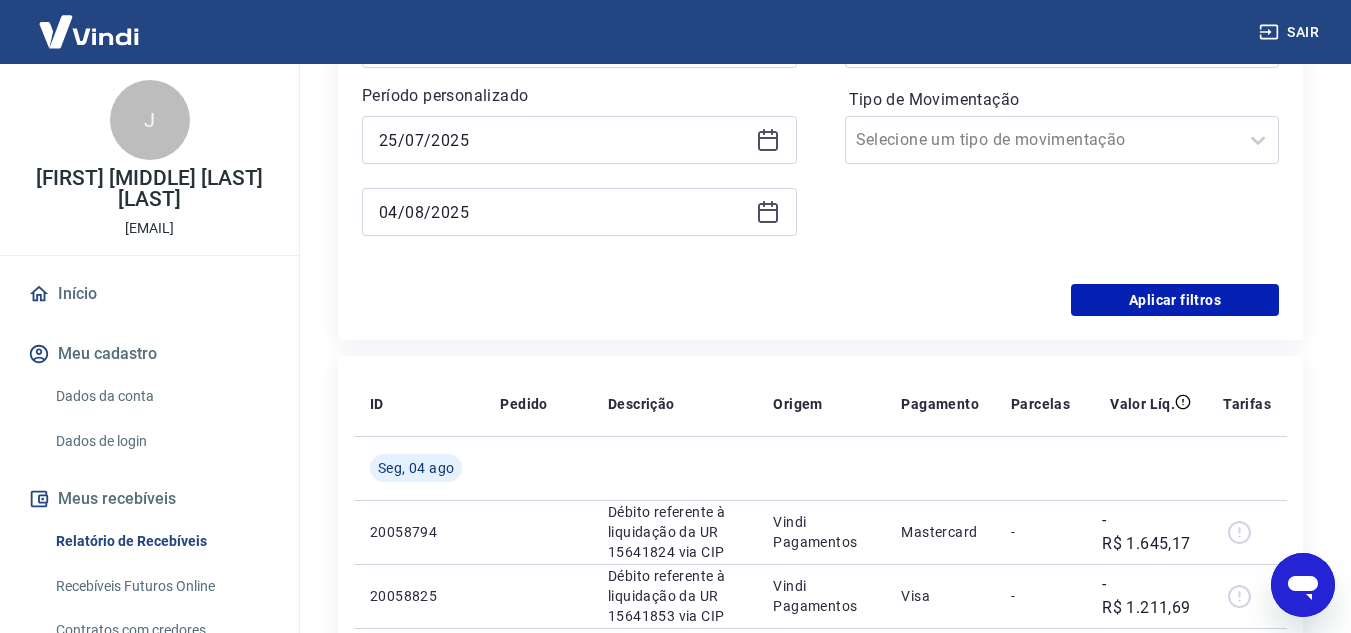 scroll, scrollTop: 300, scrollLeft: 0, axis: vertical 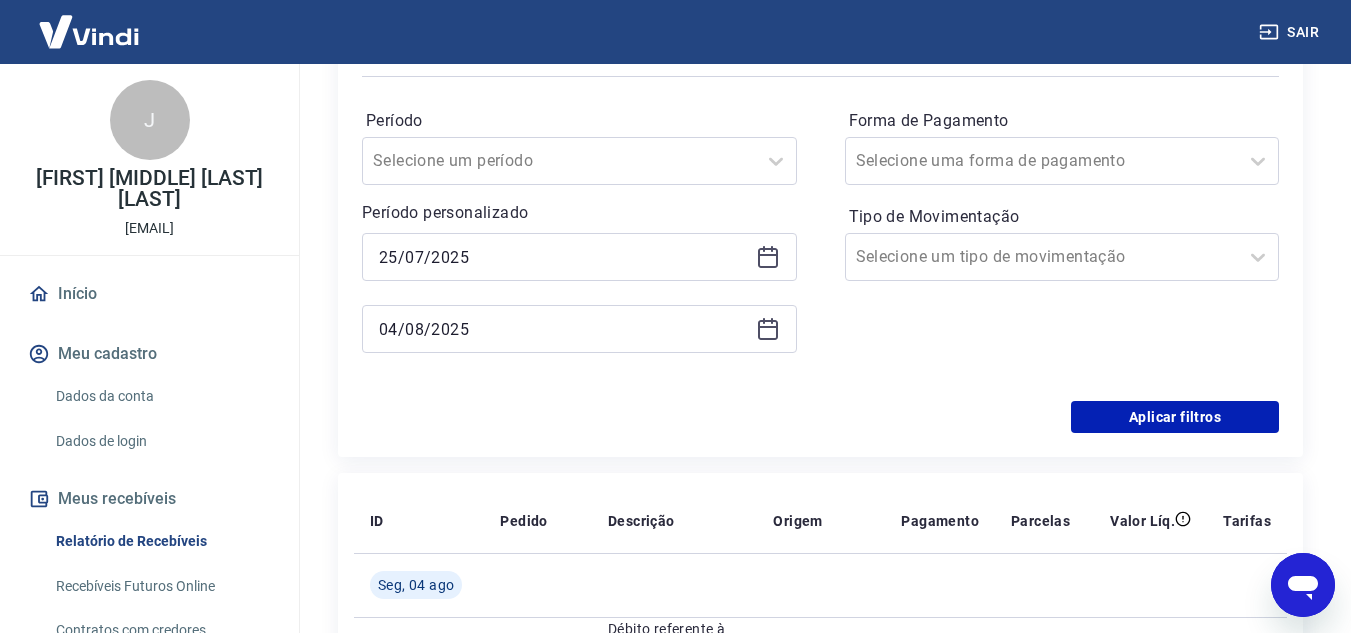 click 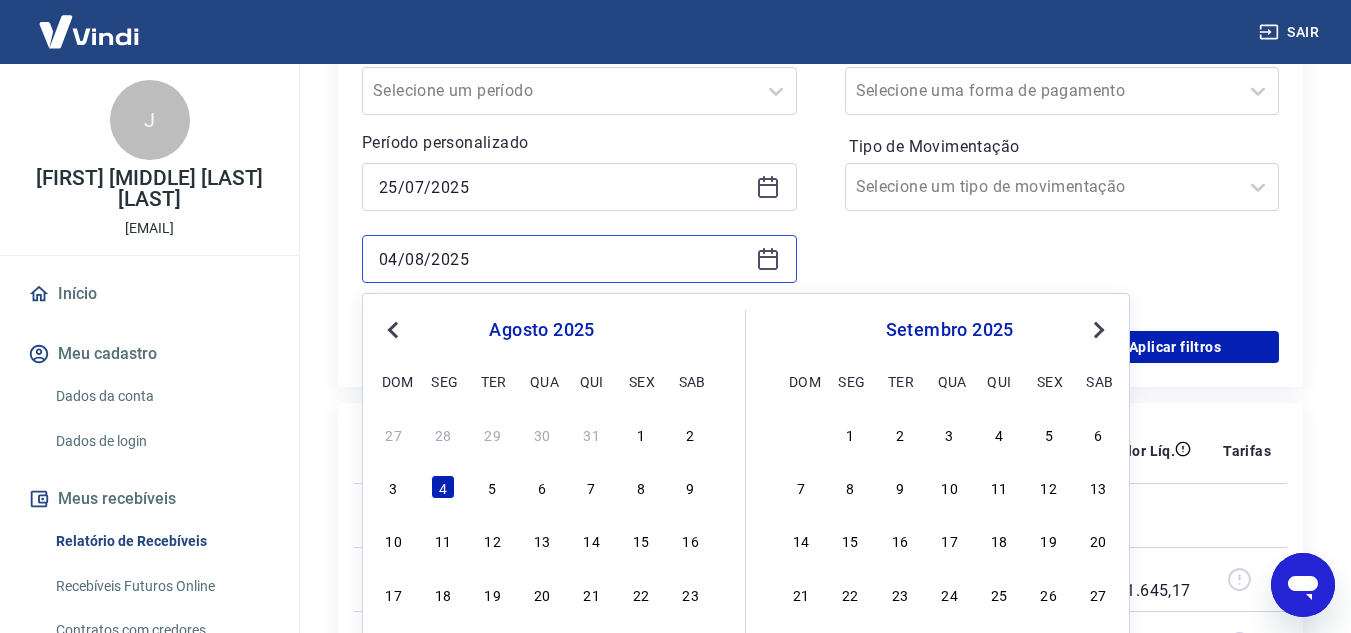 scroll, scrollTop: 400, scrollLeft: 0, axis: vertical 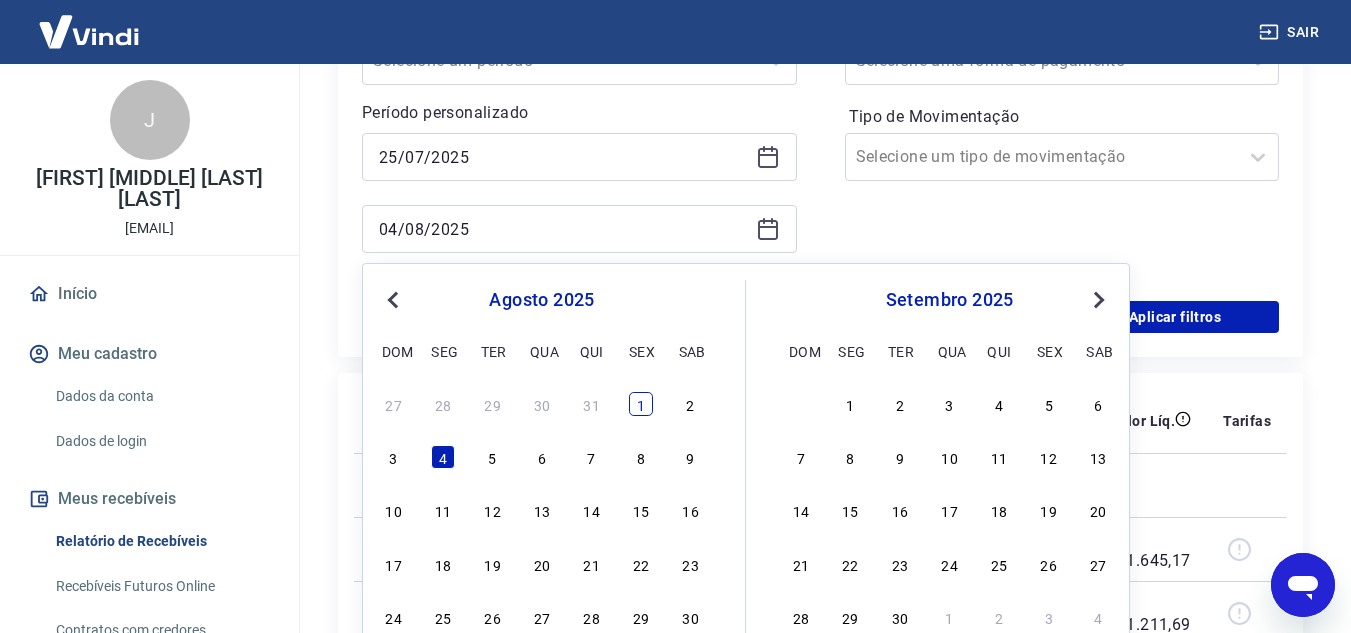 click on "1" at bounding box center [641, 404] 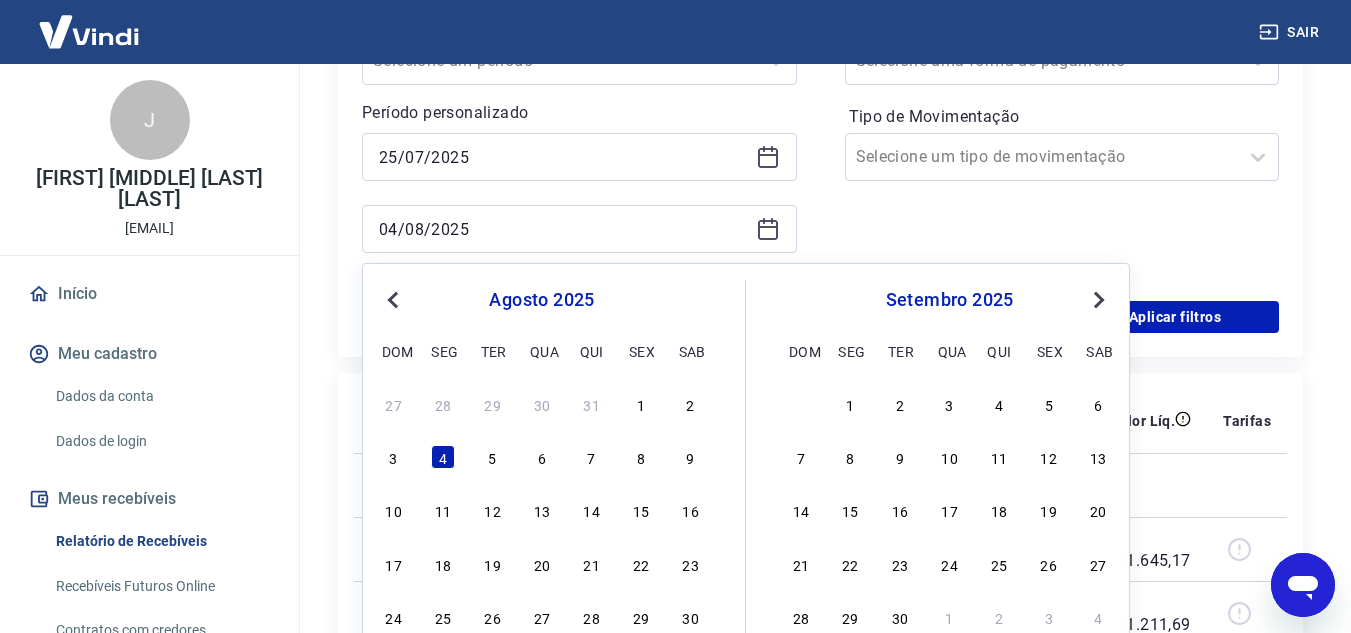 type on "01/08/2025" 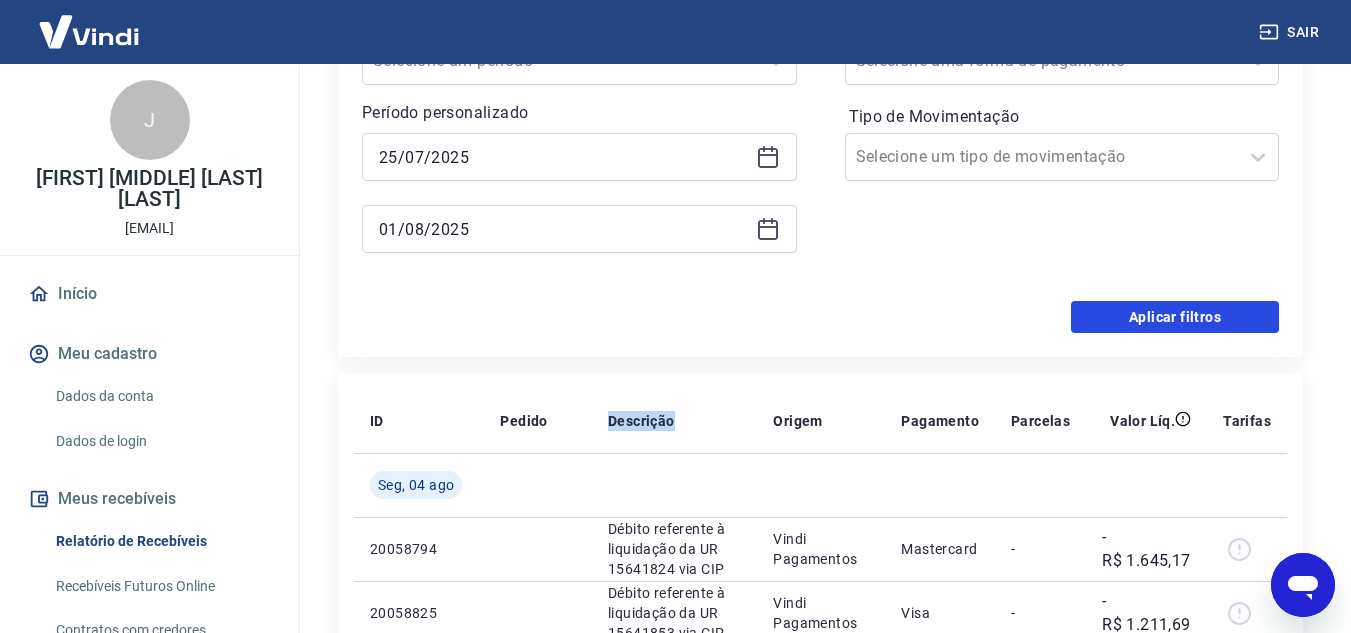 drag, startPoint x: 1231, startPoint y: 317, endPoint x: 939, endPoint y: 271, distance: 295.60107 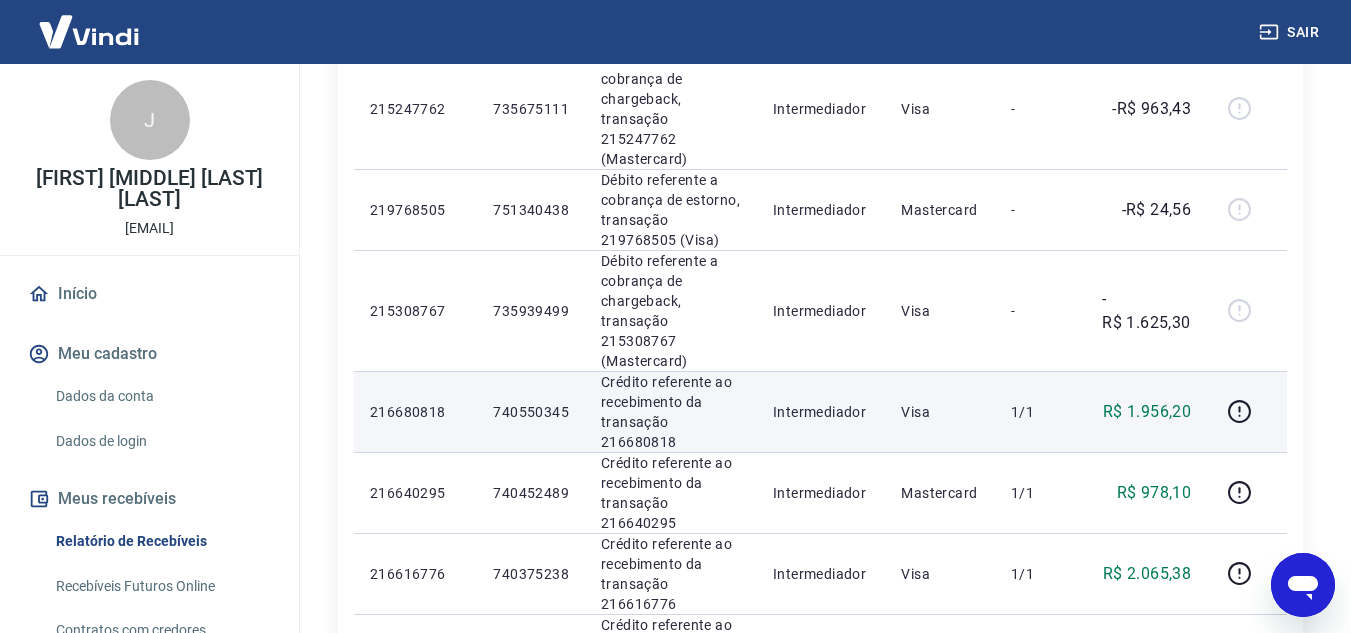 scroll, scrollTop: 600, scrollLeft: 0, axis: vertical 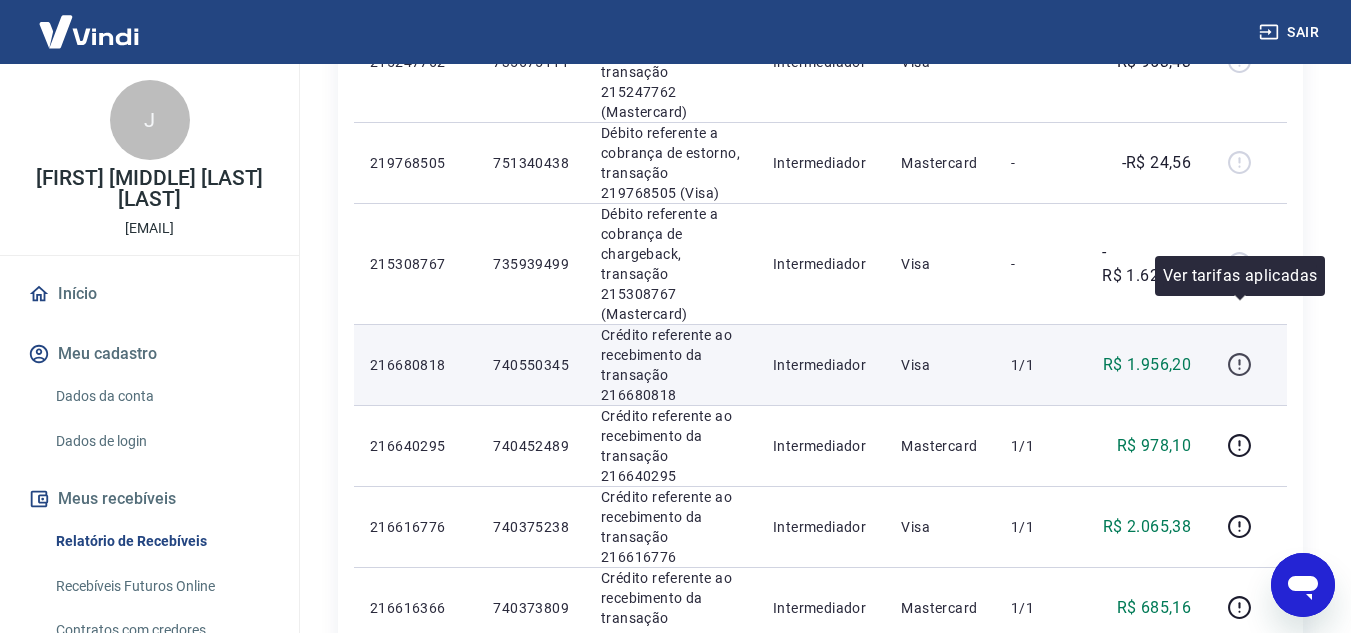 click 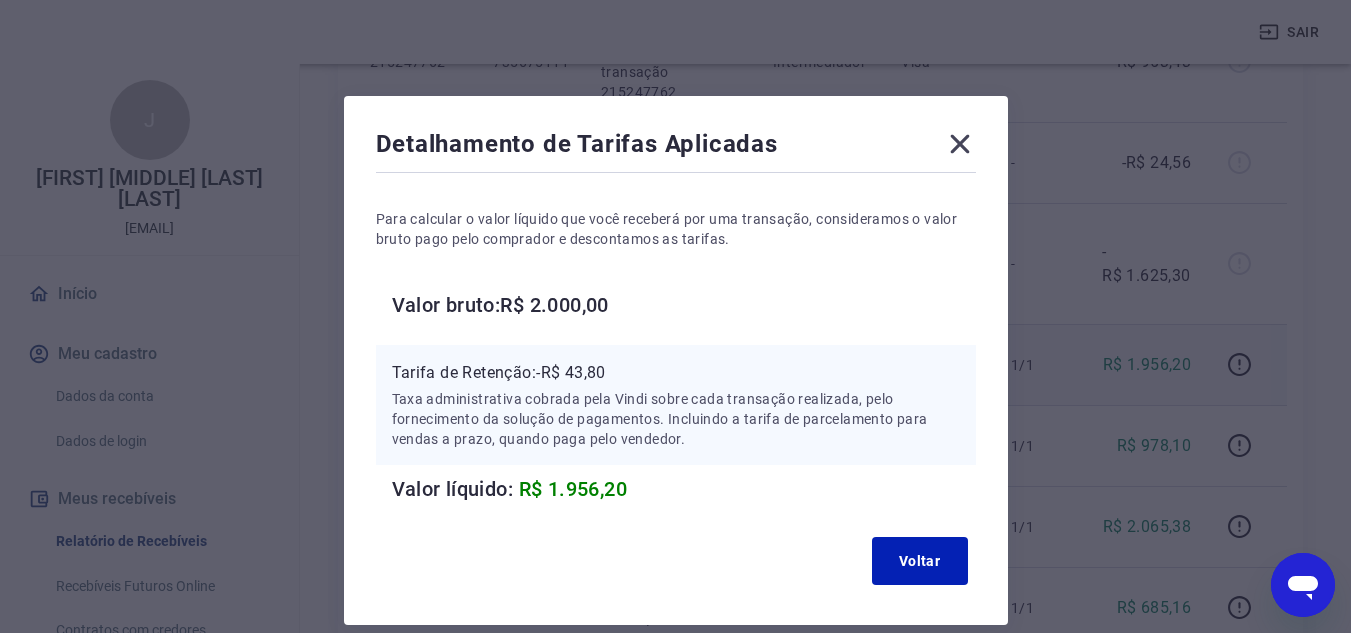 click 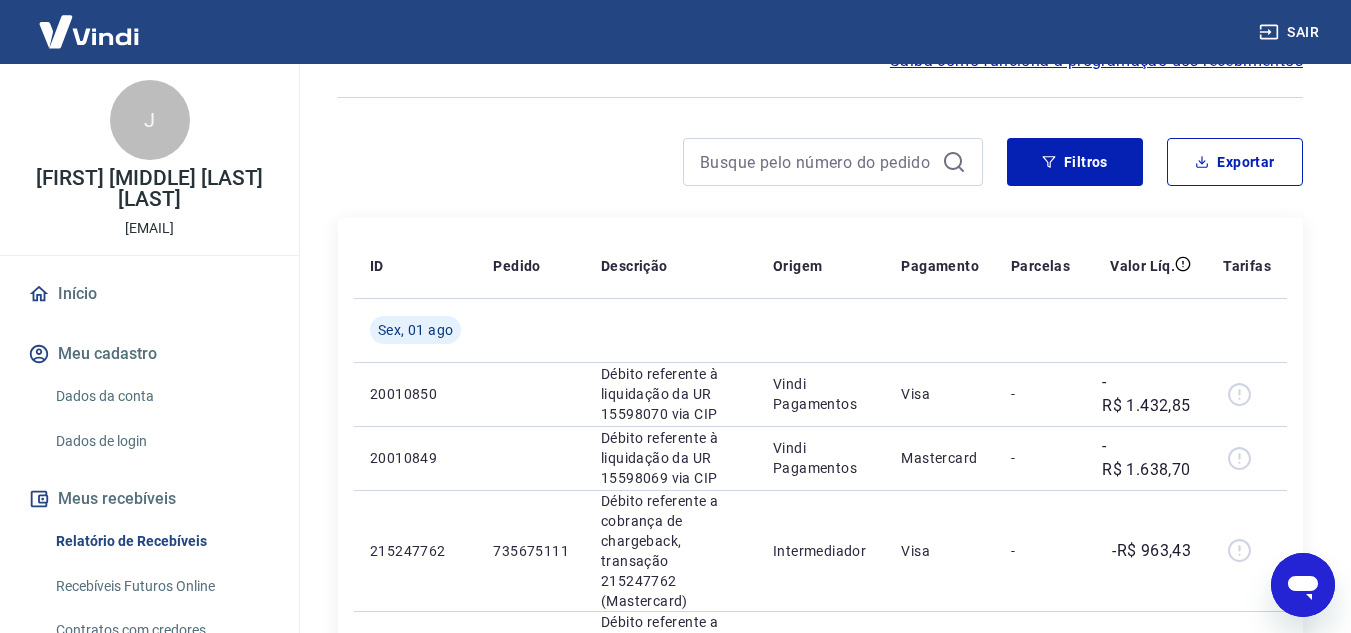 scroll, scrollTop: 0, scrollLeft: 0, axis: both 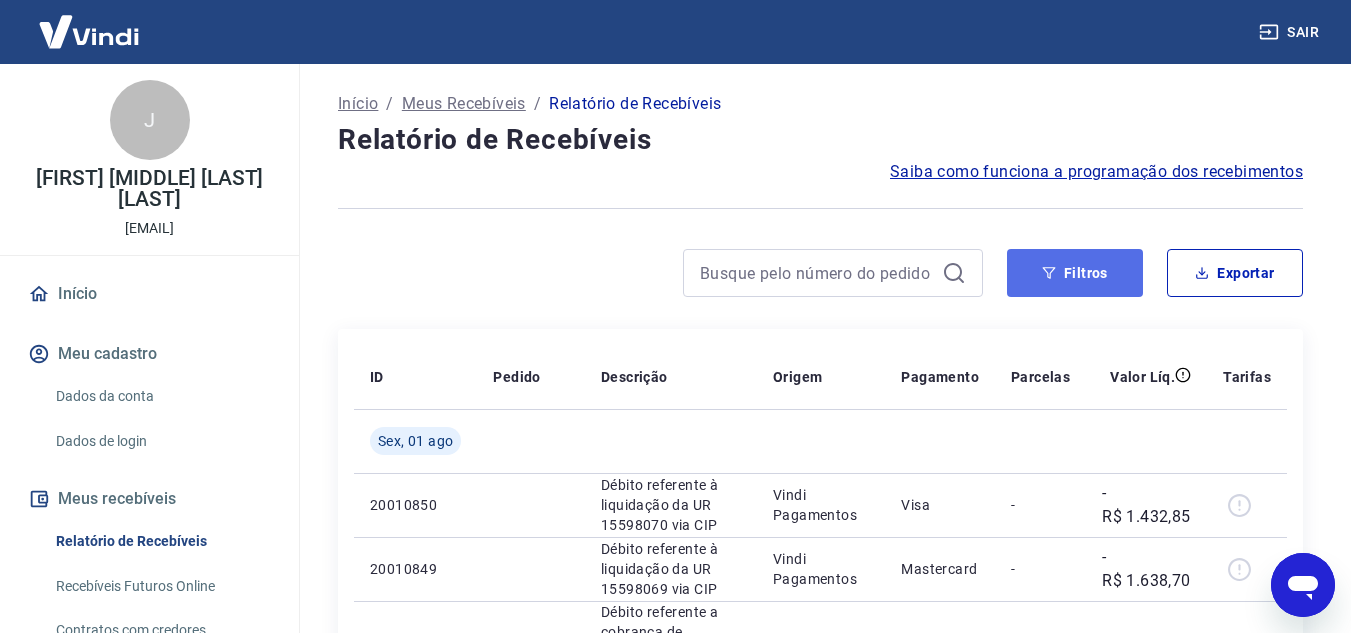 click on "Filtros" at bounding box center (1075, 273) 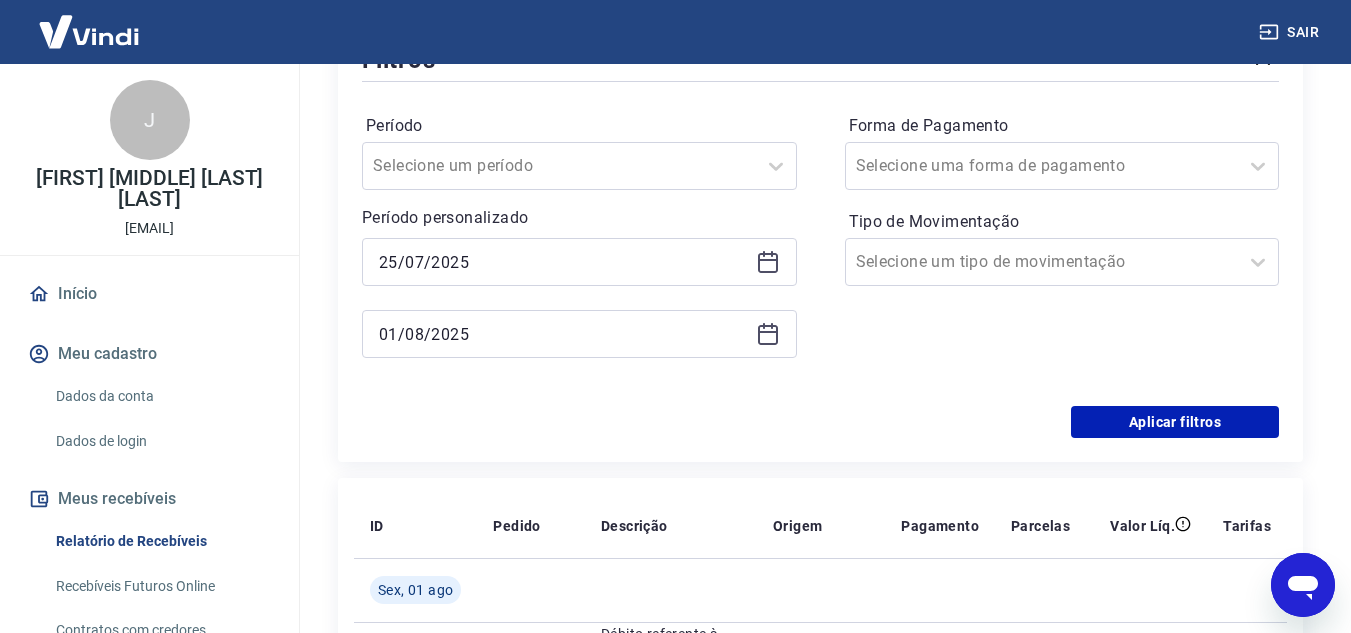 scroll, scrollTop: 300, scrollLeft: 0, axis: vertical 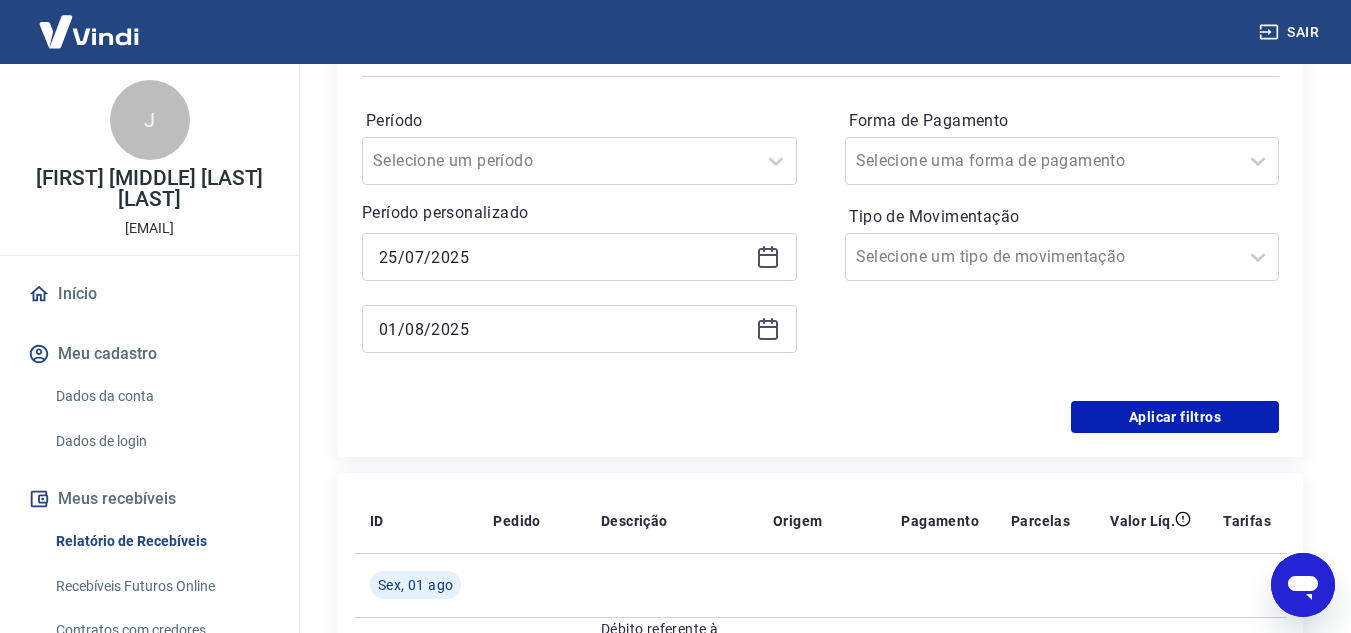 click 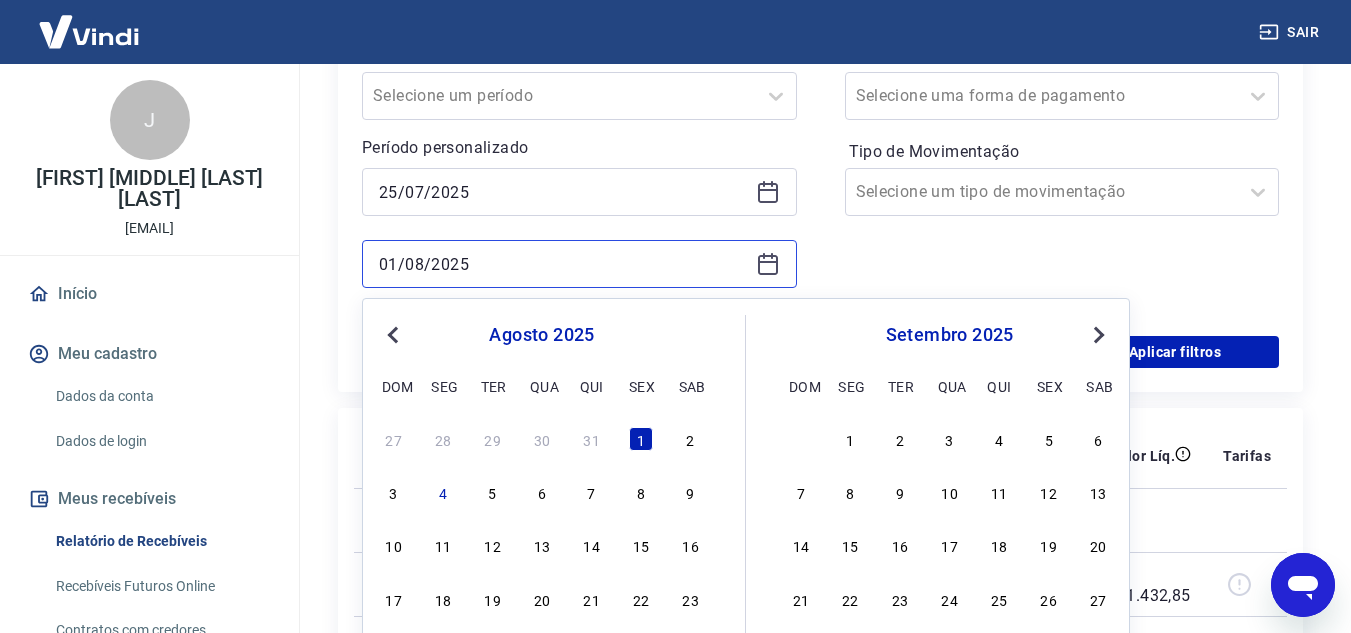 scroll, scrollTop: 400, scrollLeft: 0, axis: vertical 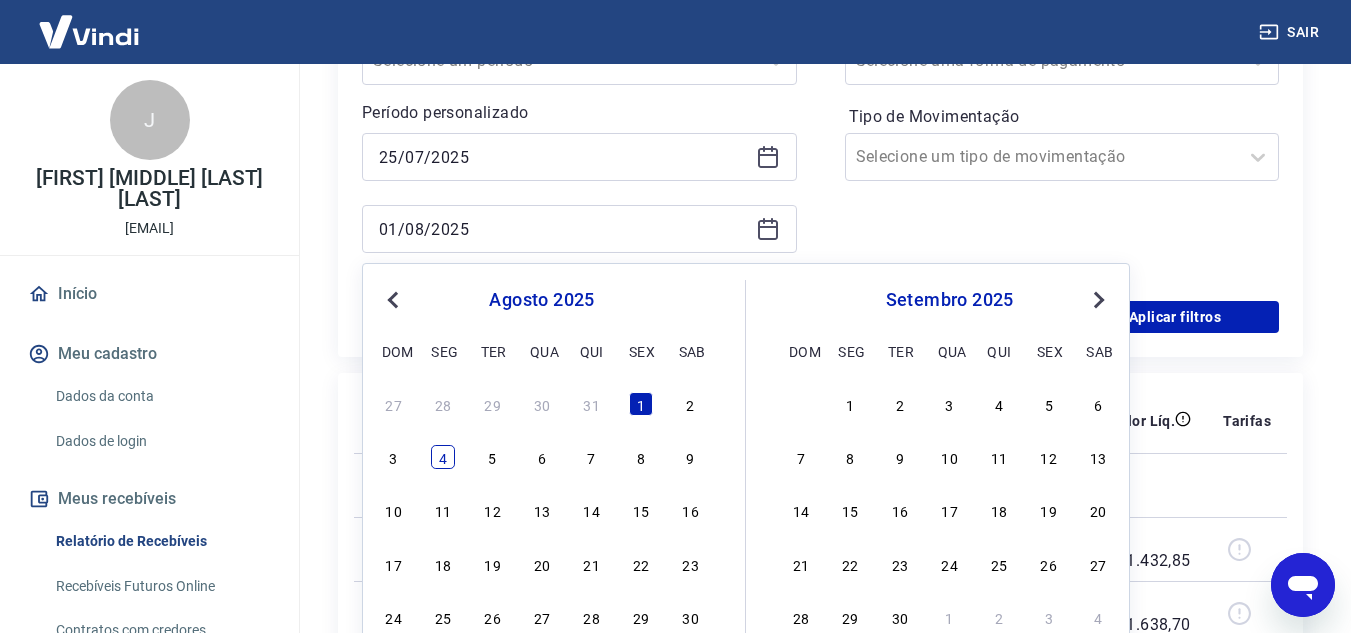 click on "4" at bounding box center (443, 457) 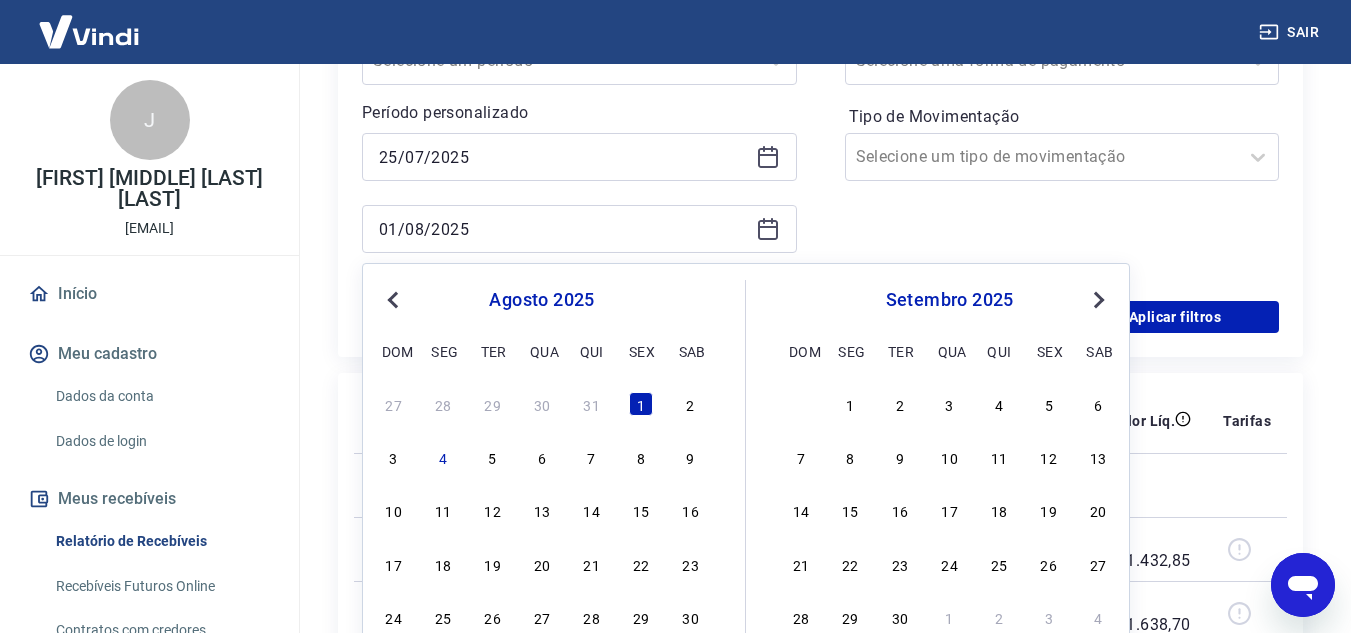 type on "04/08/2025" 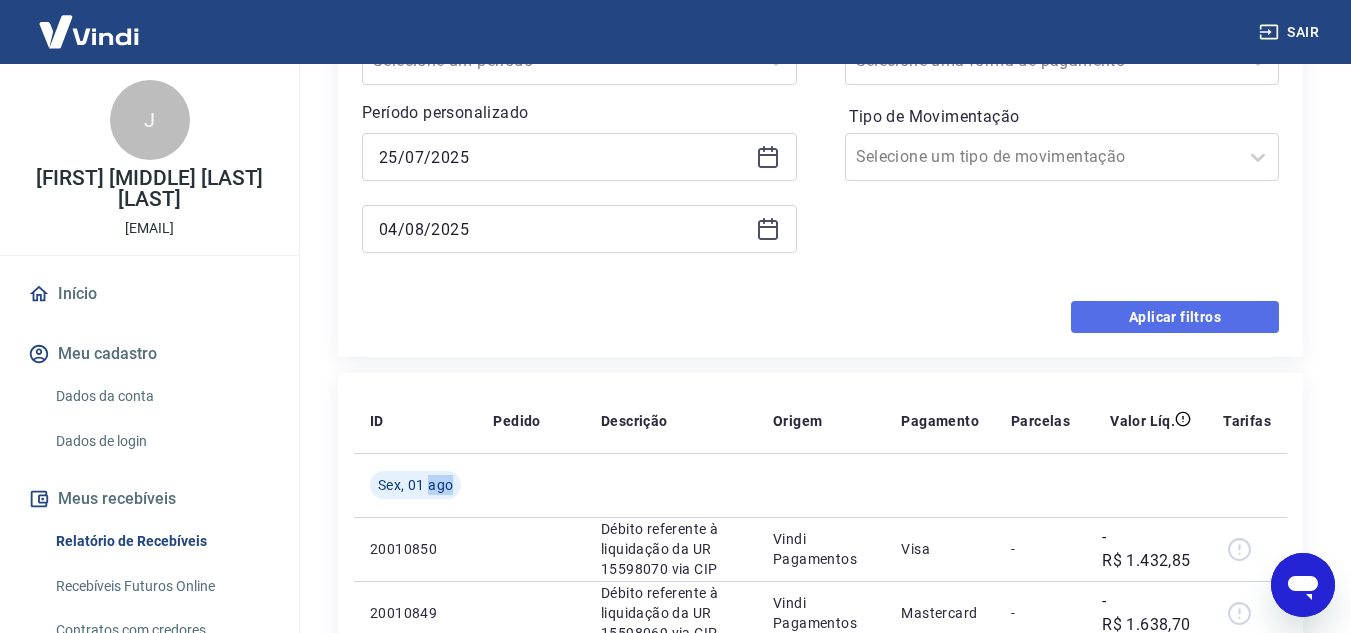 click on "Aplicar filtros" at bounding box center [1175, 317] 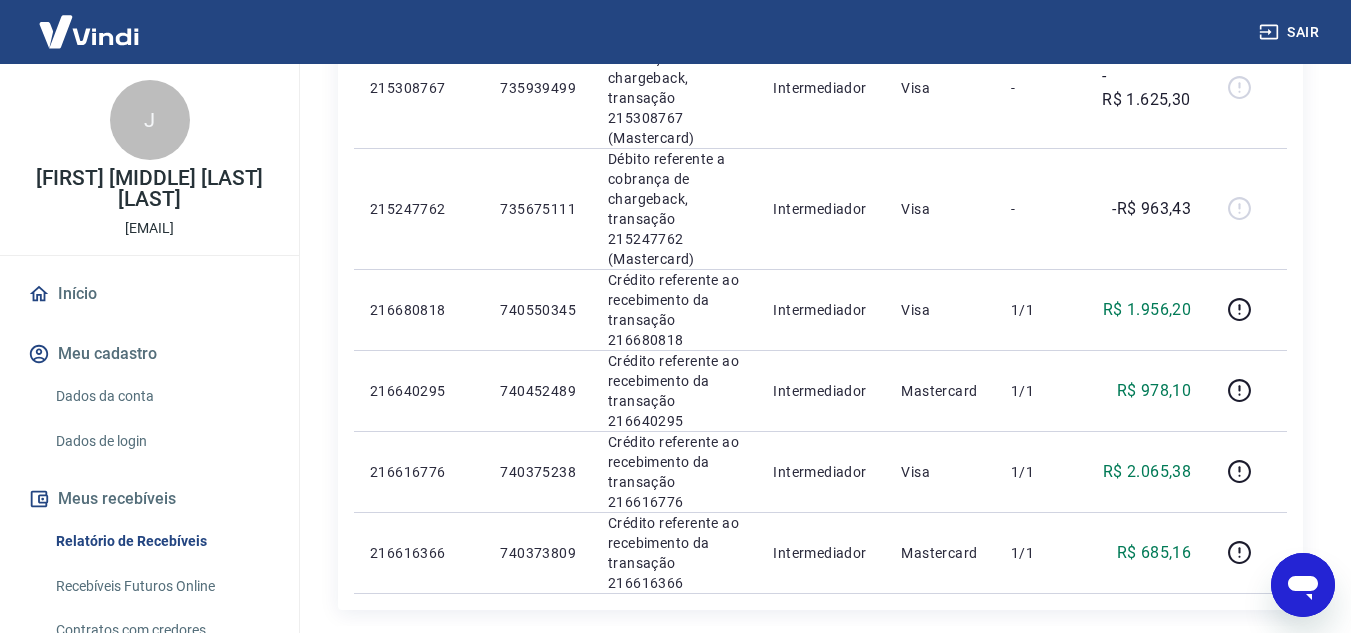 scroll, scrollTop: 1700, scrollLeft: 0, axis: vertical 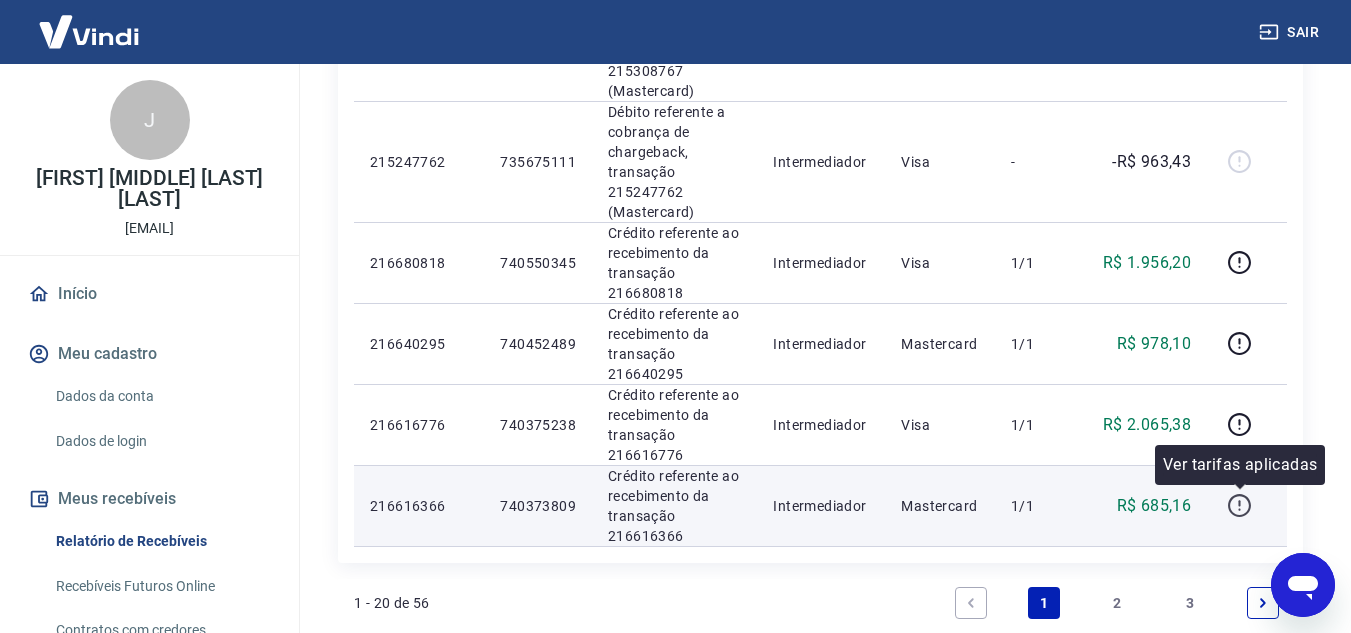 click 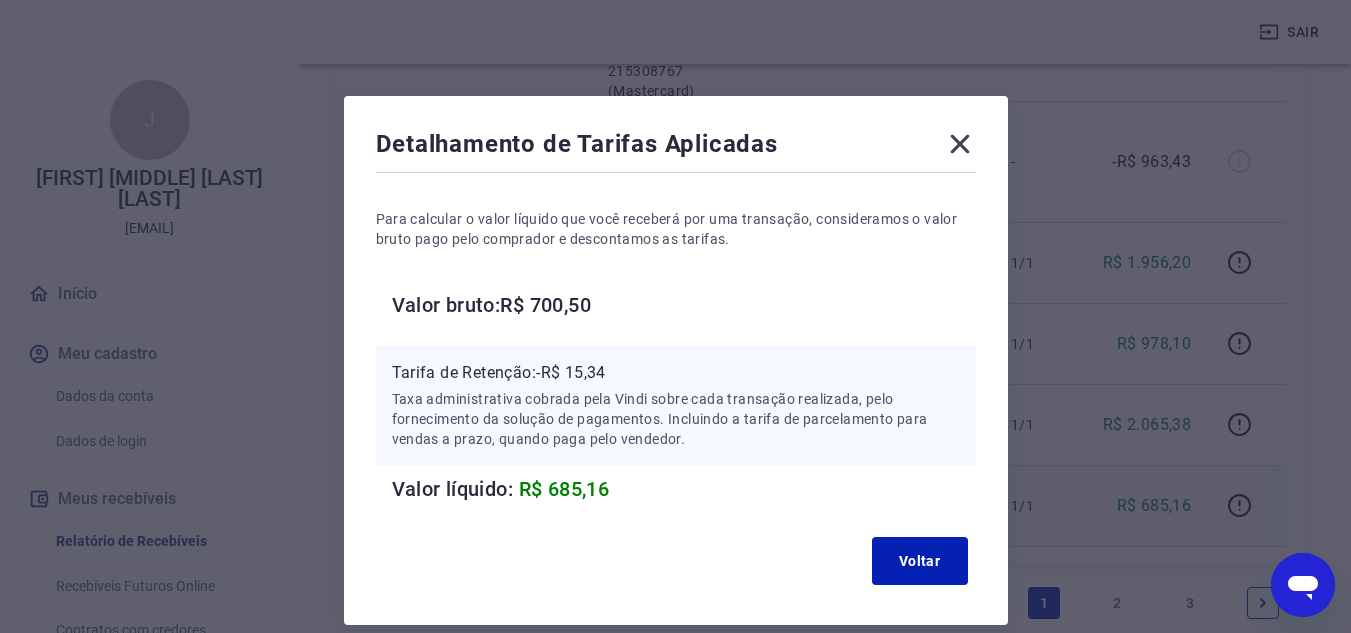 click 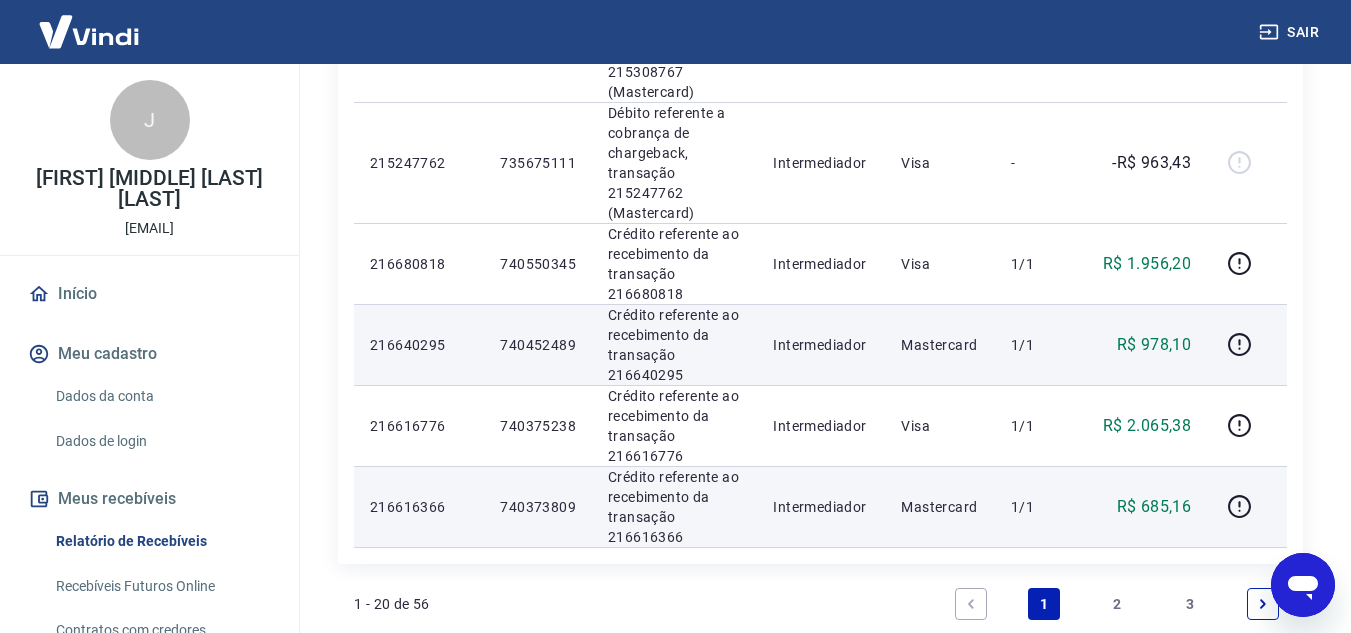scroll, scrollTop: 1700, scrollLeft: 0, axis: vertical 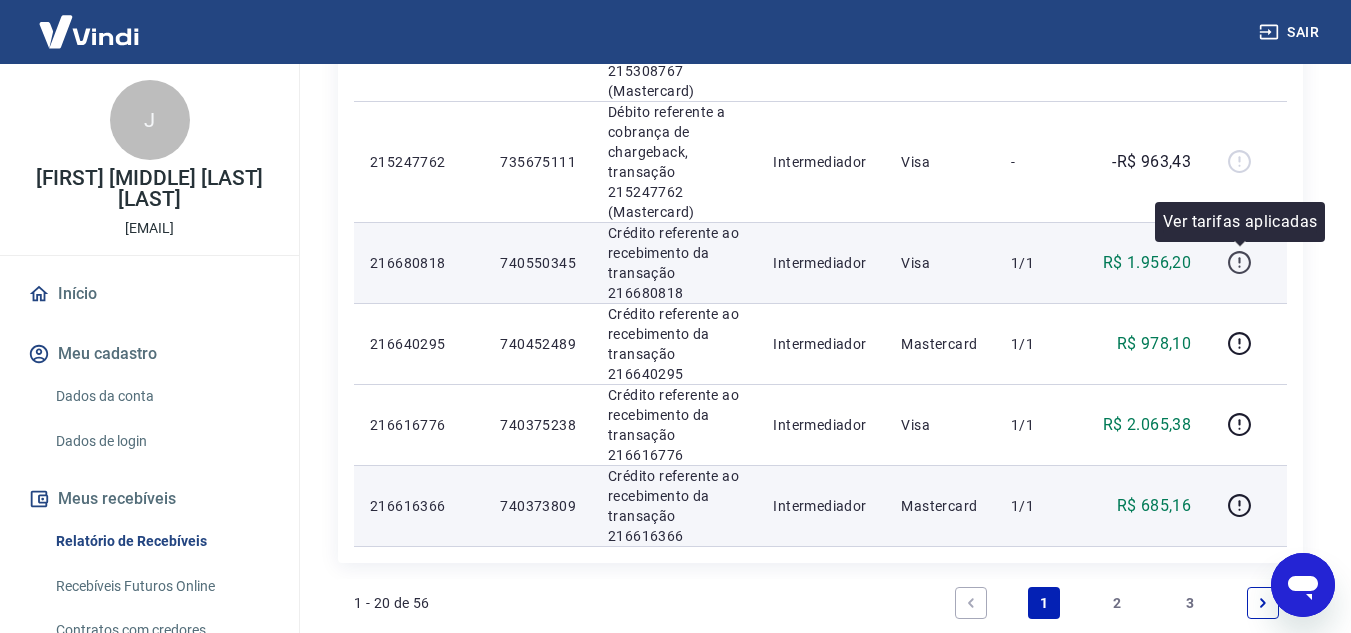 click 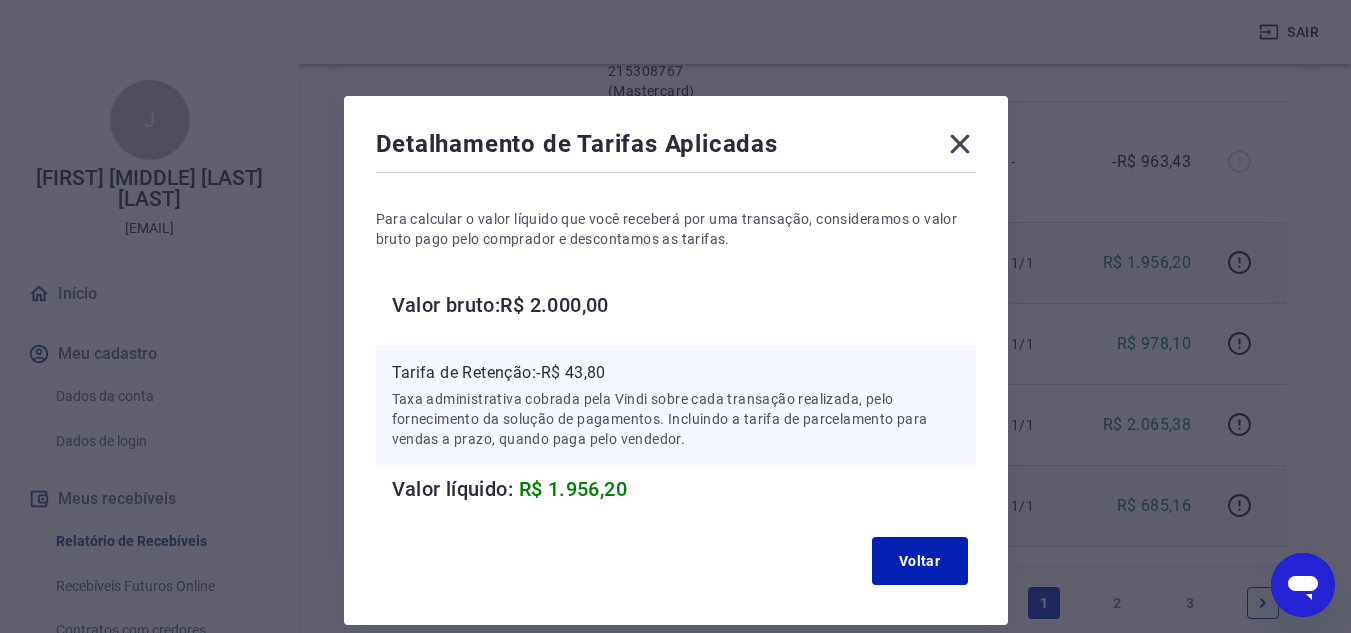 click 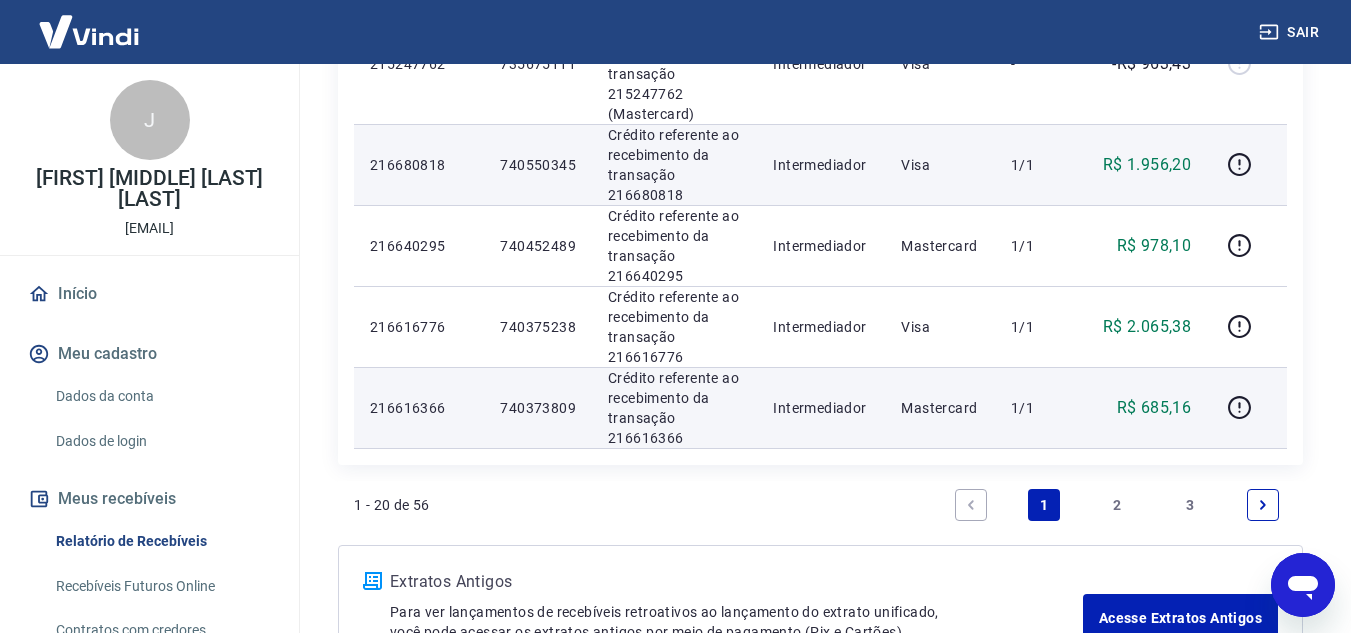 scroll, scrollTop: 1800, scrollLeft: 0, axis: vertical 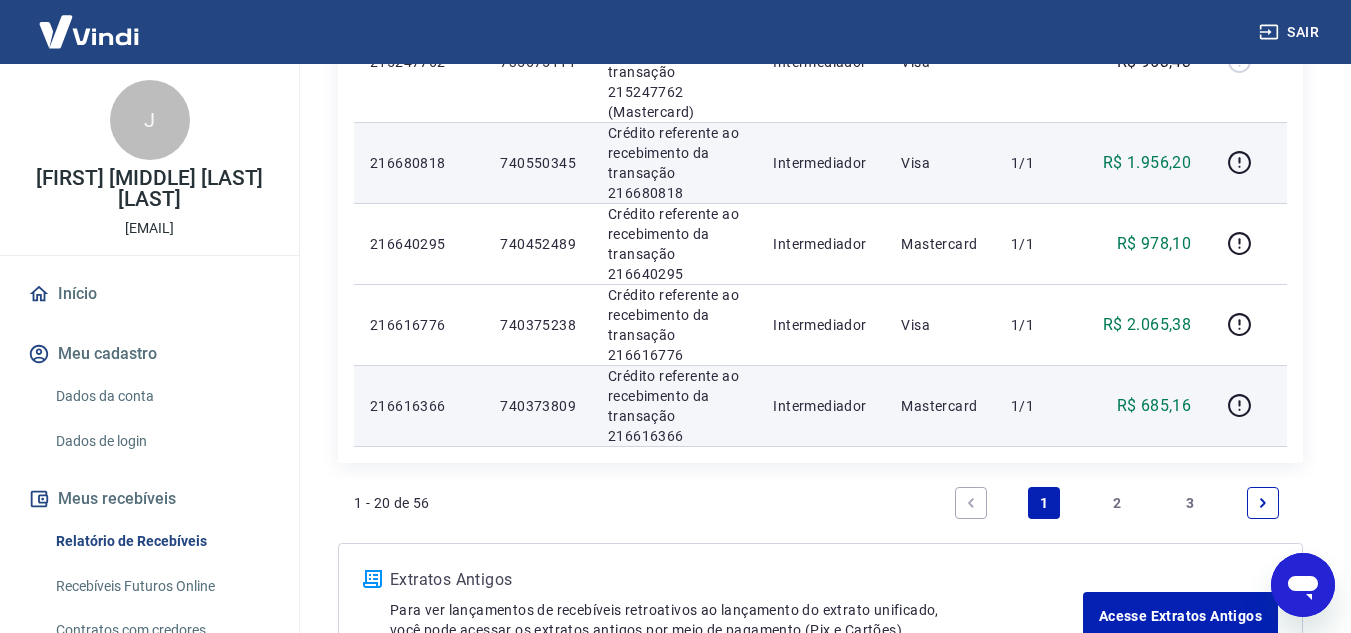 click on "2" at bounding box center (1117, 503) 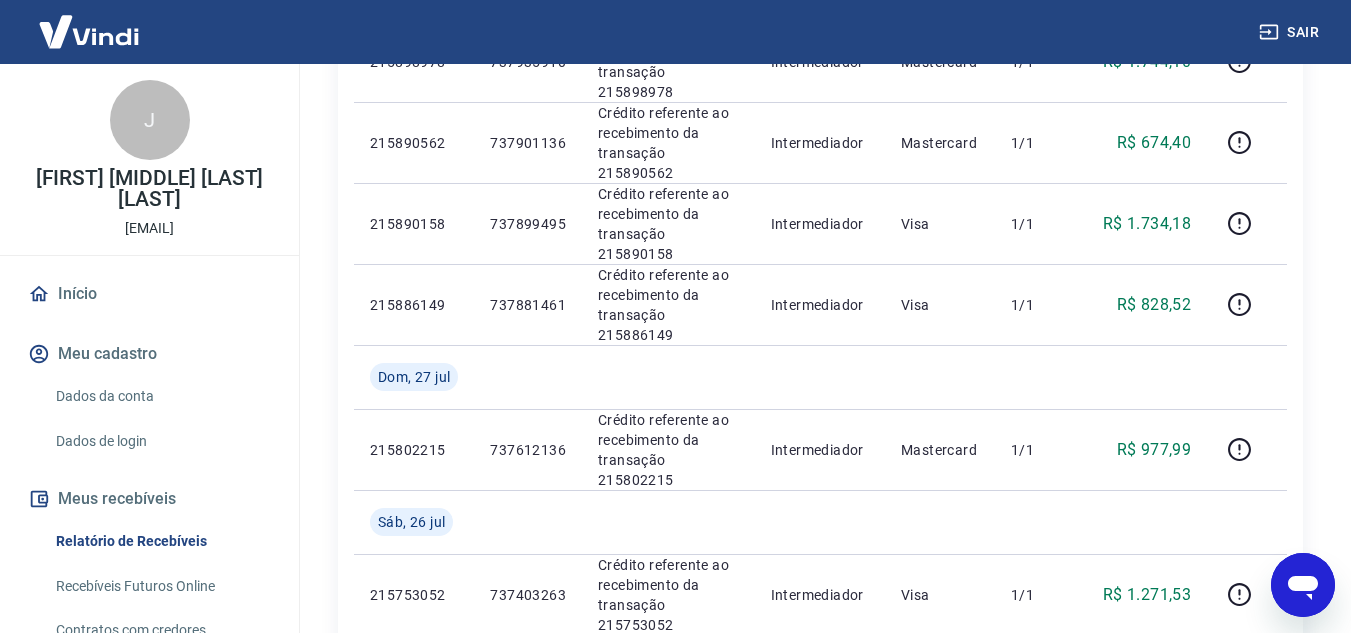 scroll, scrollTop: 1641, scrollLeft: 0, axis: vertical 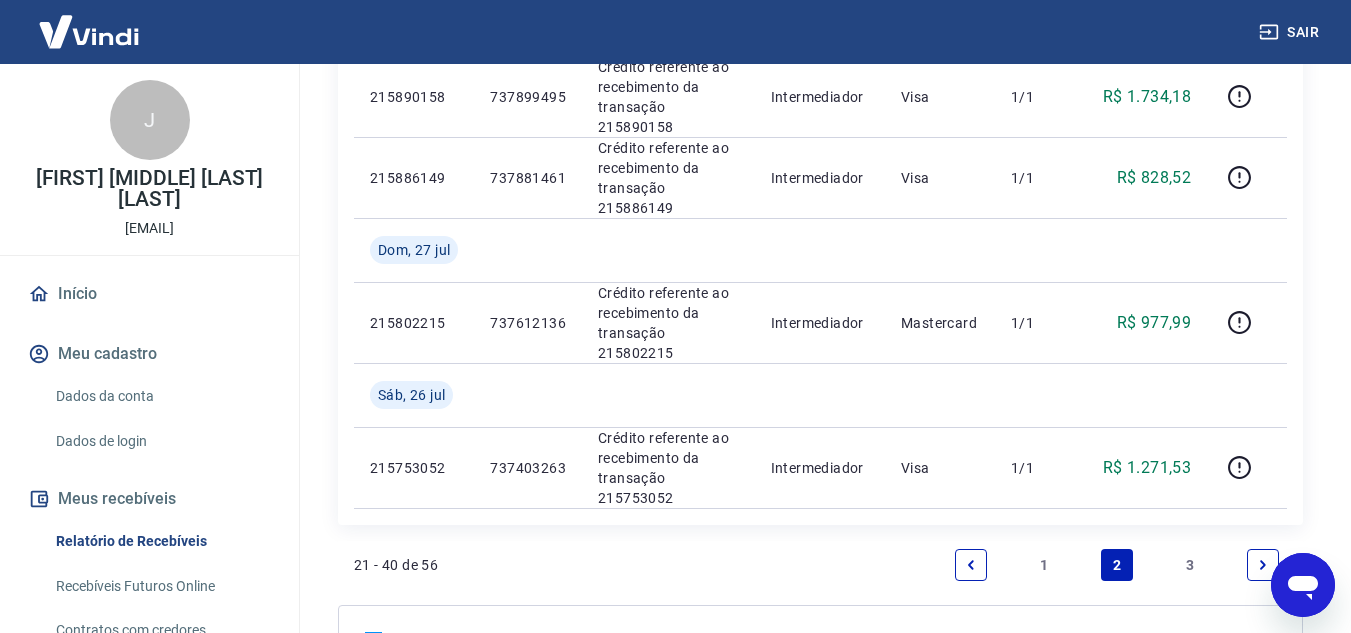 click on "1" at bounding box center (1044, 565) 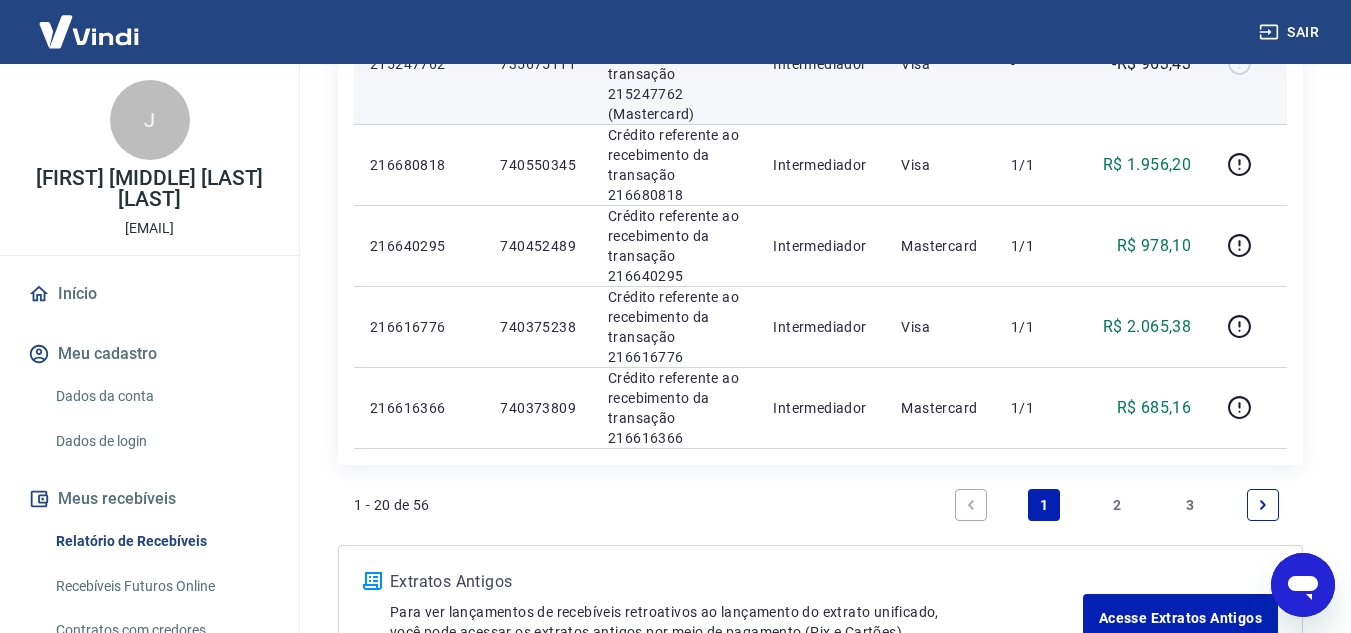 scroll, scrollTop: 1800, scrollLeft: 0, axis: vertical 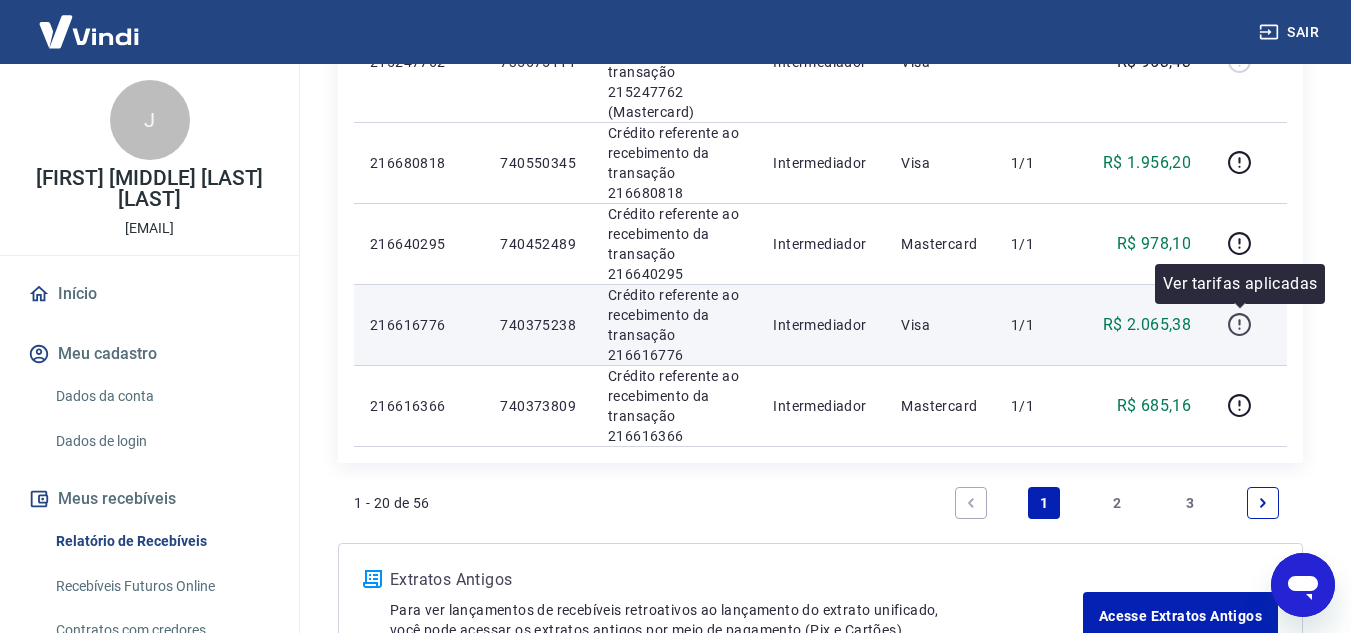 click 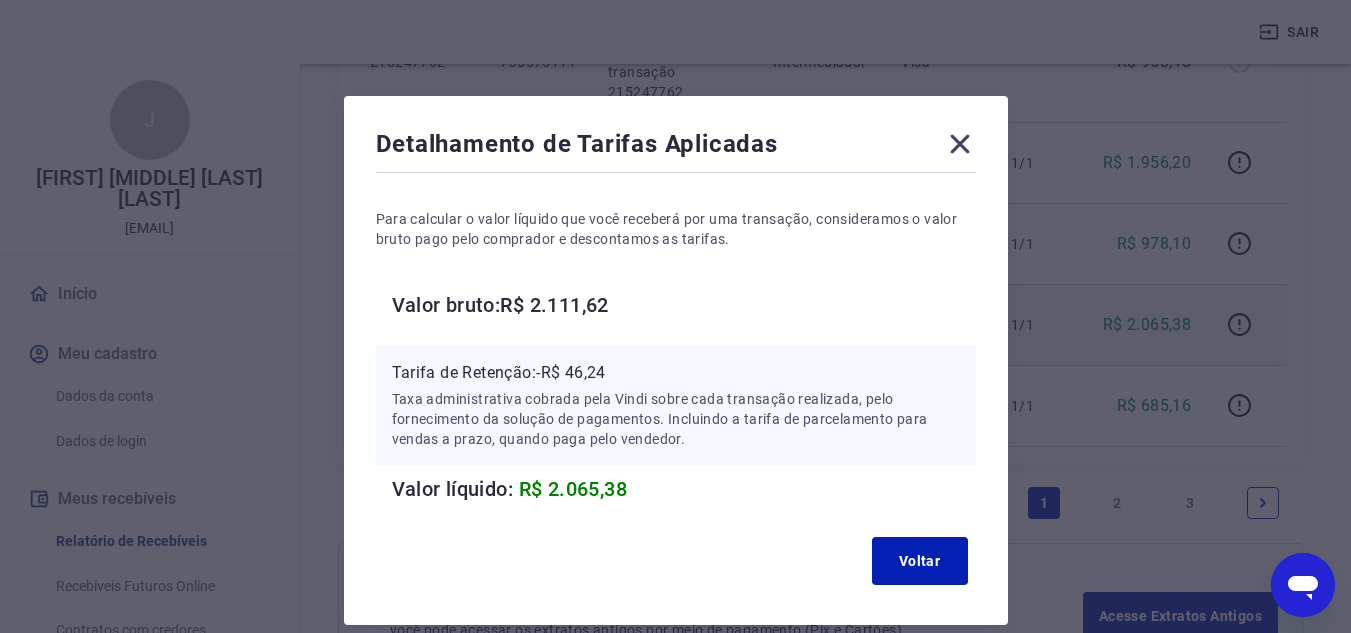 click 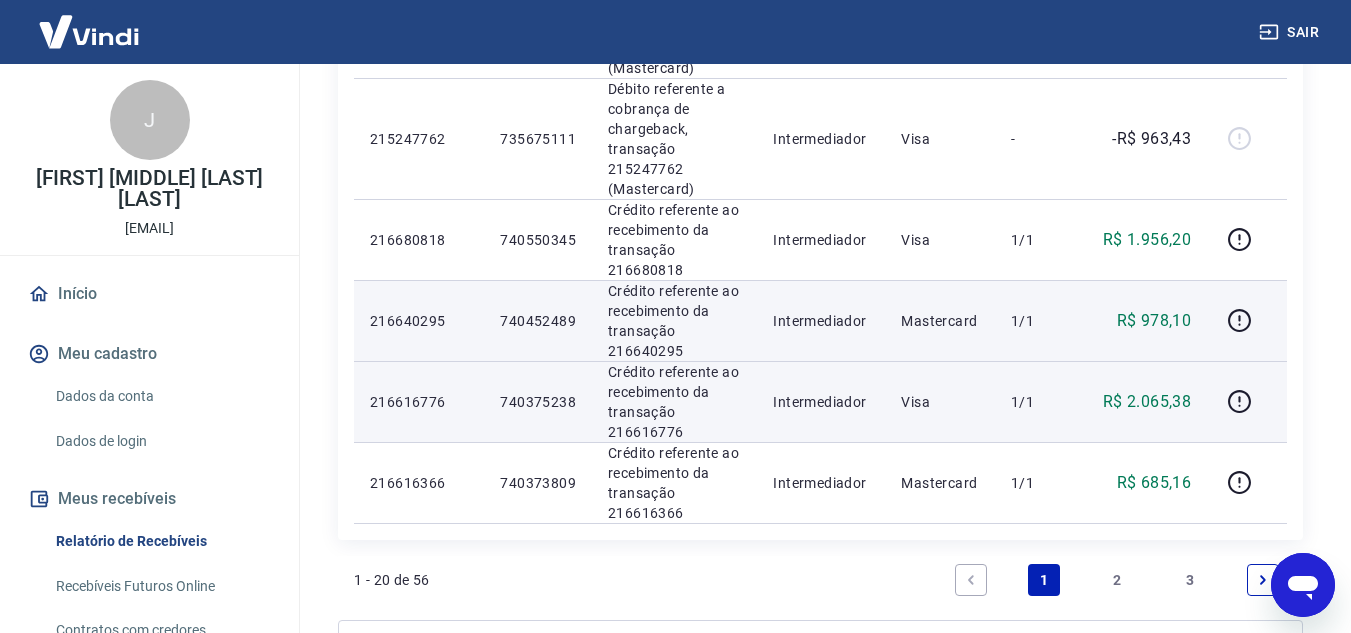 scroll, scrollTop: 1700, scrollLeft: 0, axis: vertical 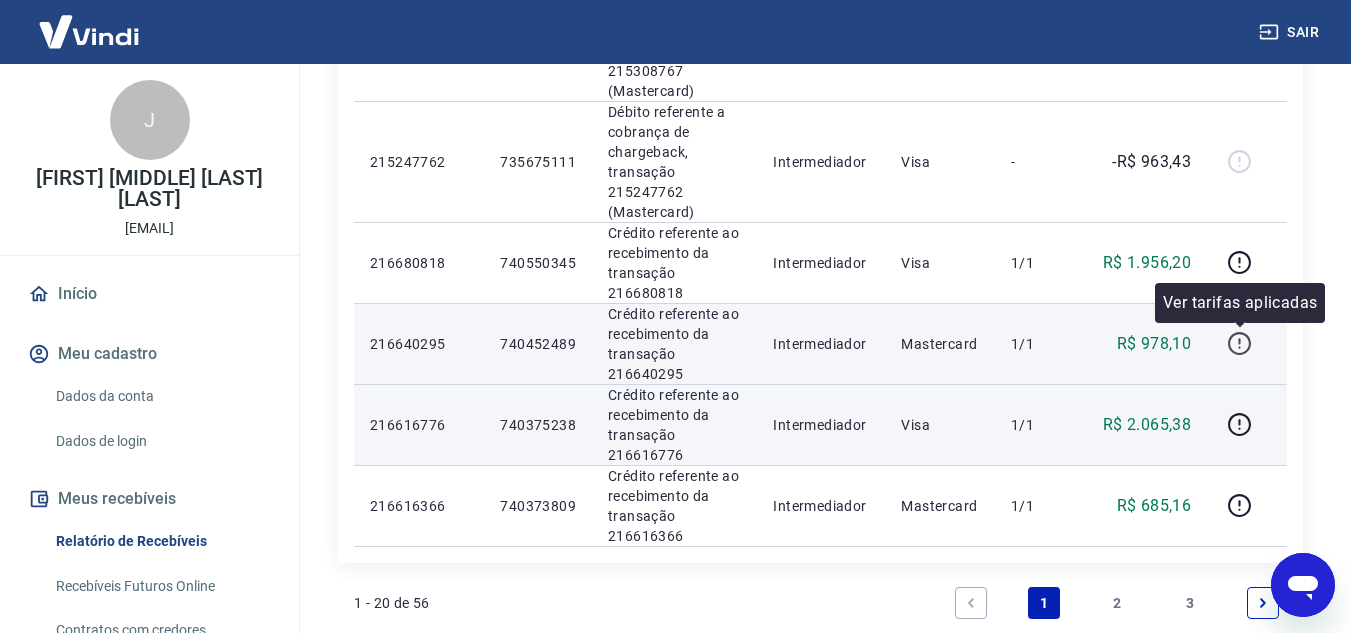 click 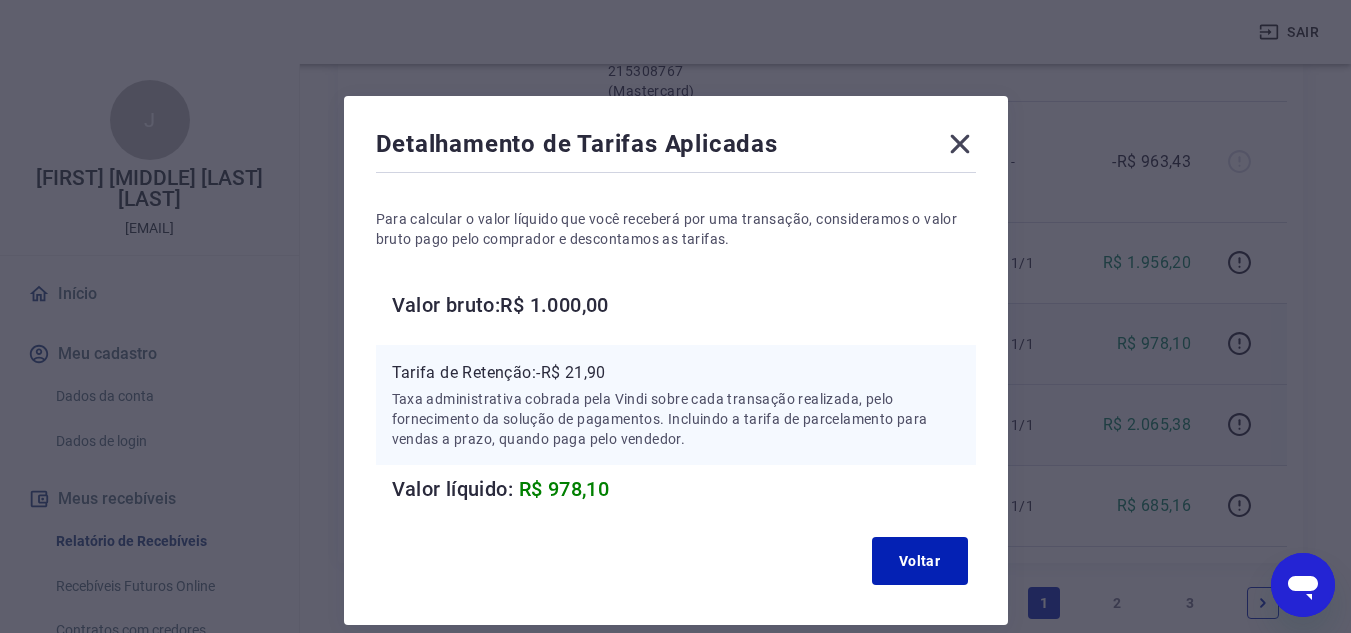 click 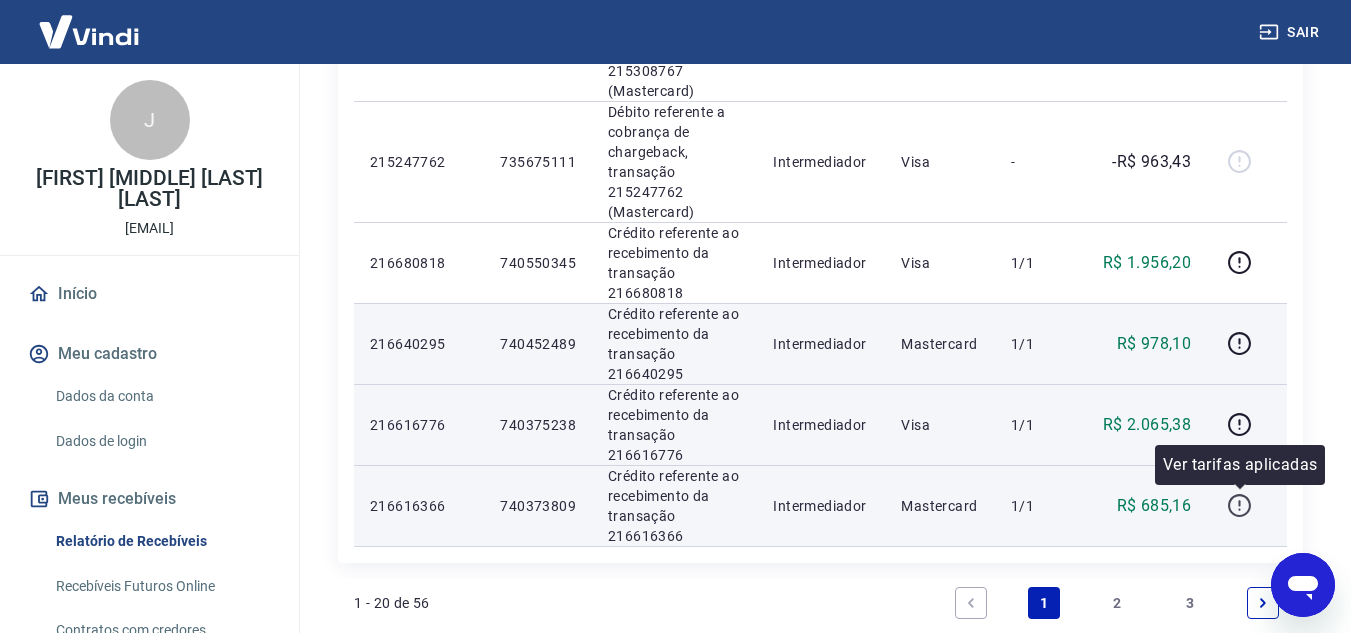 click 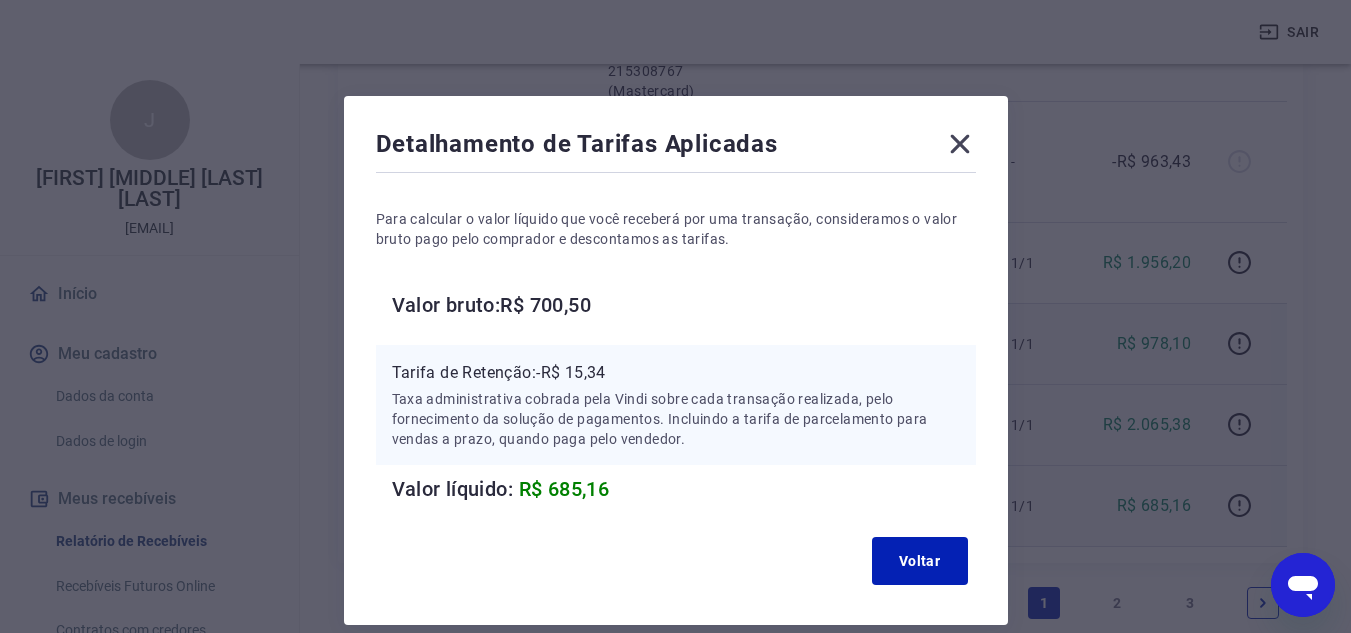 click 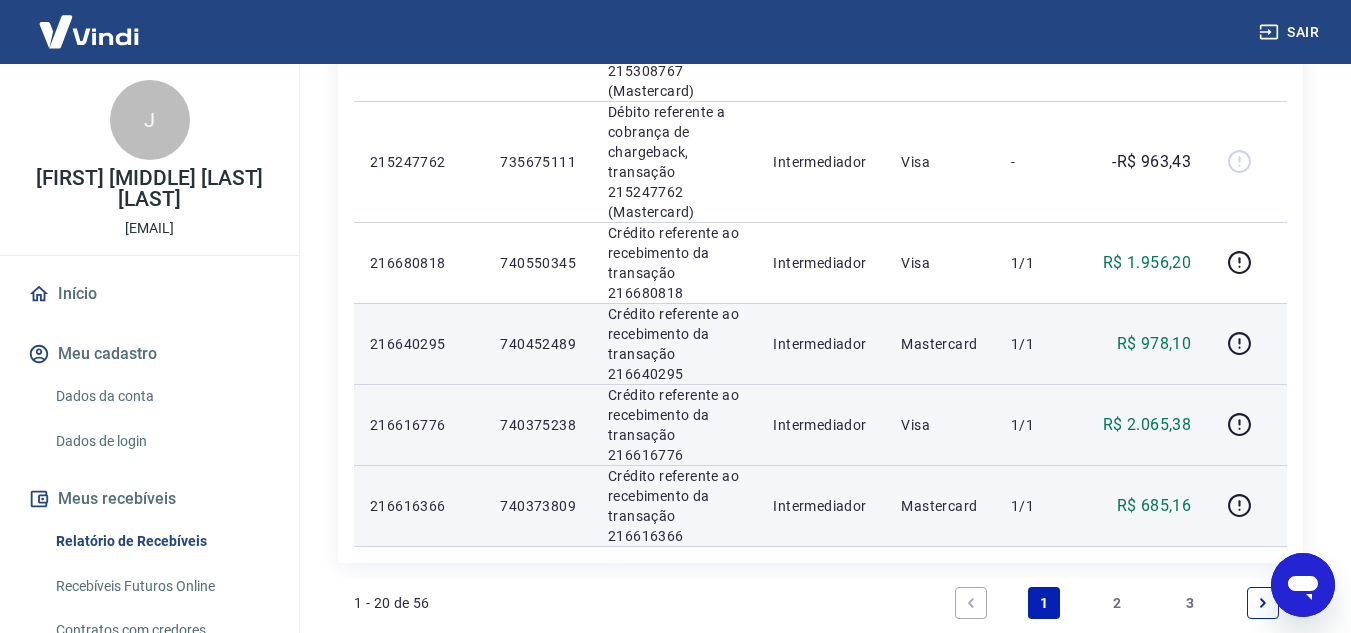 scroll, scrollTop: 1800, scrollLeft: 0, axis: vertical 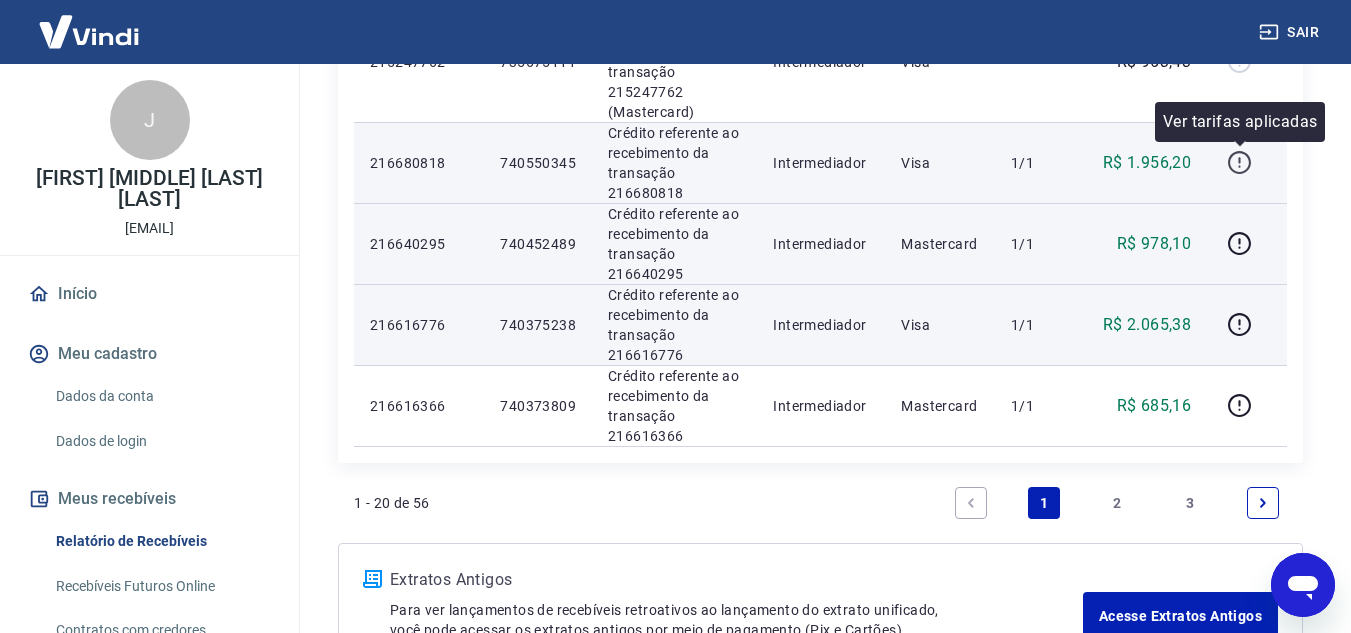 click 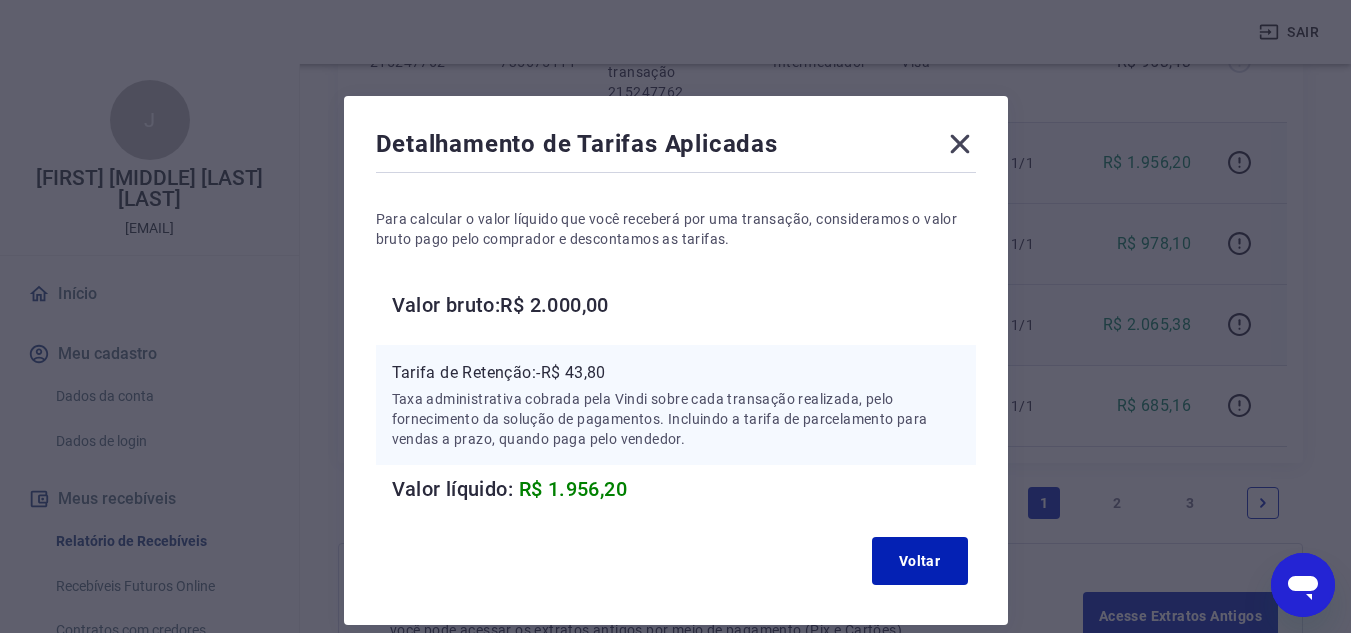 click 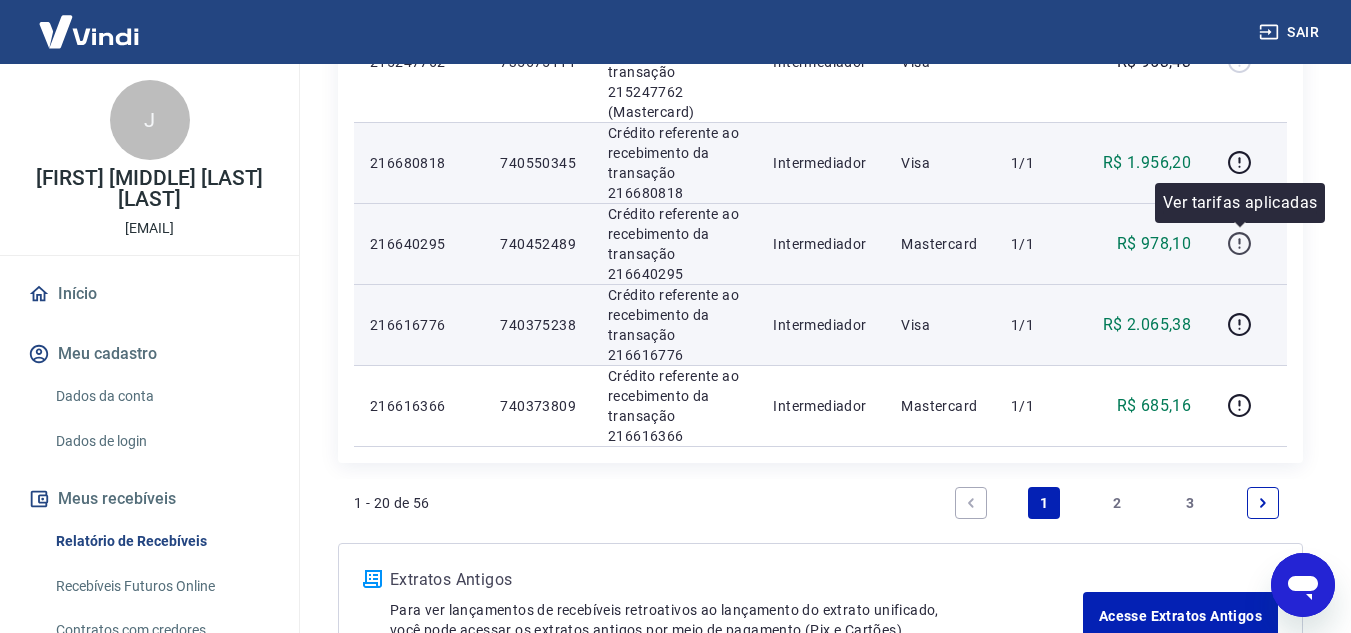 click 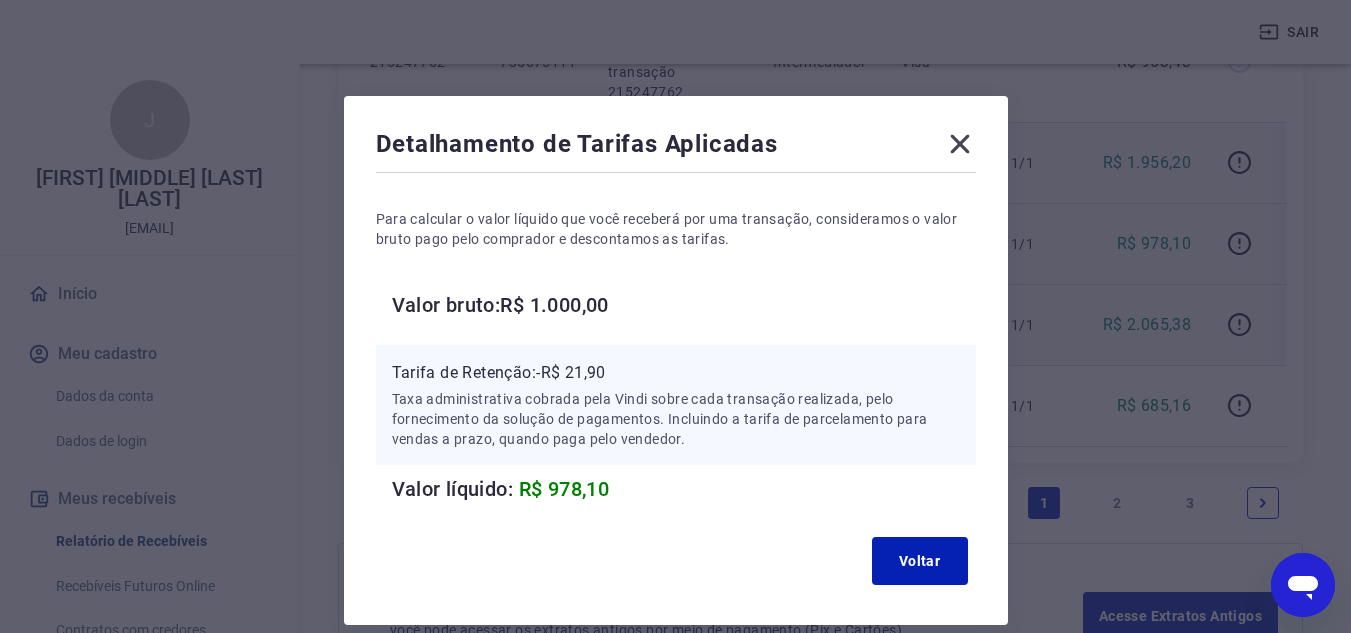 click 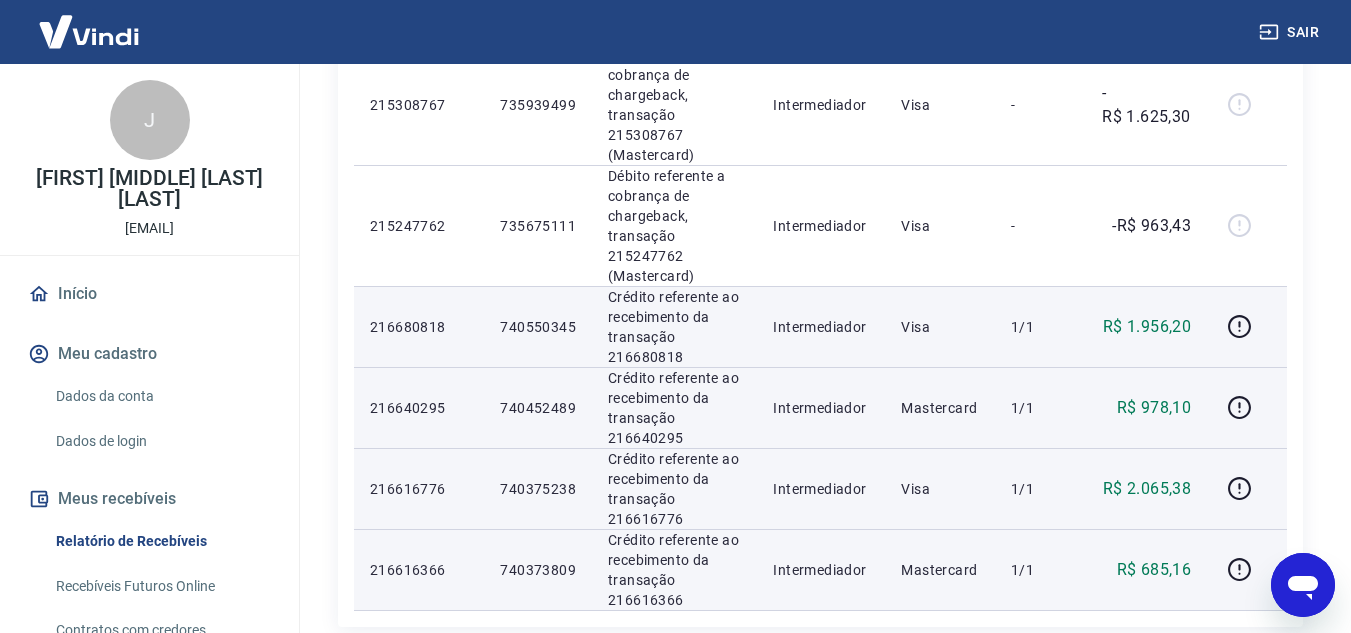 scroll, scrollTop: 1600, scrollLeft: 0, axis: vertical 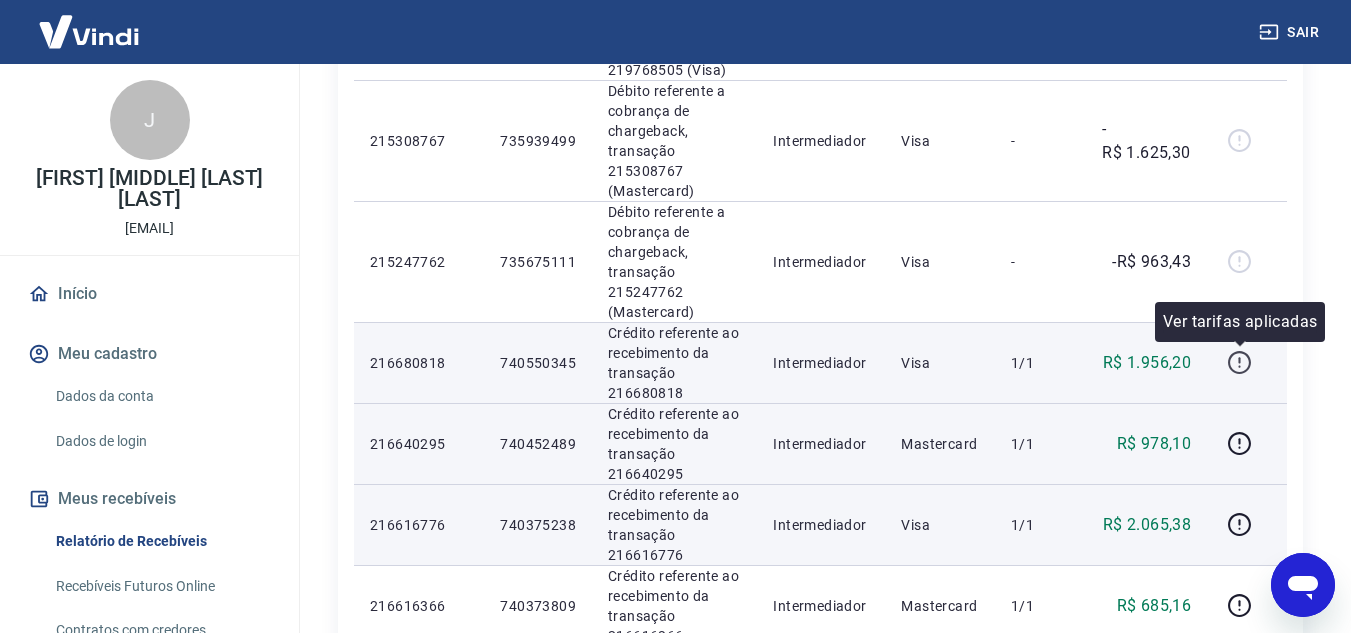 click 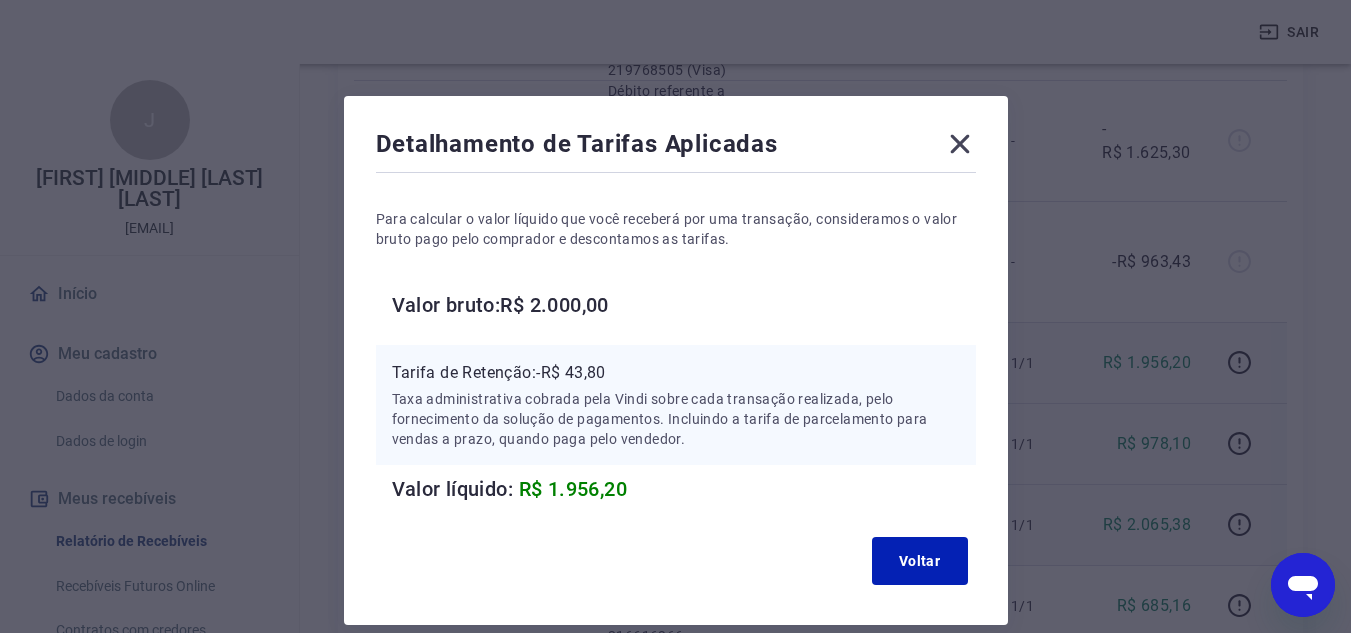click 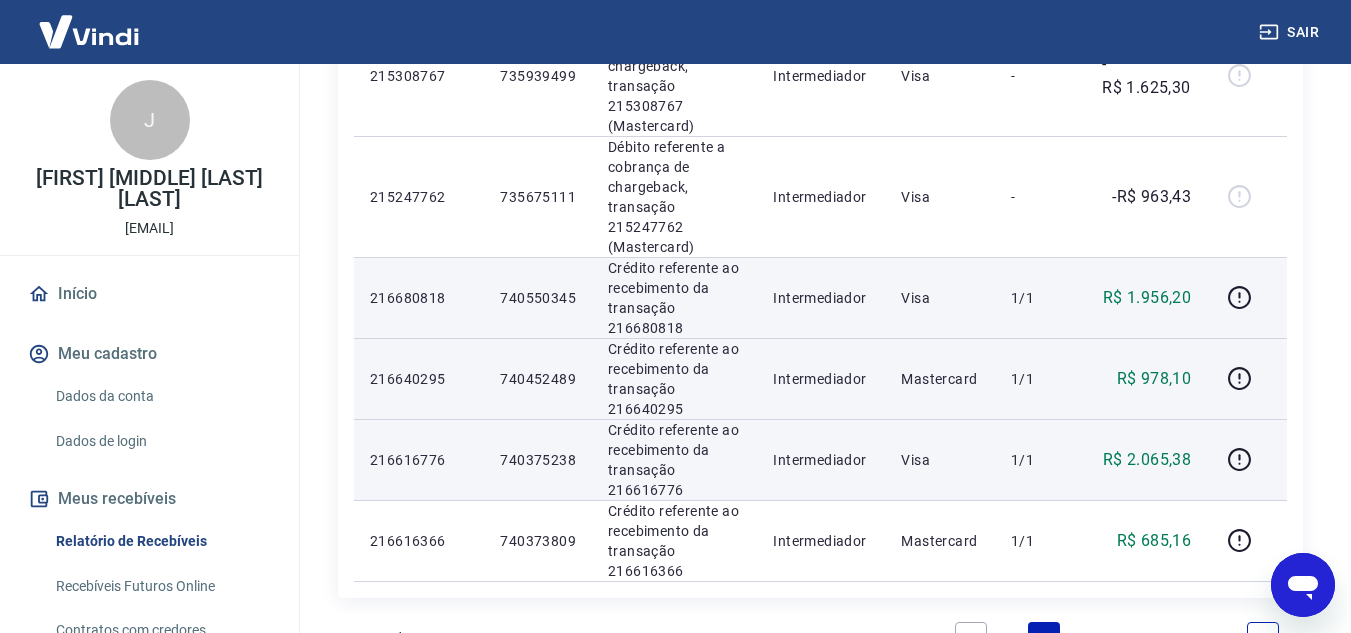 scroll, scrollTop: 1700, scrollLeft: 0, axis: vertical 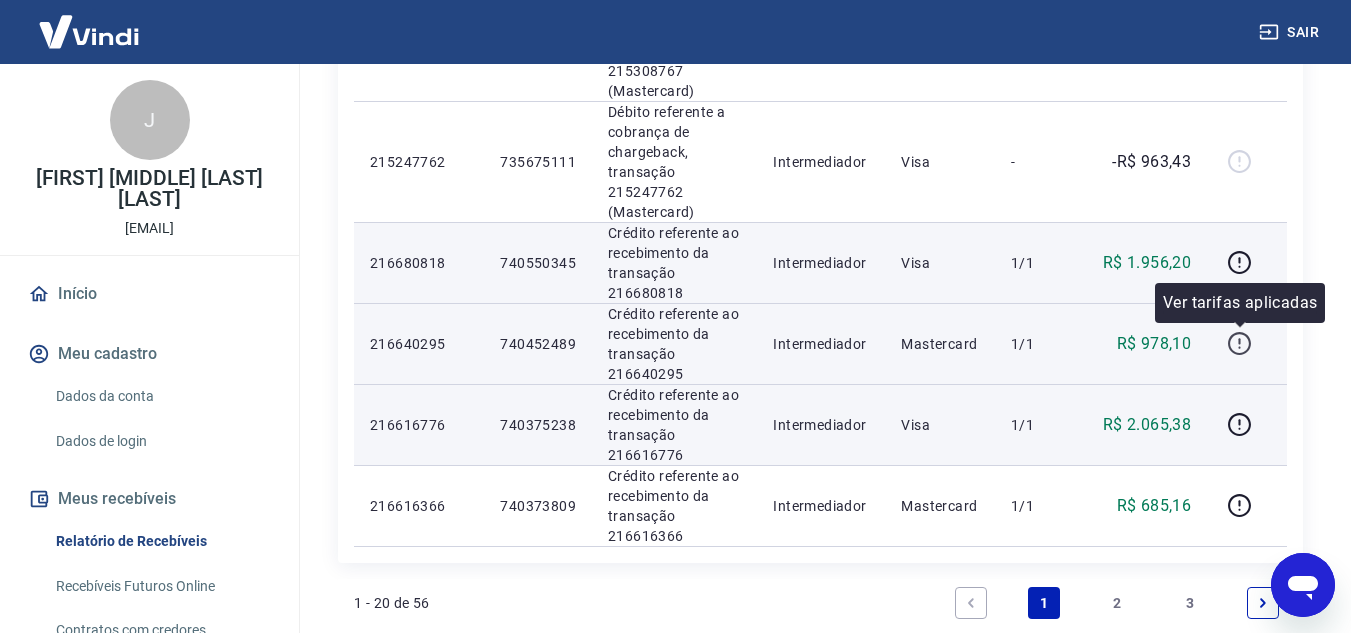 click at bounding box center [1239, 344] 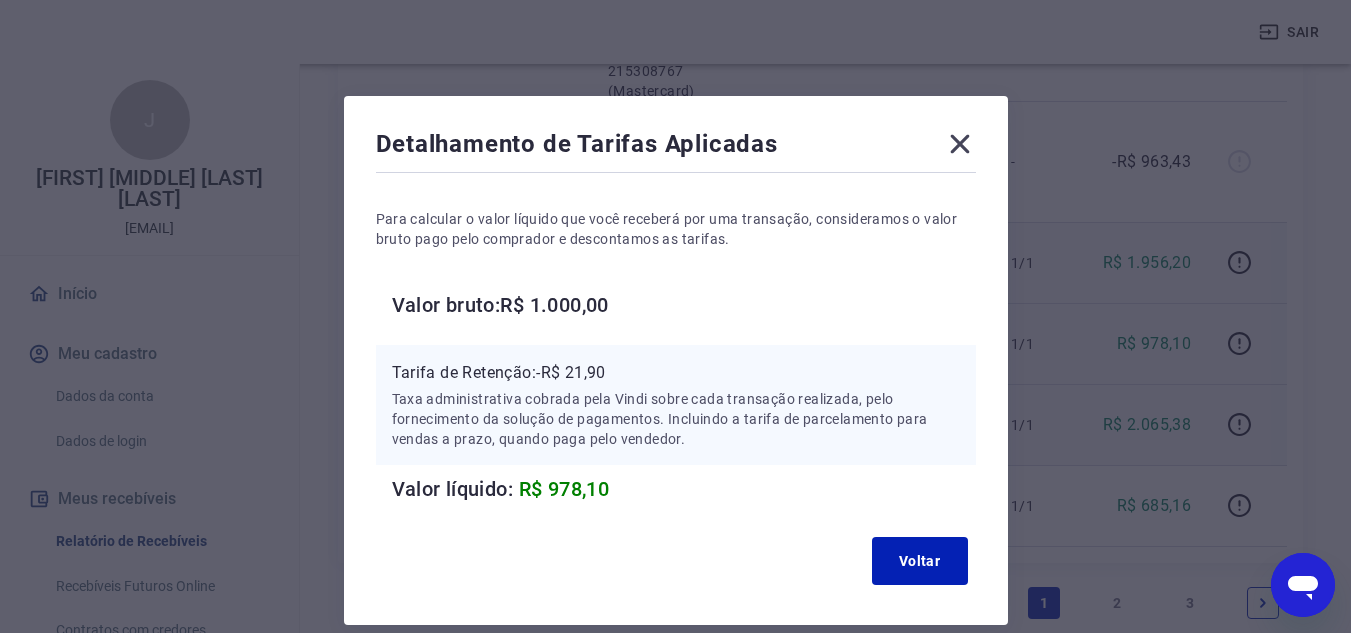 click 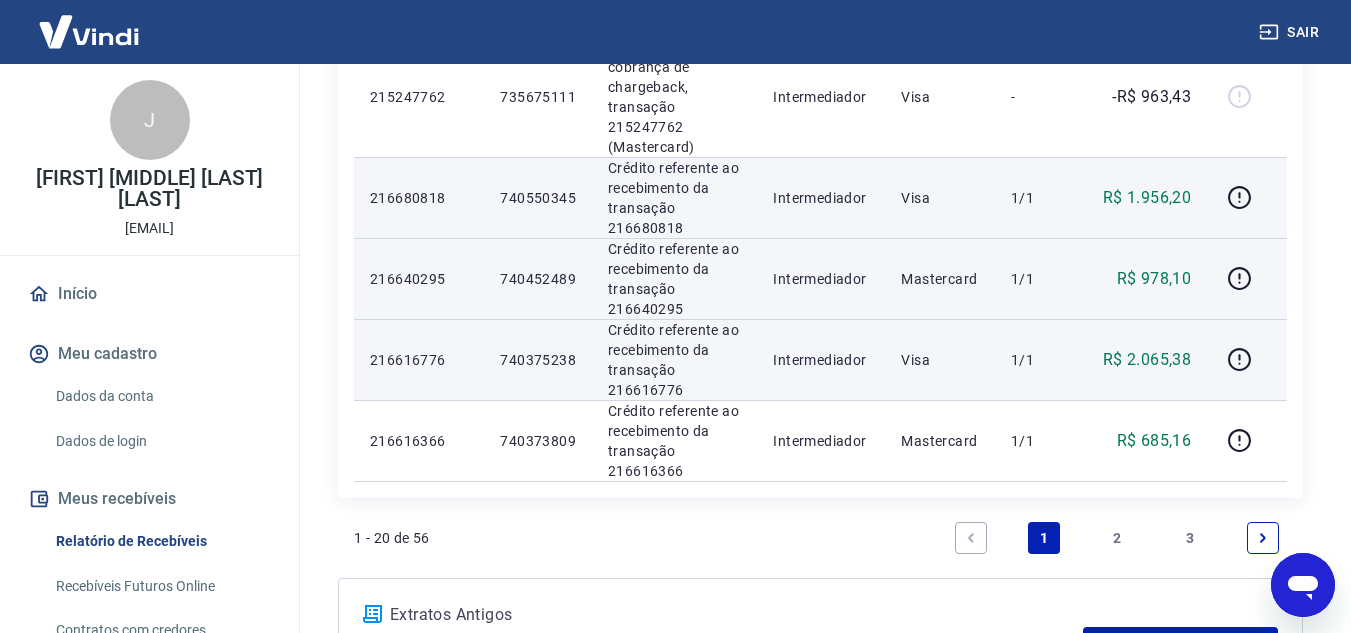 scroll, scrollTop: 1800, scrollLeft: 0, axis: vertical 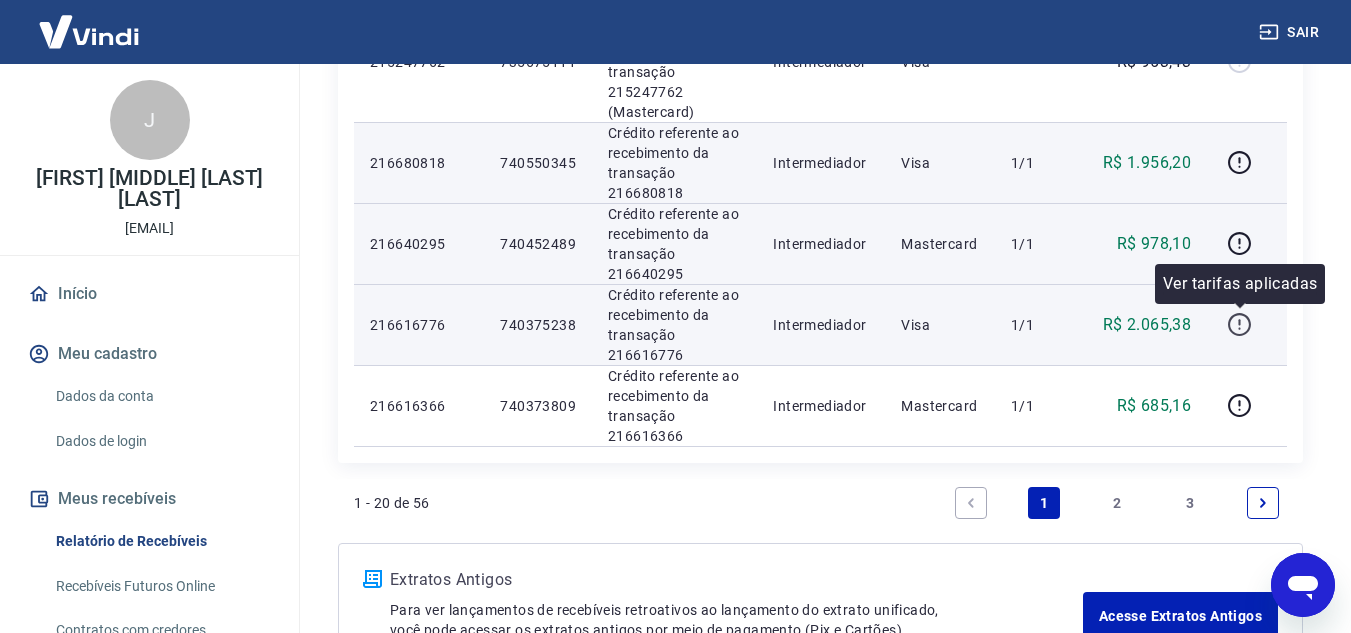click 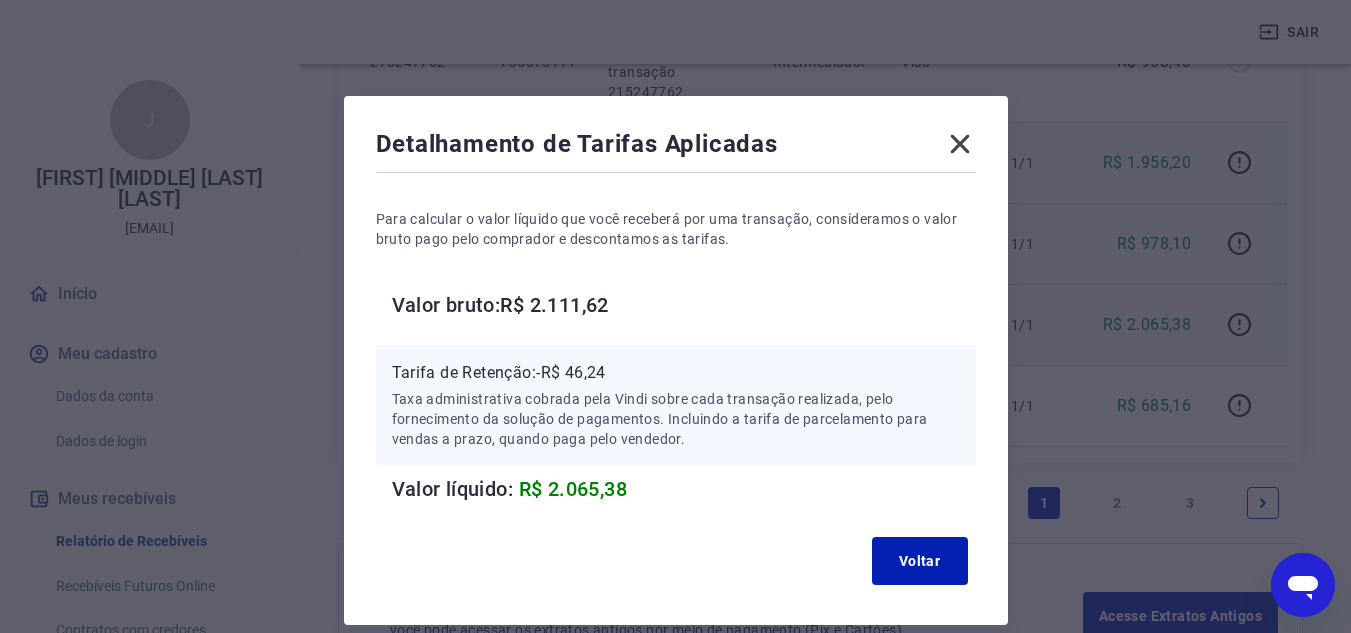 click 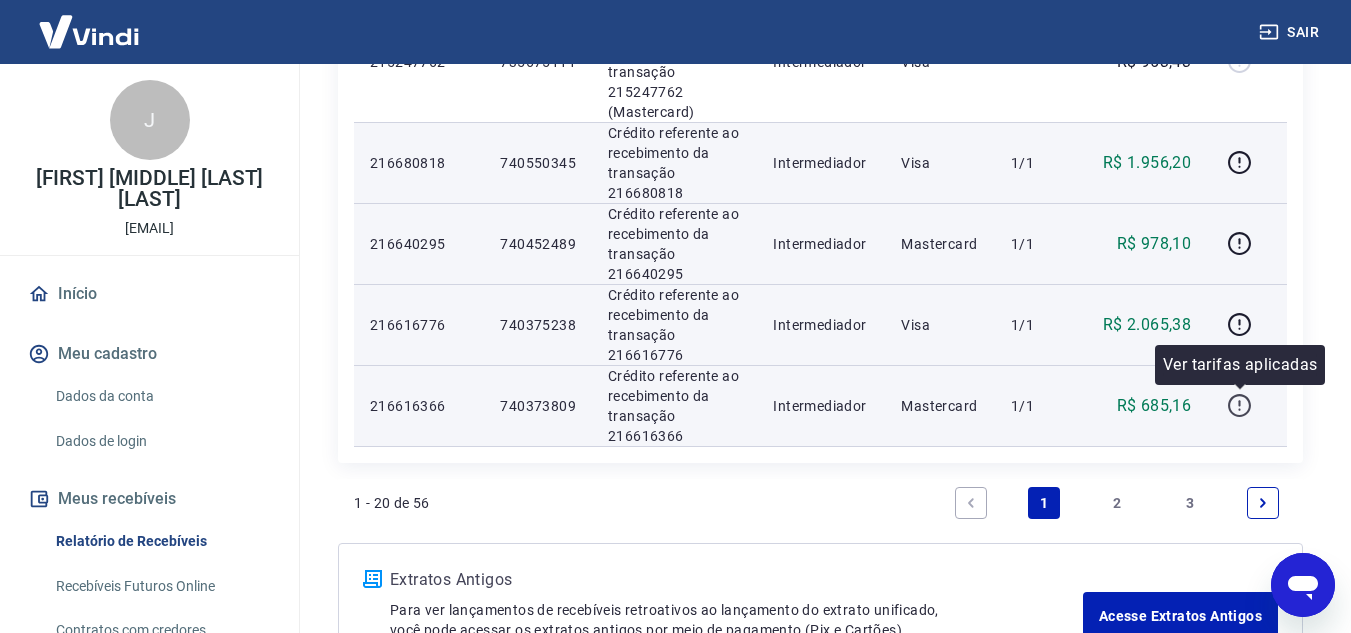 click 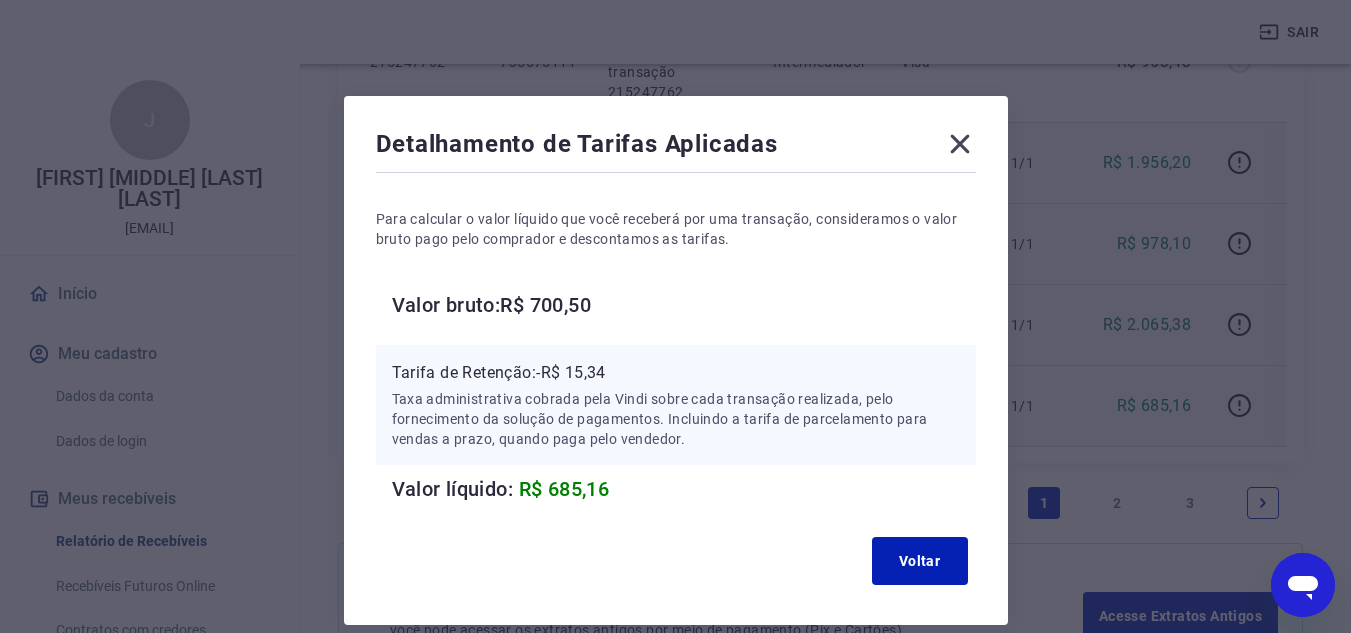 click 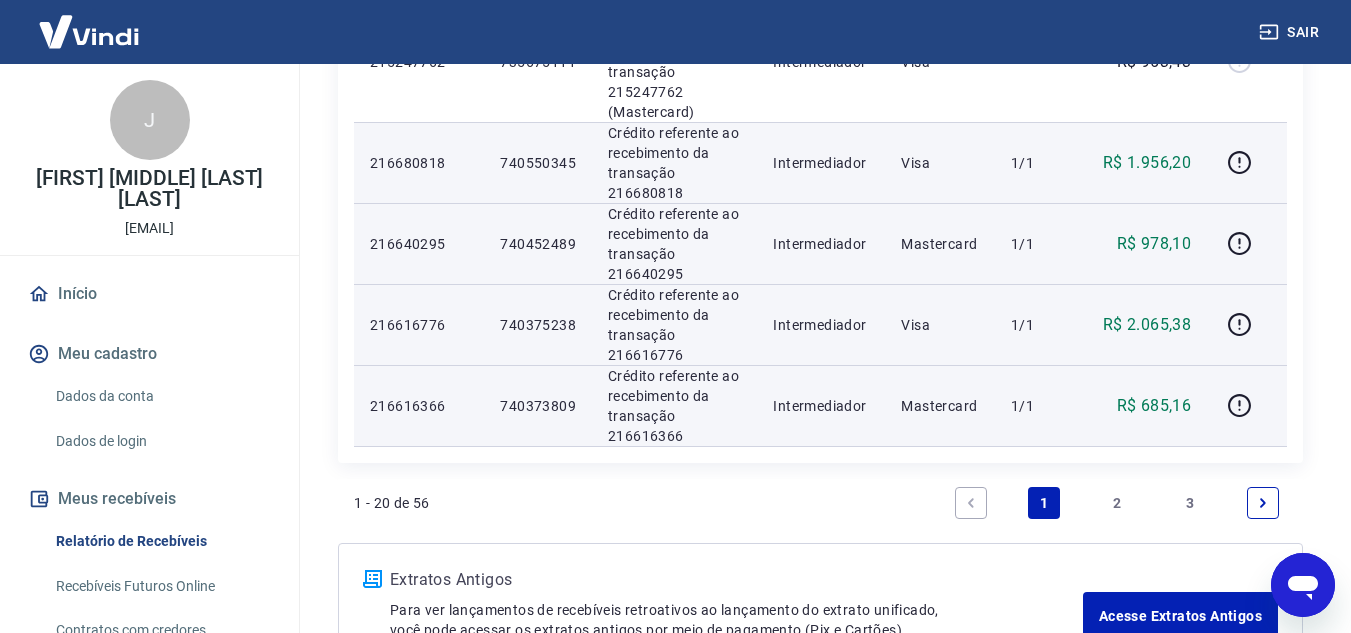 click on "2" at bounding box center (1117, 503) 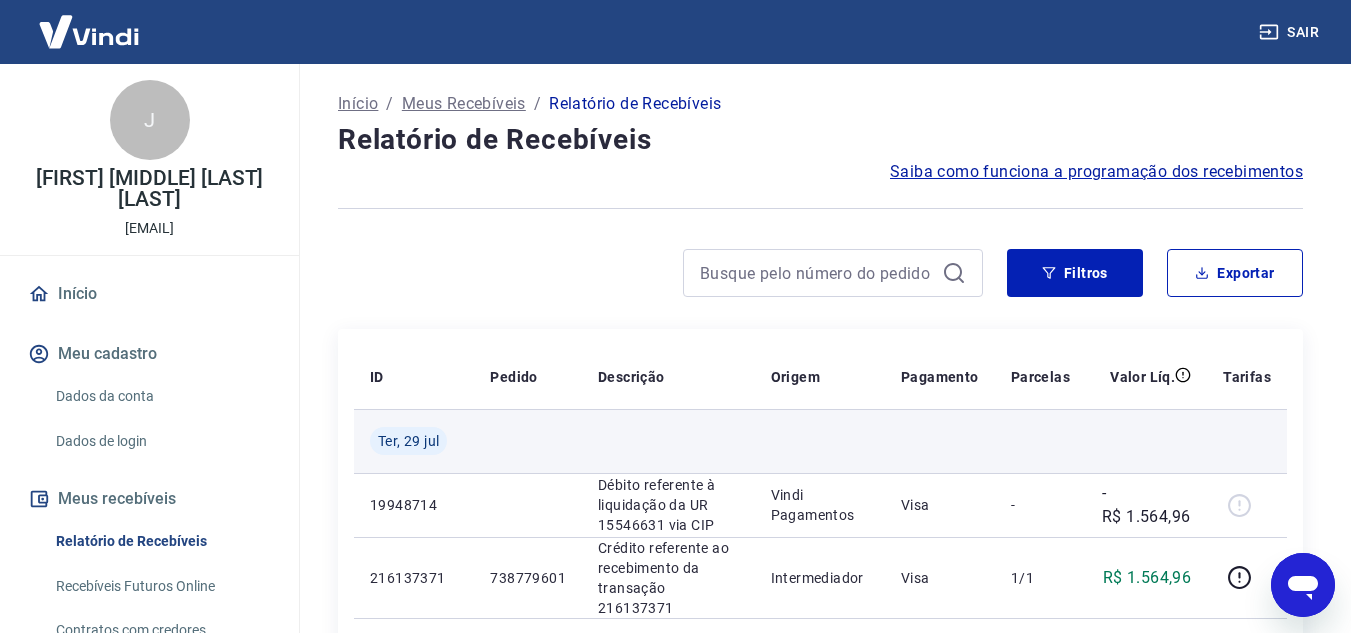 scroll, scrollTop: 200, scrollLeft: 0, axis: vertical 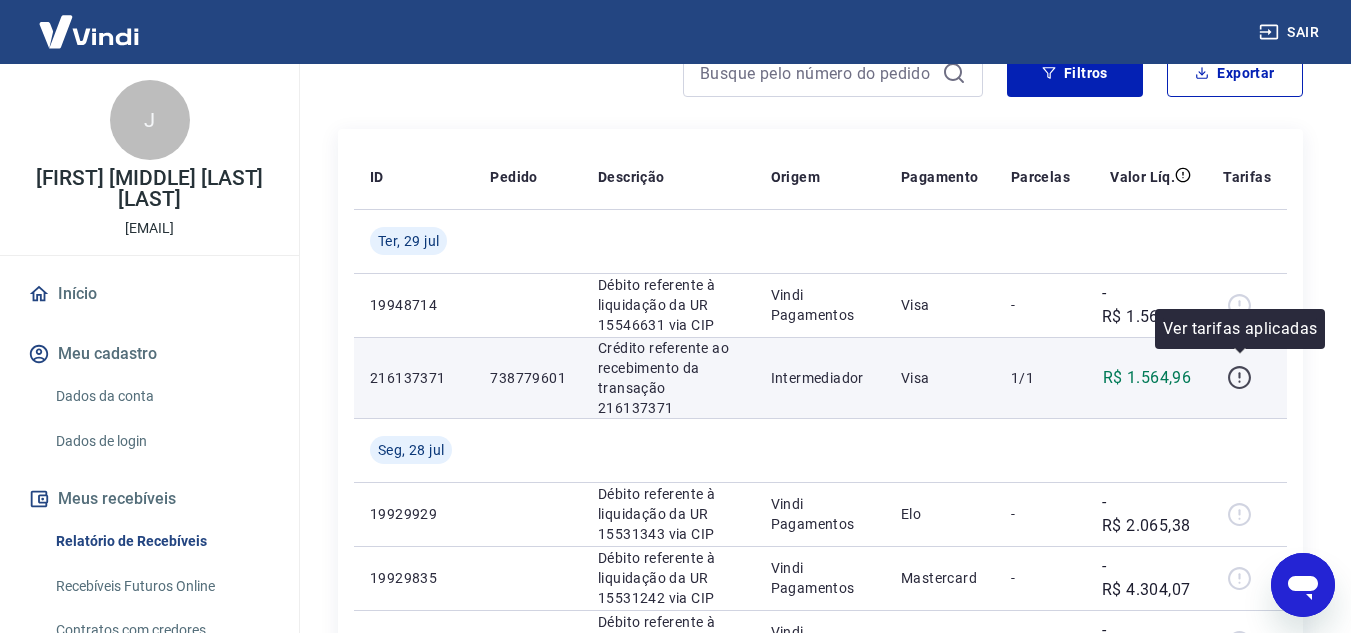 click at bounding box center [1239, 378] 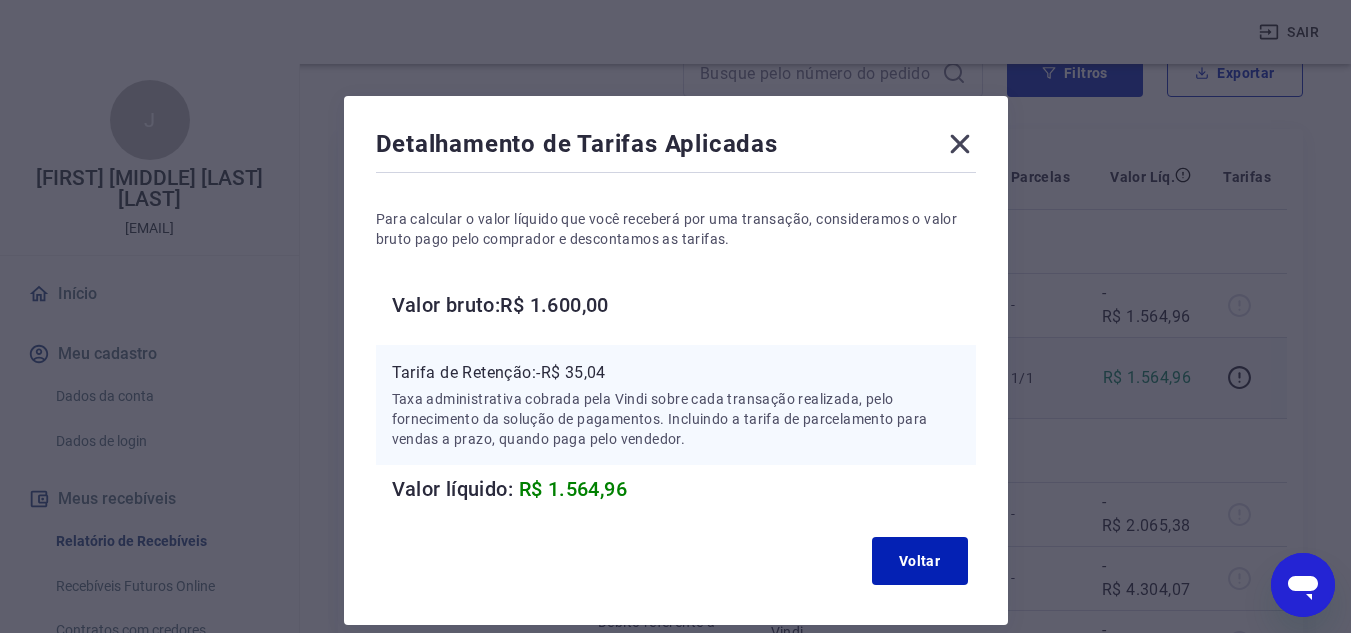 click 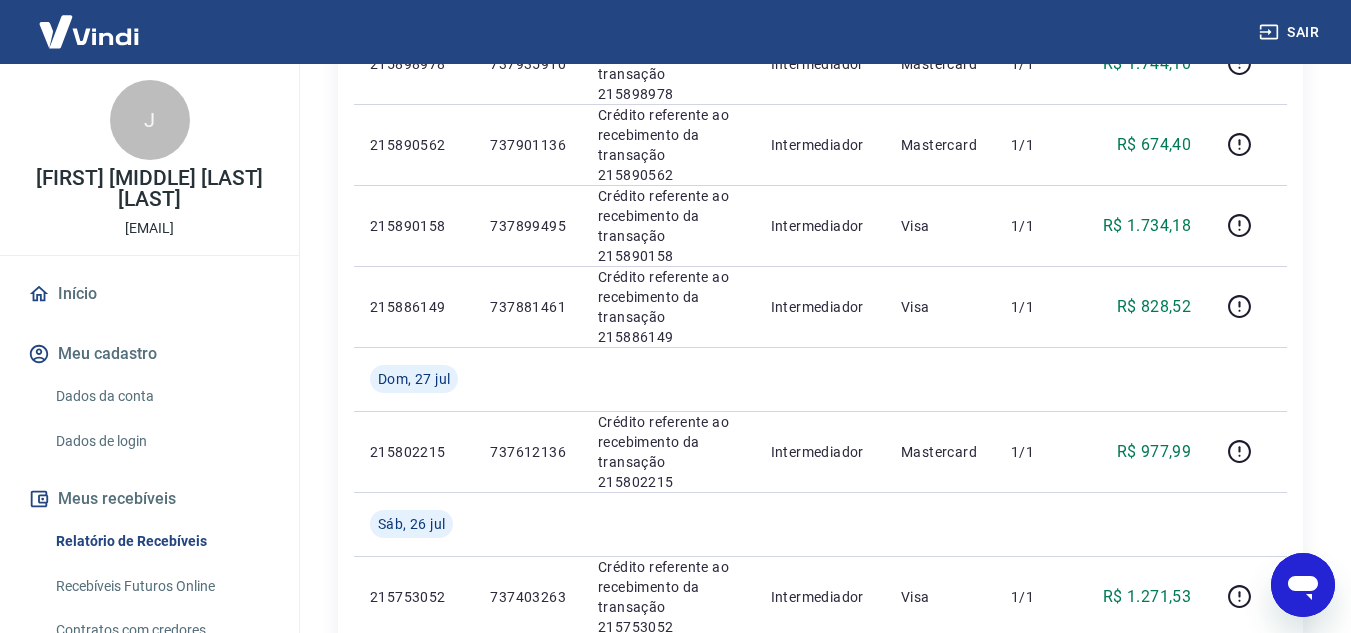 scroll, scrollTop: 1641, scrollLeft: 0, axis: vertical 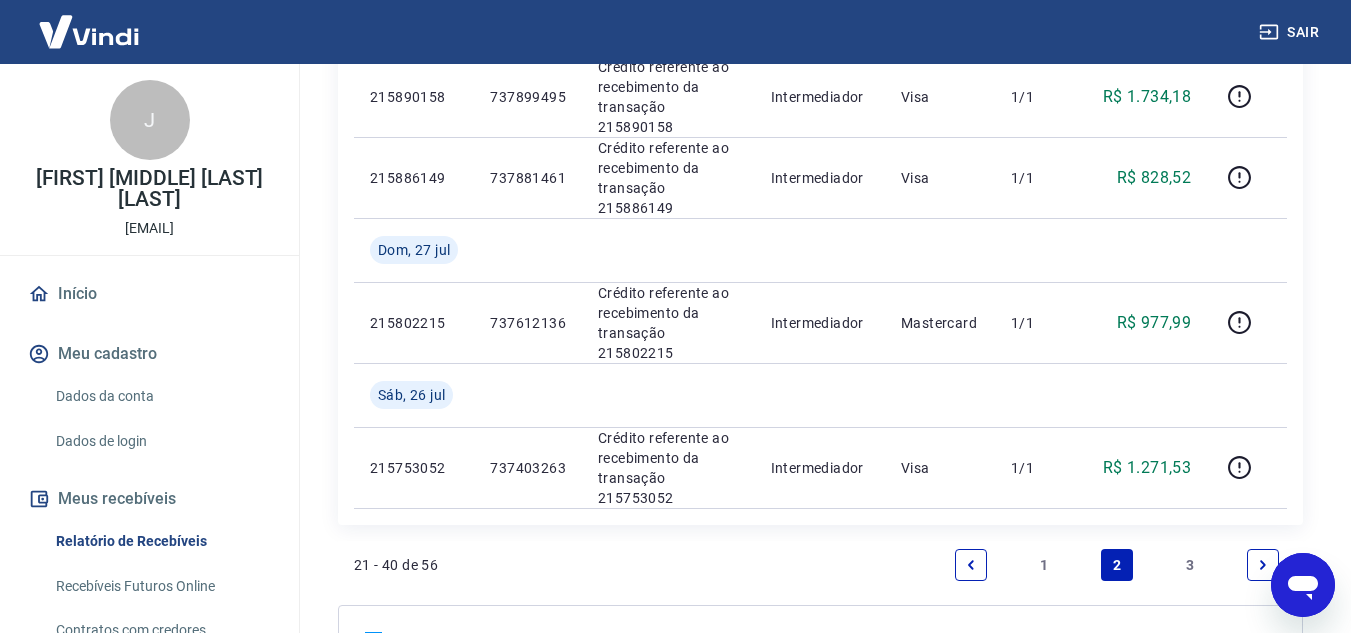click on "1" at bounding box center [1044, 565] 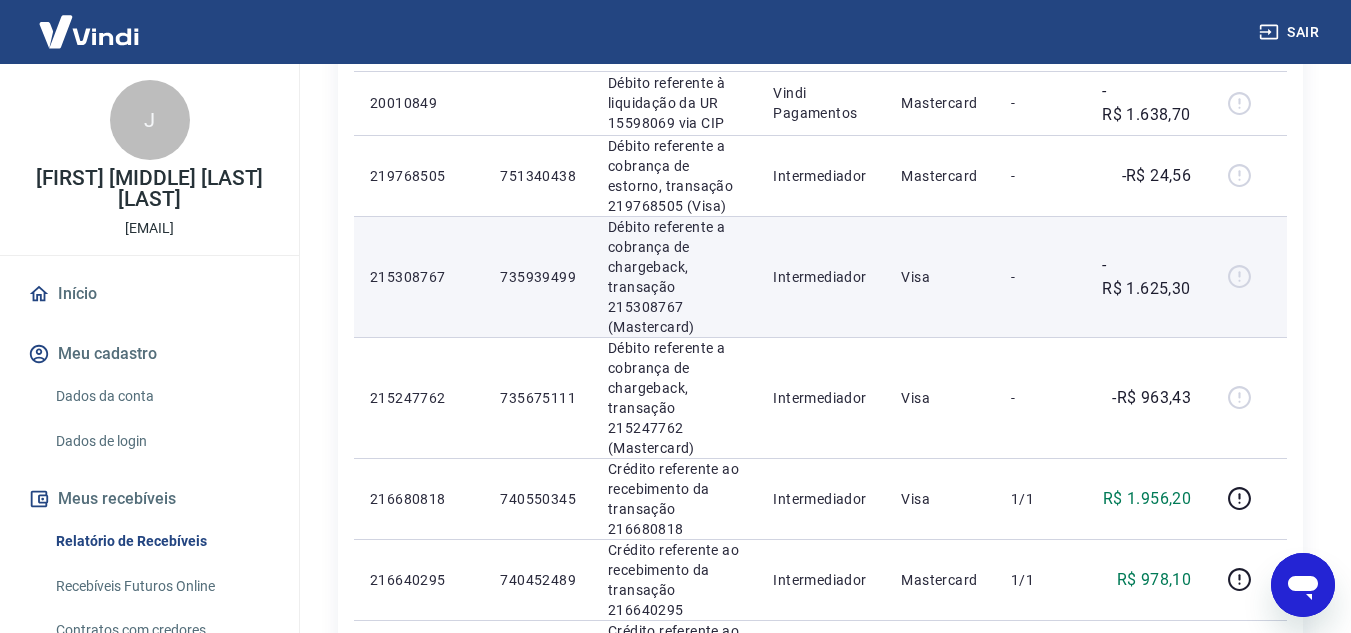 scroll, scrollTop: 1500, scrollLeft: 0, axis: vertical 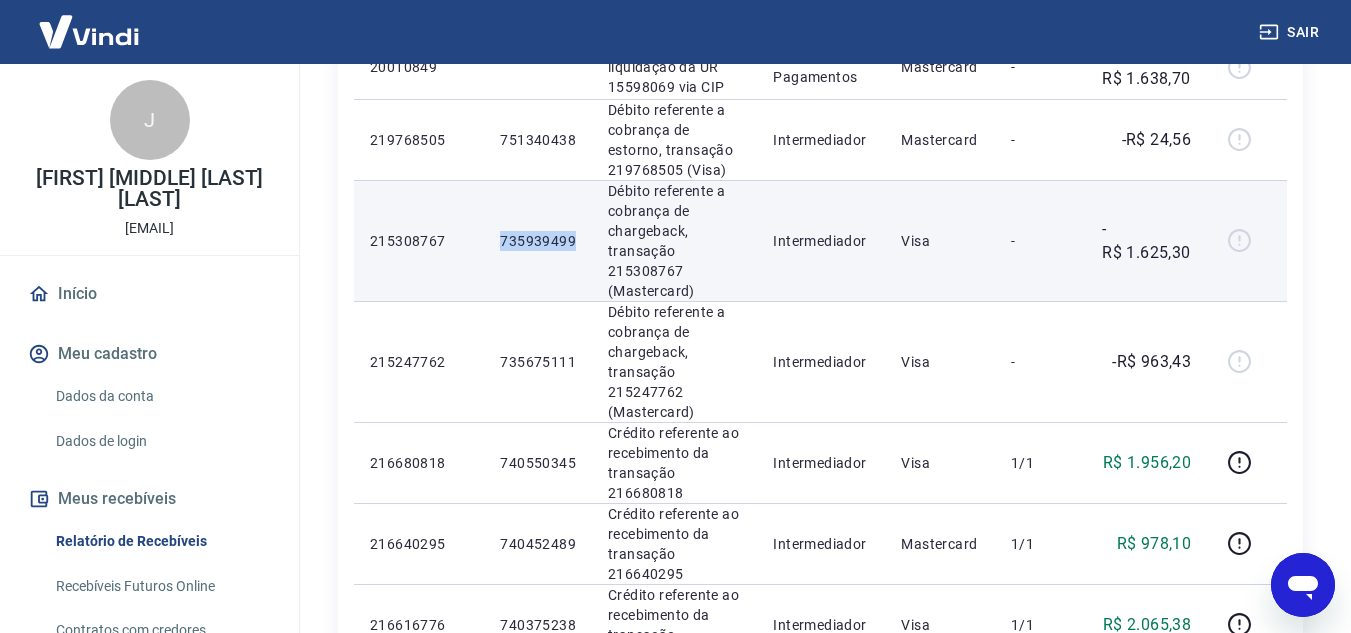 drag, startPoint x: 502, startPoint y: 234, endPoint x: 577, endPoint y: 234, distance: 75 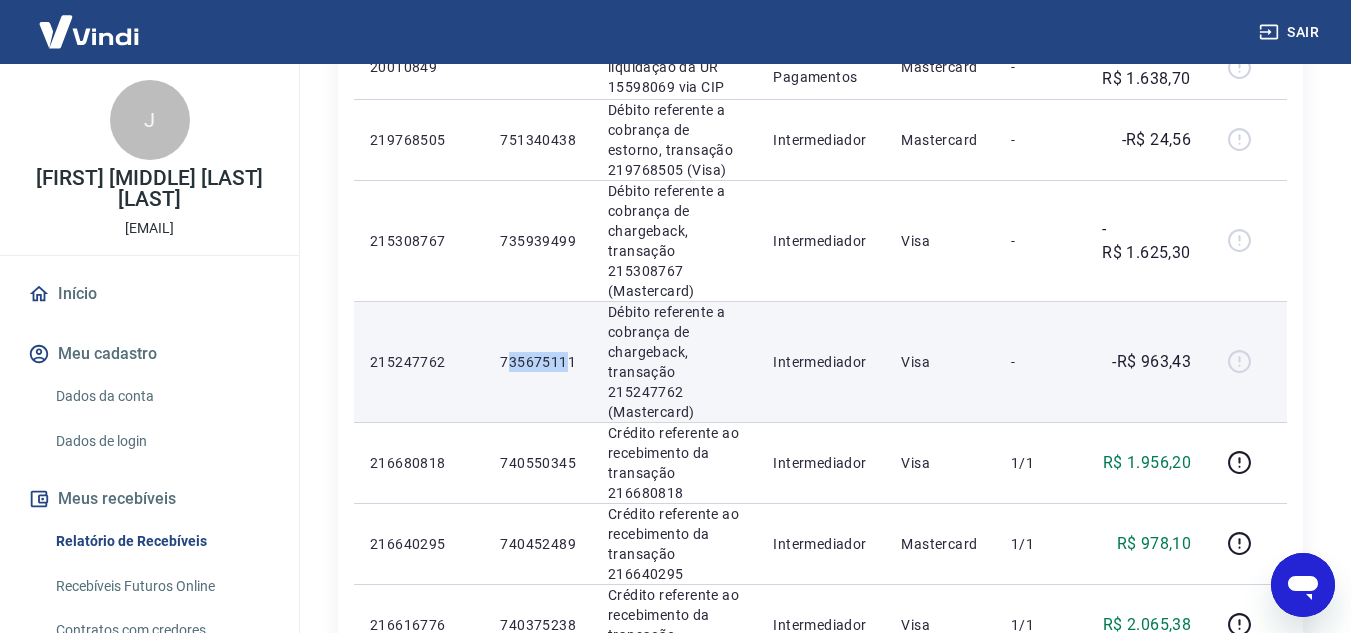 drag, startPoint x: 505, startPoint y: 359, endPoint x: 556, endPoint y: 353, distance: 51.351727 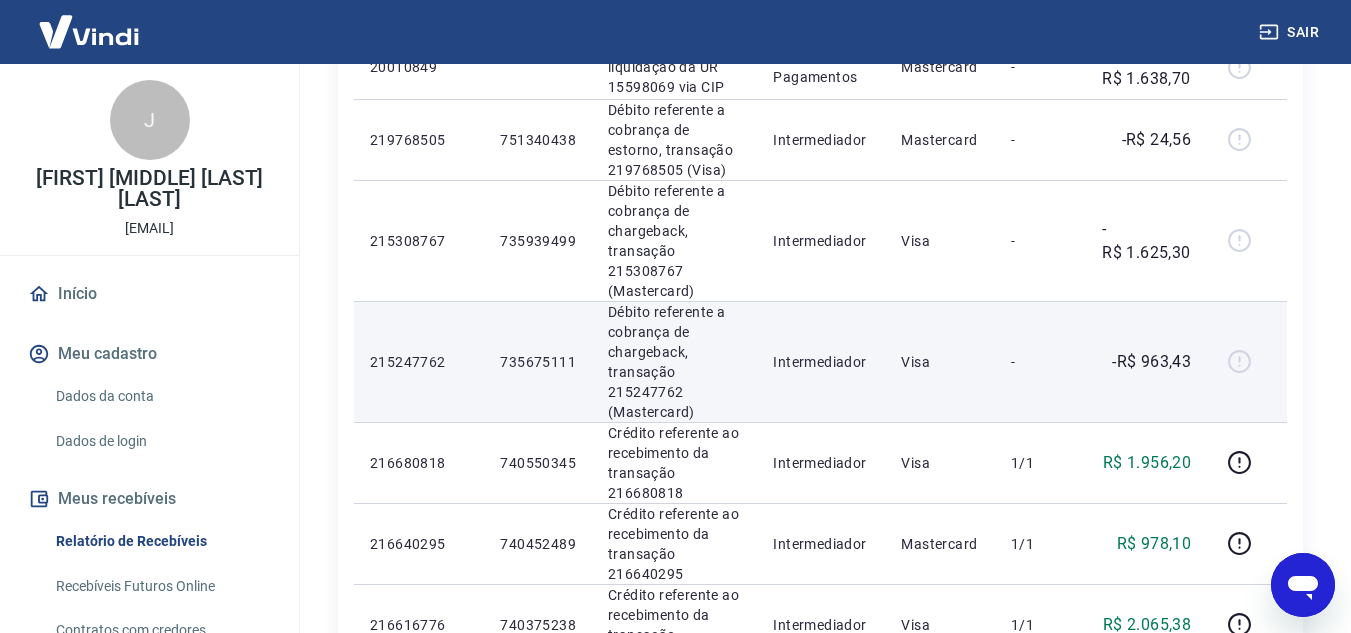 click on "735675111" at bounding box center (538, 362) 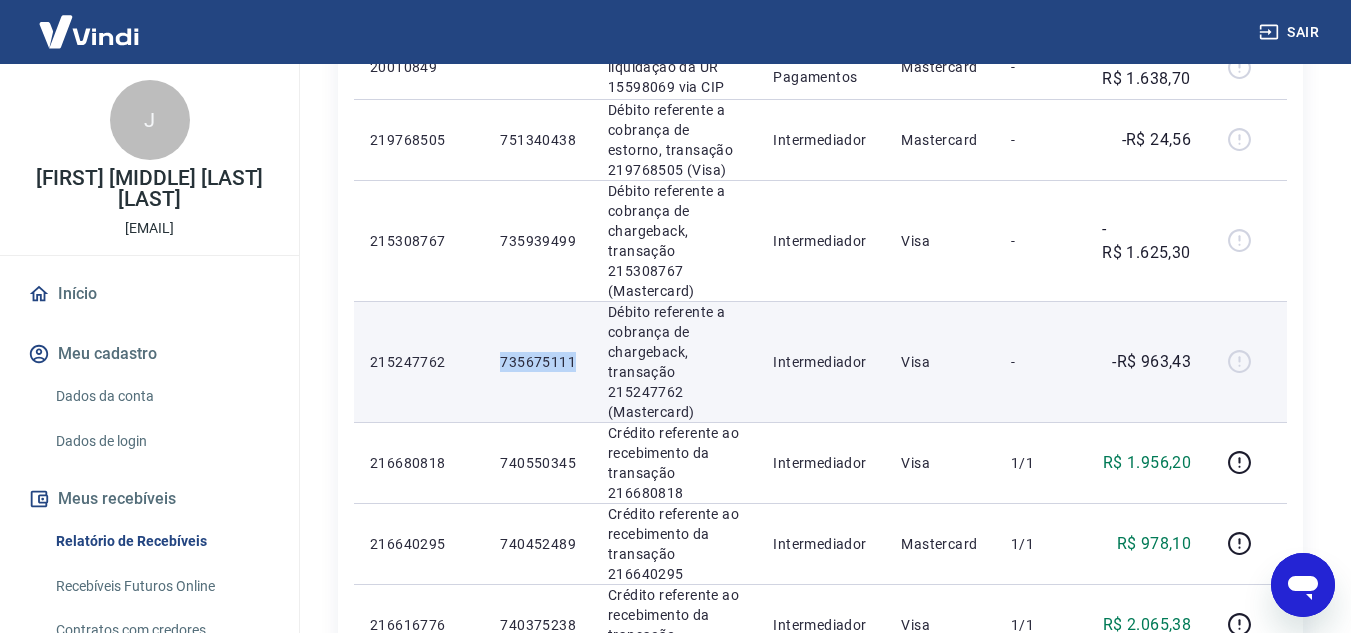 drag, startPoint x: 502, startPoint y: 362, endPoint x: 536, endPoint y: 362, distance: 34 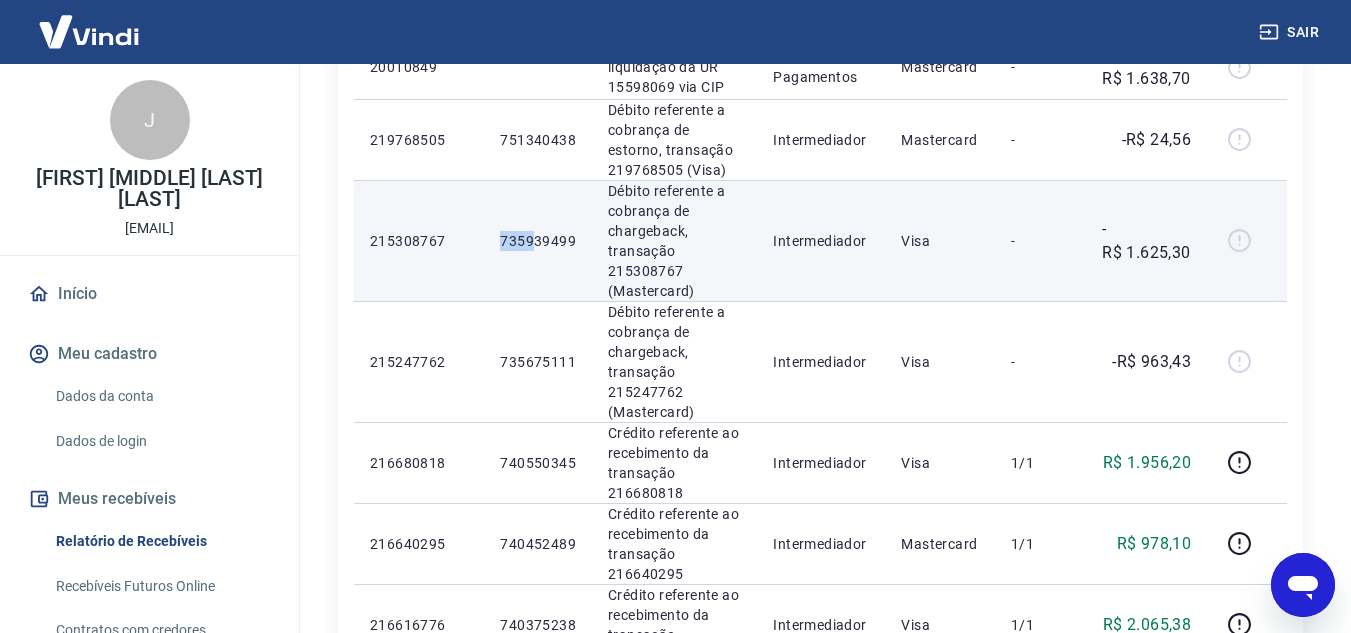 drag, startPoint x: 499, startPoint y: 239, endPoint x: 537, endPoint y: 245, distance: 38.470768 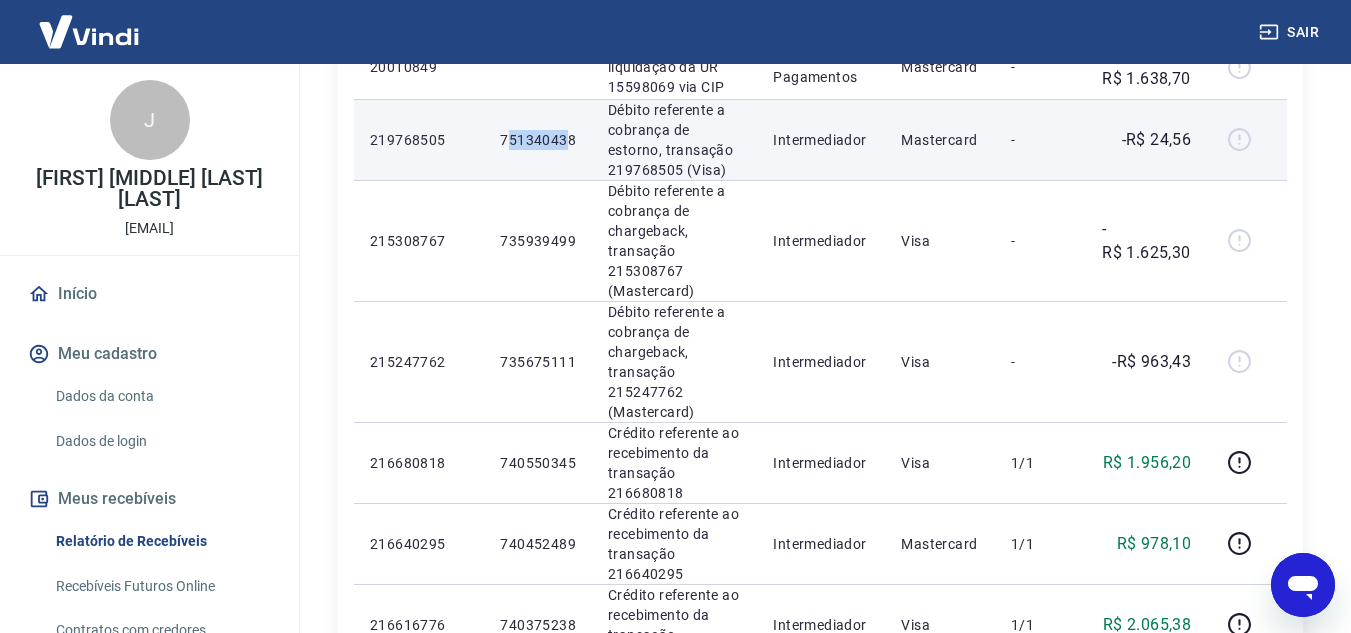 drag, startPoint x: 512, startPoint y: 138, endPoint x: 548, endPoint y: 143, distance: 36.345562 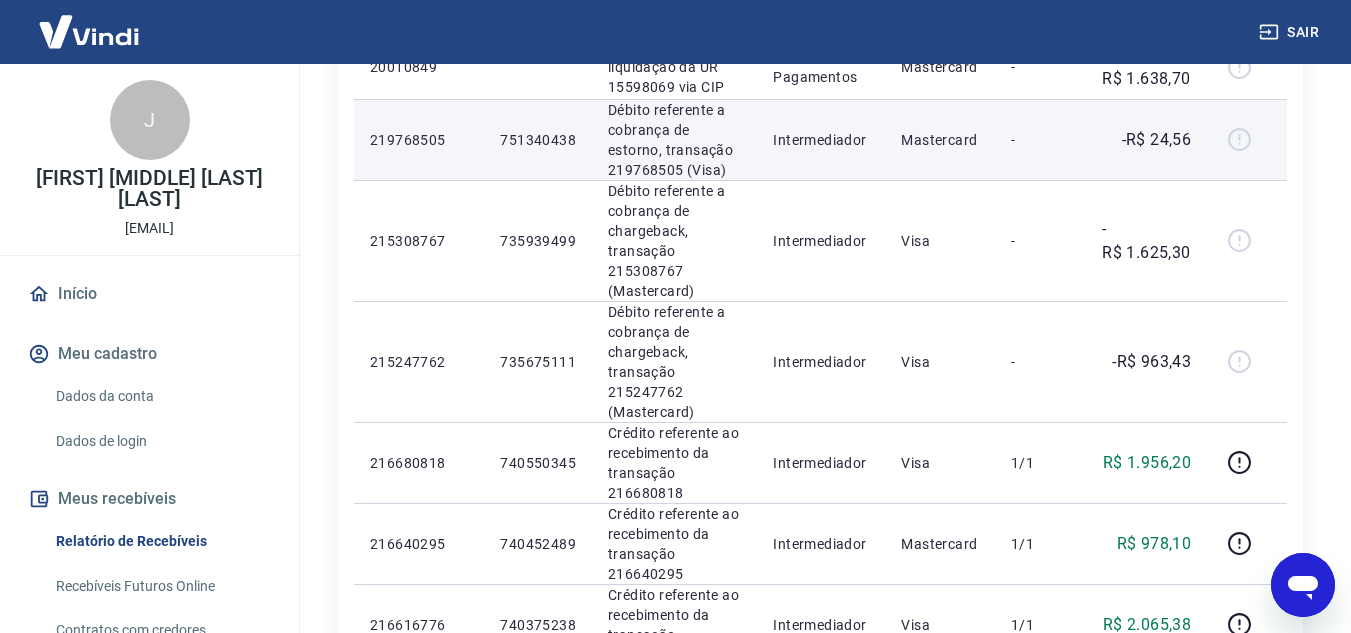 click on "751340438" at bounding box center (538, 139) 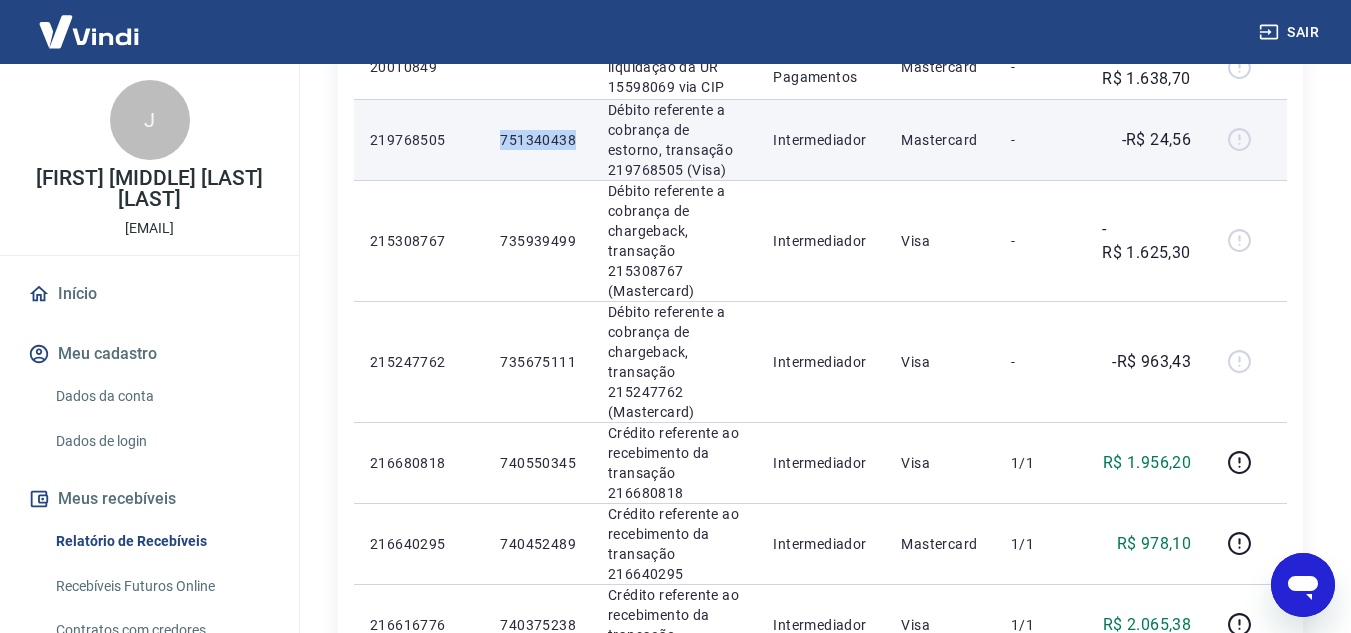 drag, startPoint x: 498, startPoint y: 138, endPoint x: 575, endPoint y: 146, distance: 77.41447 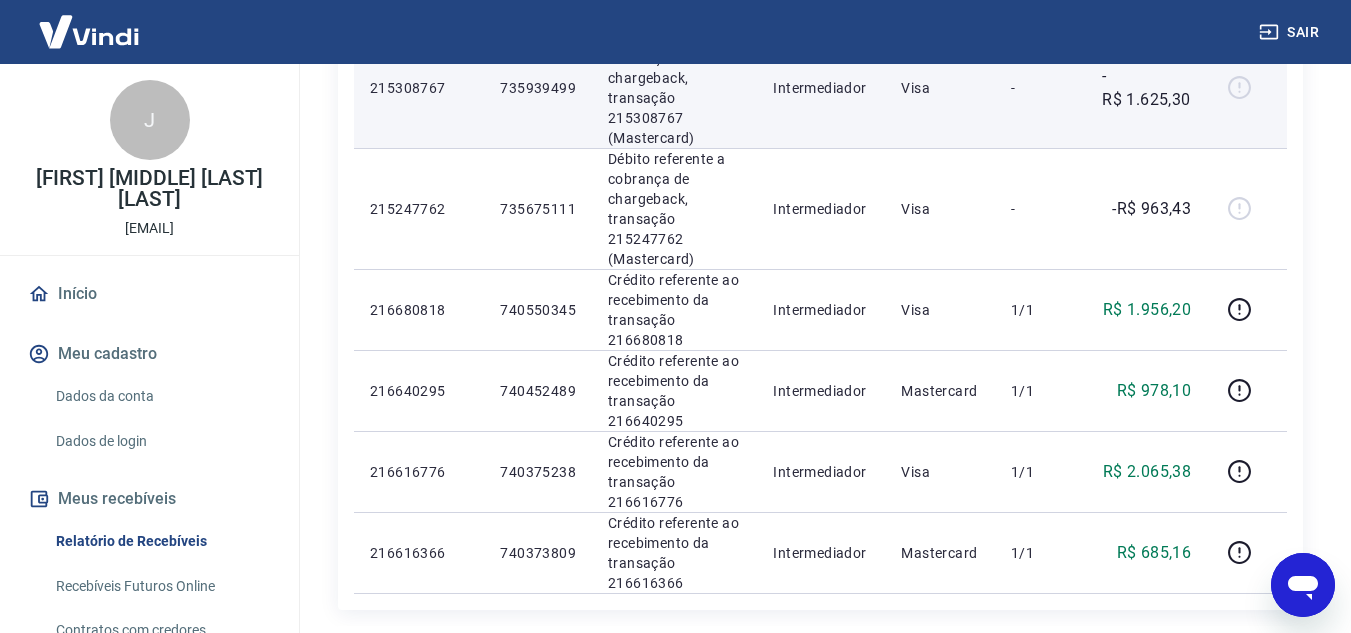 scroll, scrollTop: 1700, scrollLeft: 0, axis: vertical 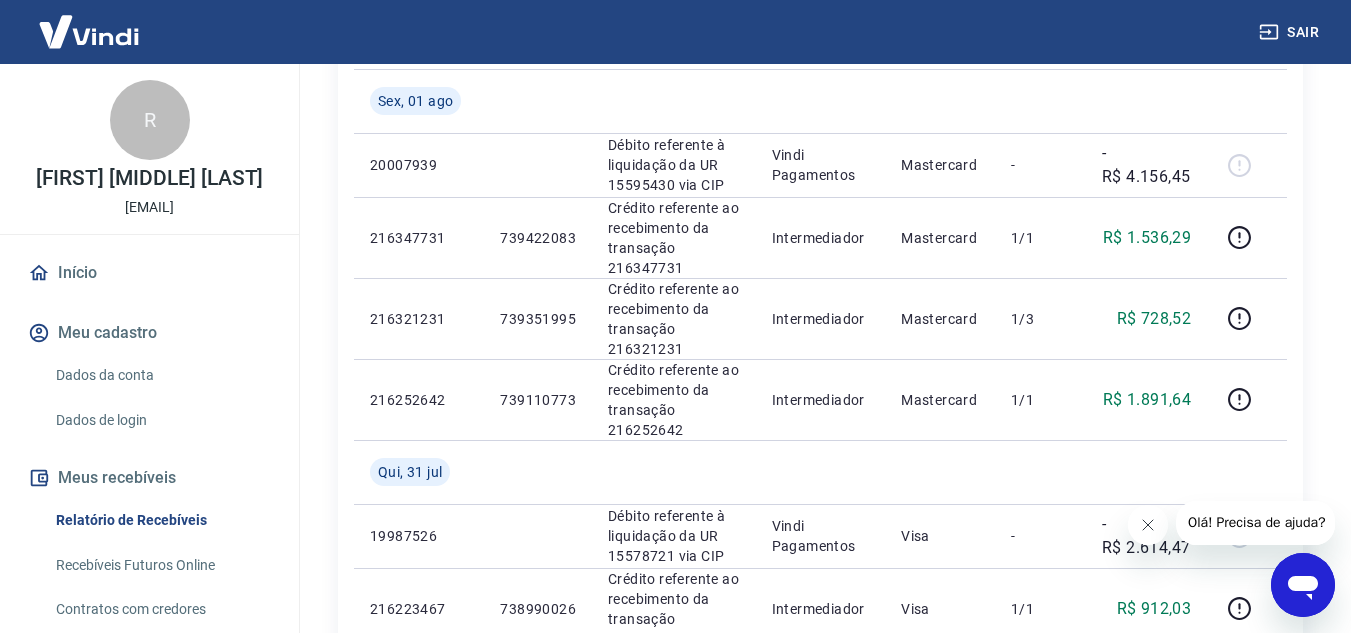 drag, startPoint x: 1140, startPoint y: 513, endPoint x: 2263, endPoint y: 1009, distance: 1227.6583 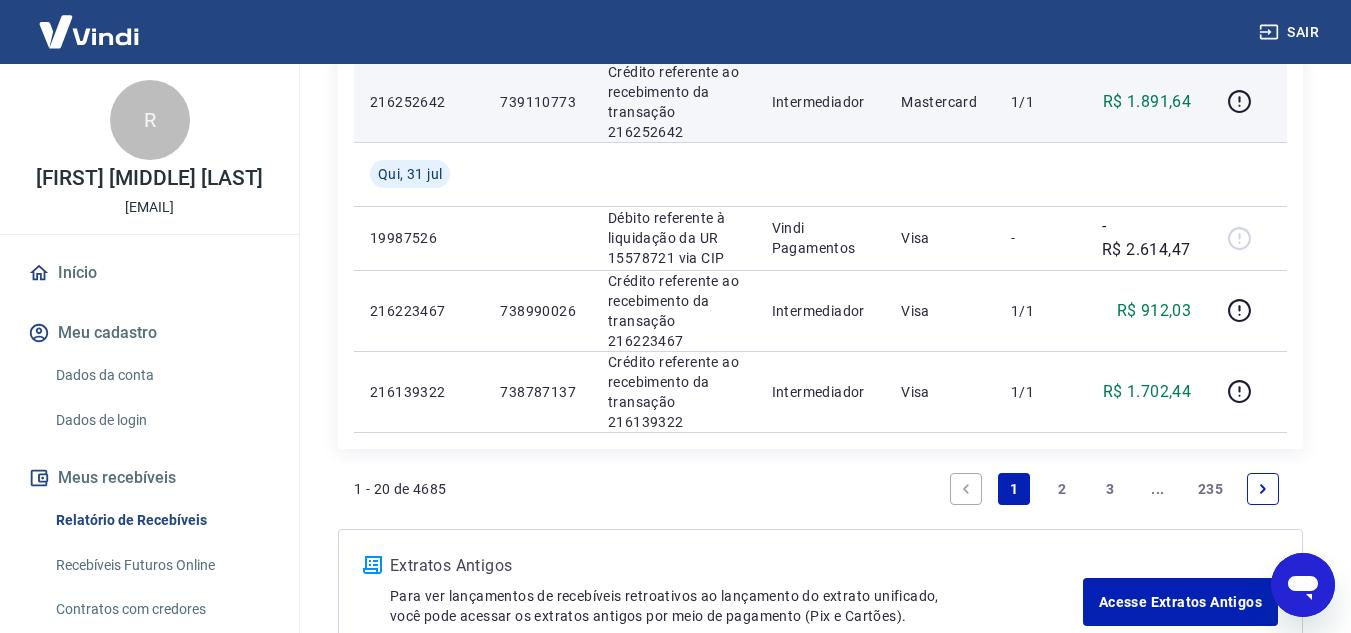 scroll, scrollTop: 1800, scrollLeft: 0, axis: vertical 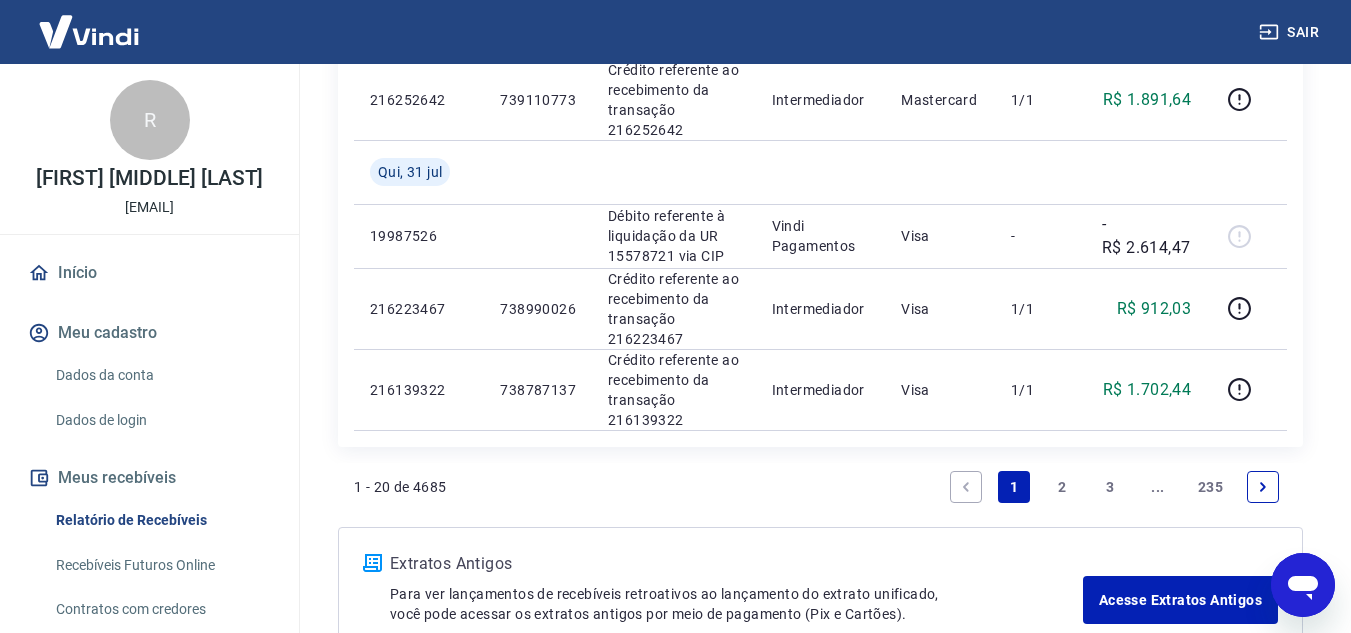 click on "2" at bounding box center [1062, 487] 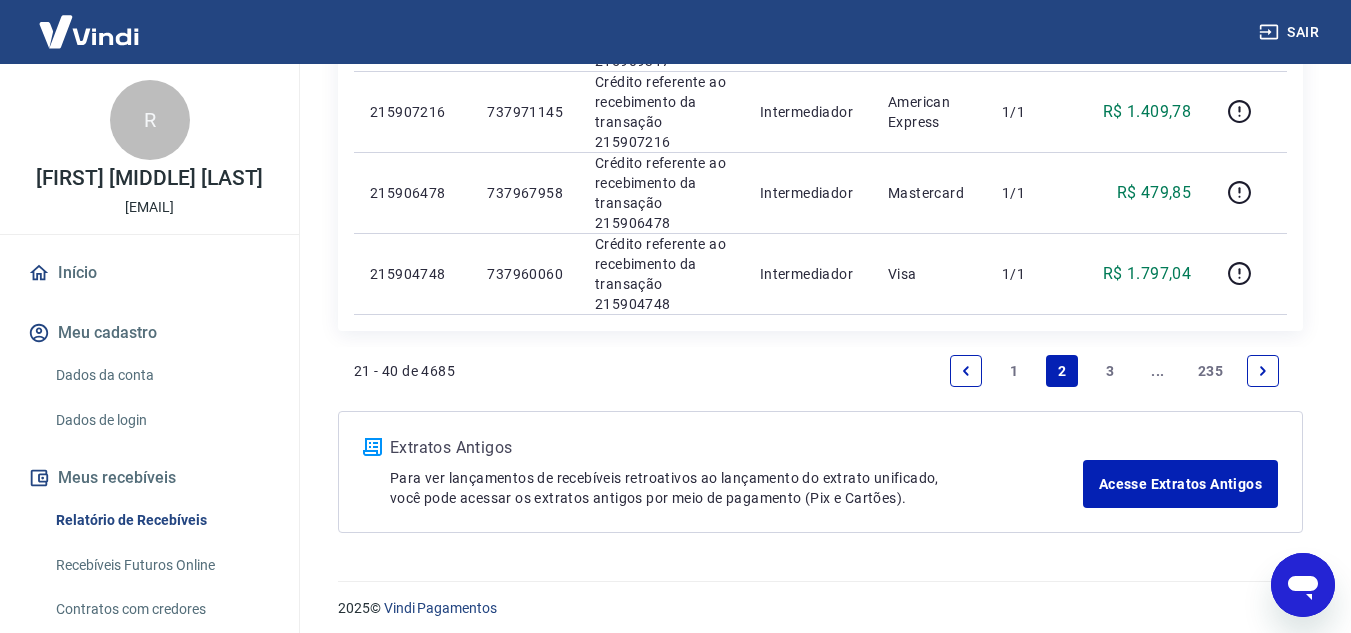 scroll, scrollTop: 1761, scrollLeft: 0, axis: vertical 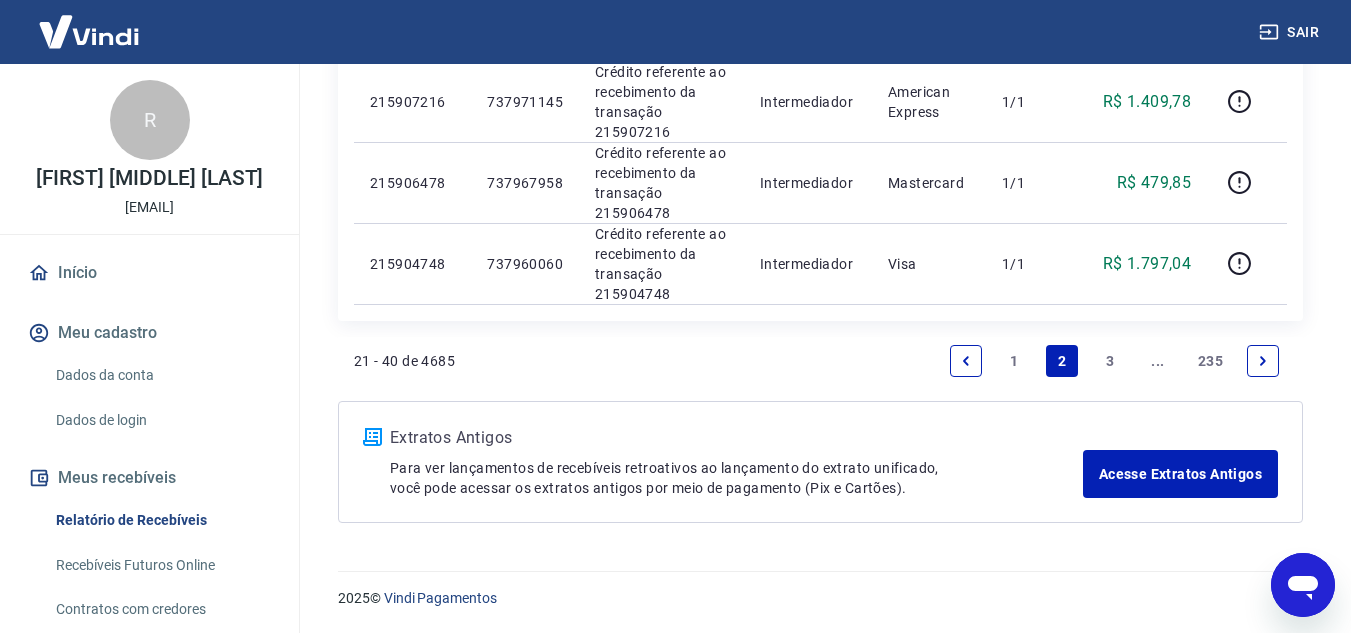 click on "1" at bounding box center (1014, 361) 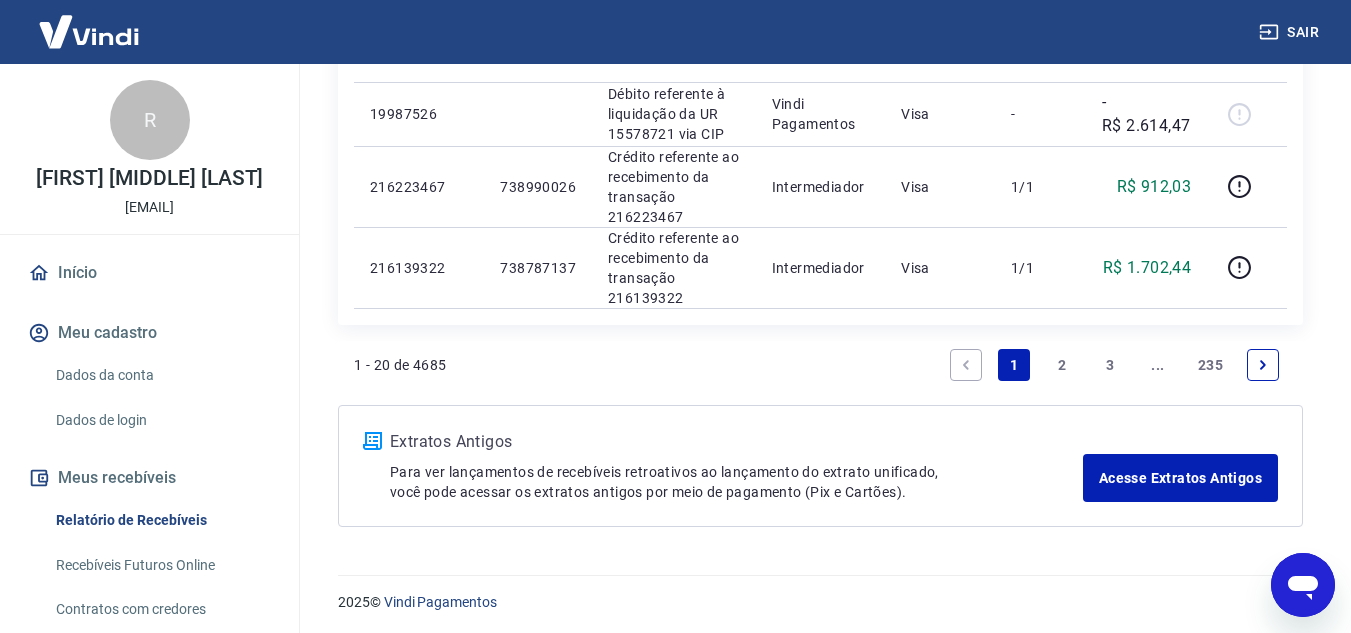 scroll, scrollTop: 1926, scrollLeft: 0, axis: vertical 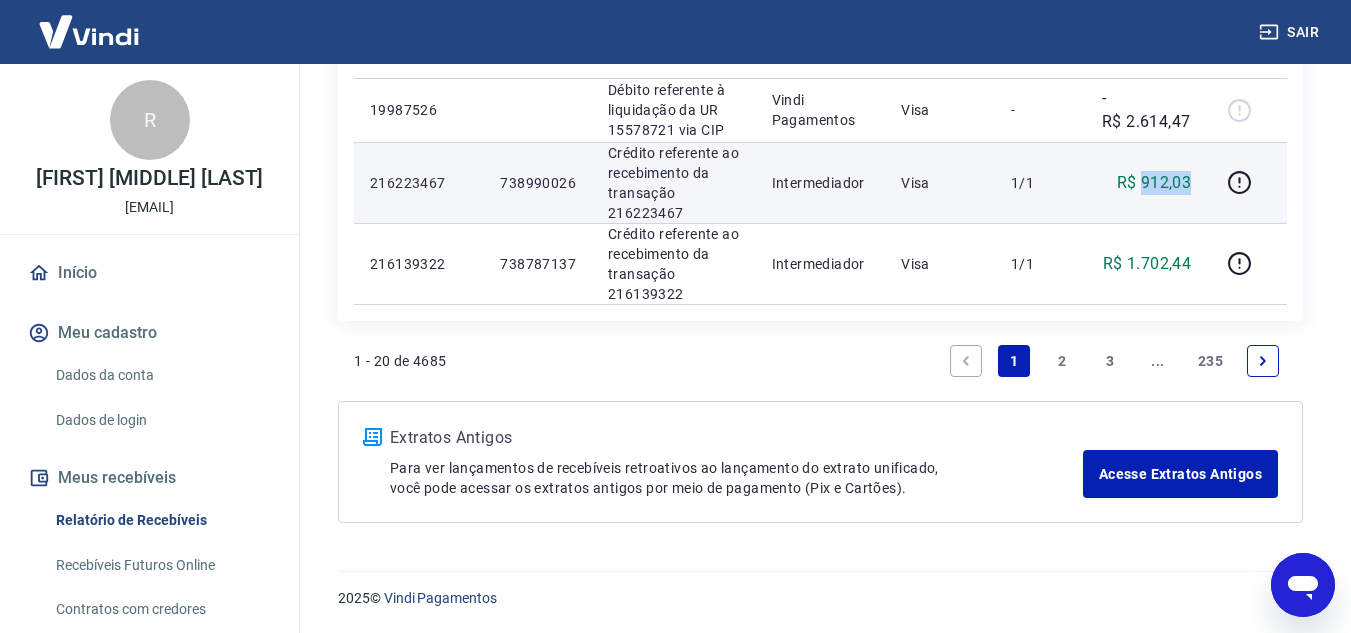 drag, startPoint x: 1143, startPoint y: 180, endPoint x: 1200, endPoint y: 186, distance: 57.31492 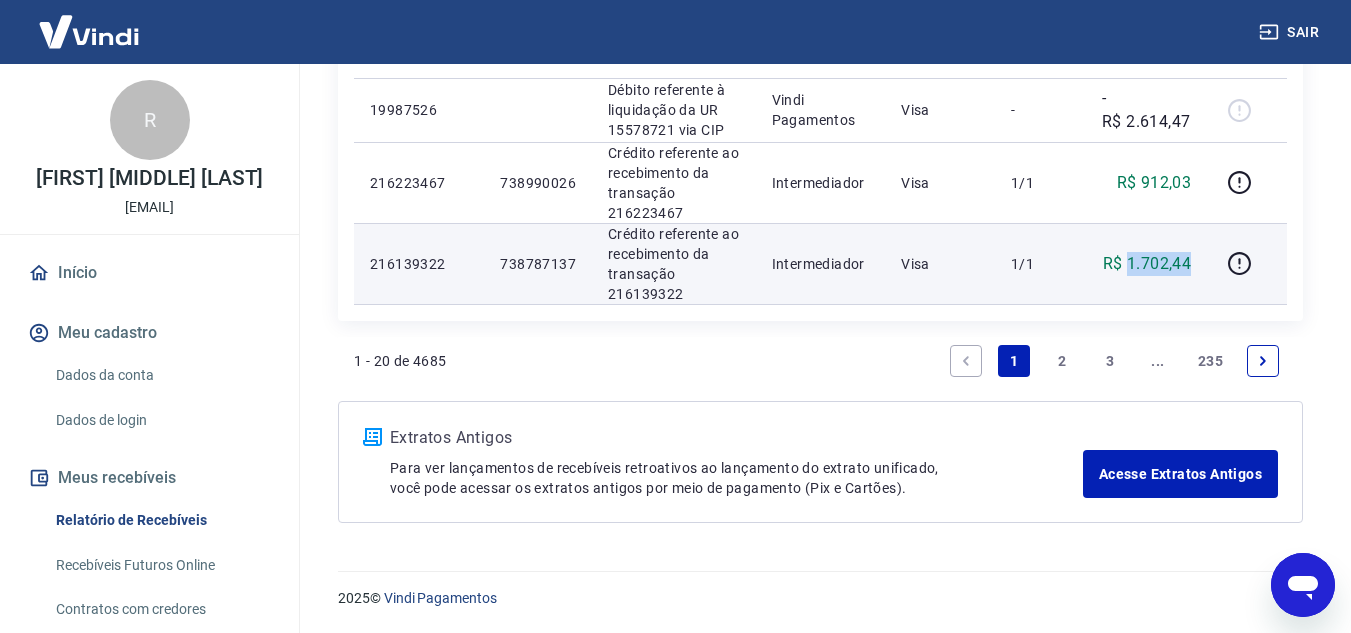 drag, startPoint x: 1130, startPoint y: 261, endPoint x: 1196, endPoint y: 264, distance: 66.068146 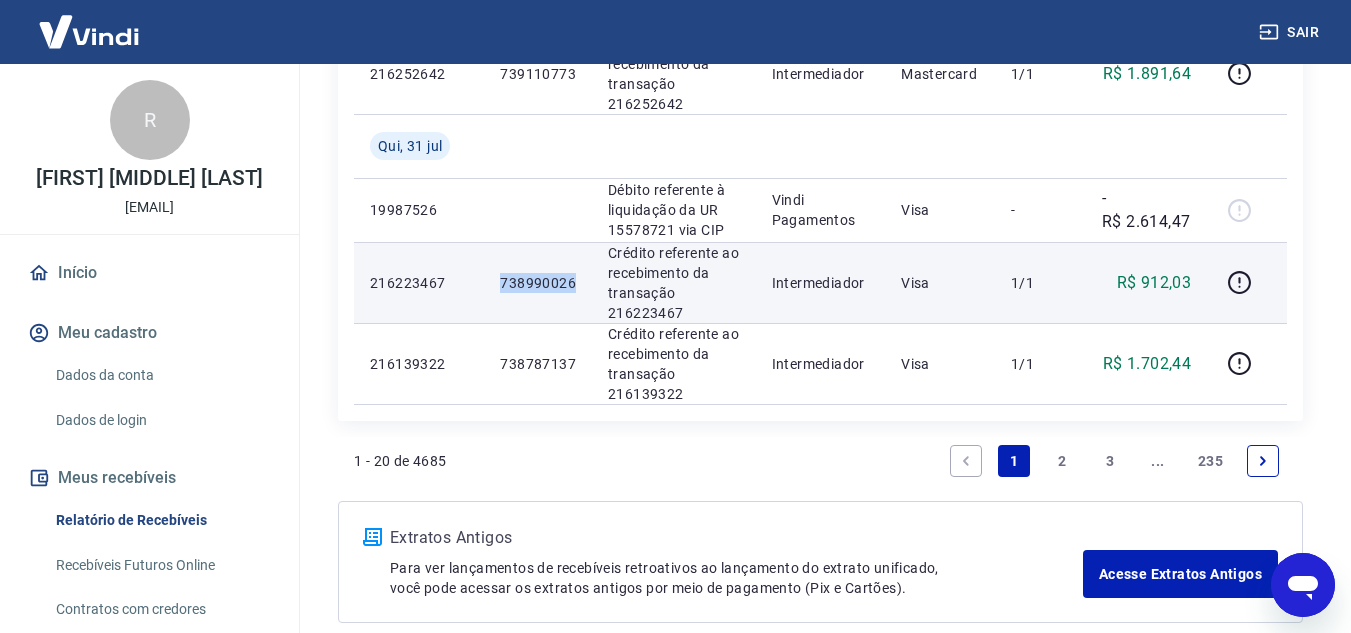 drag, startPoint x: 498, startPoint y: 283, endPoint x: 578, endPoint y: 278, distance: 80.1561 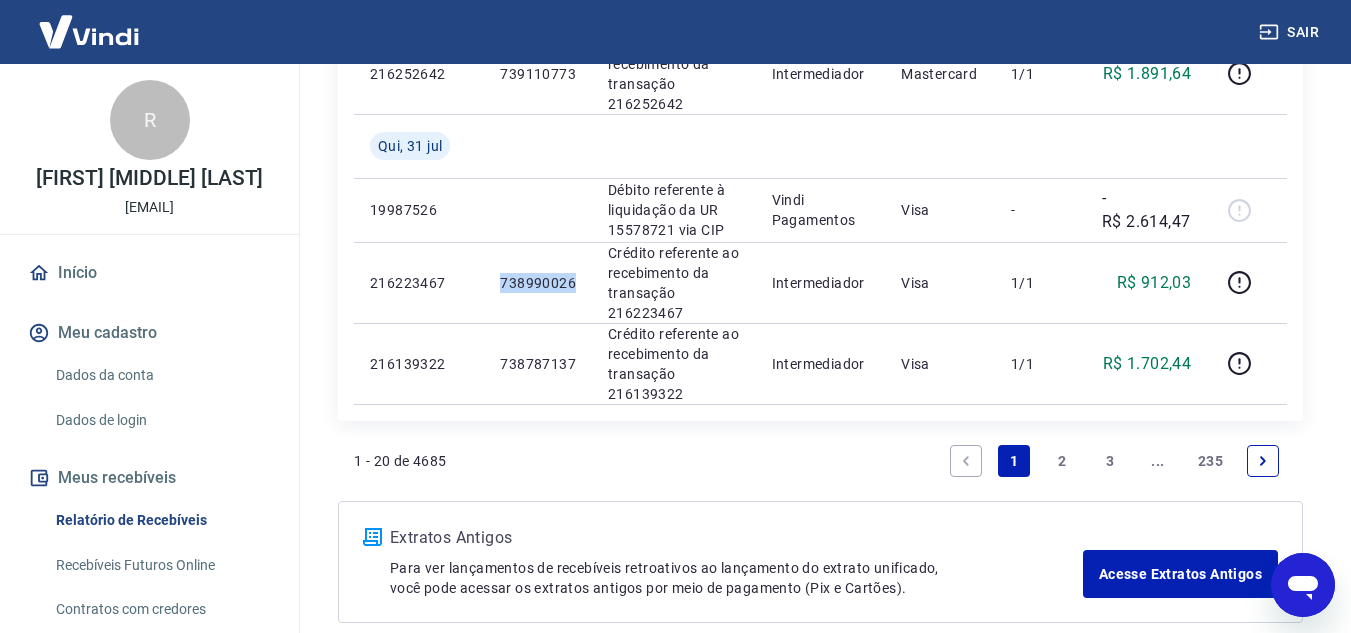 copy on "738990026" 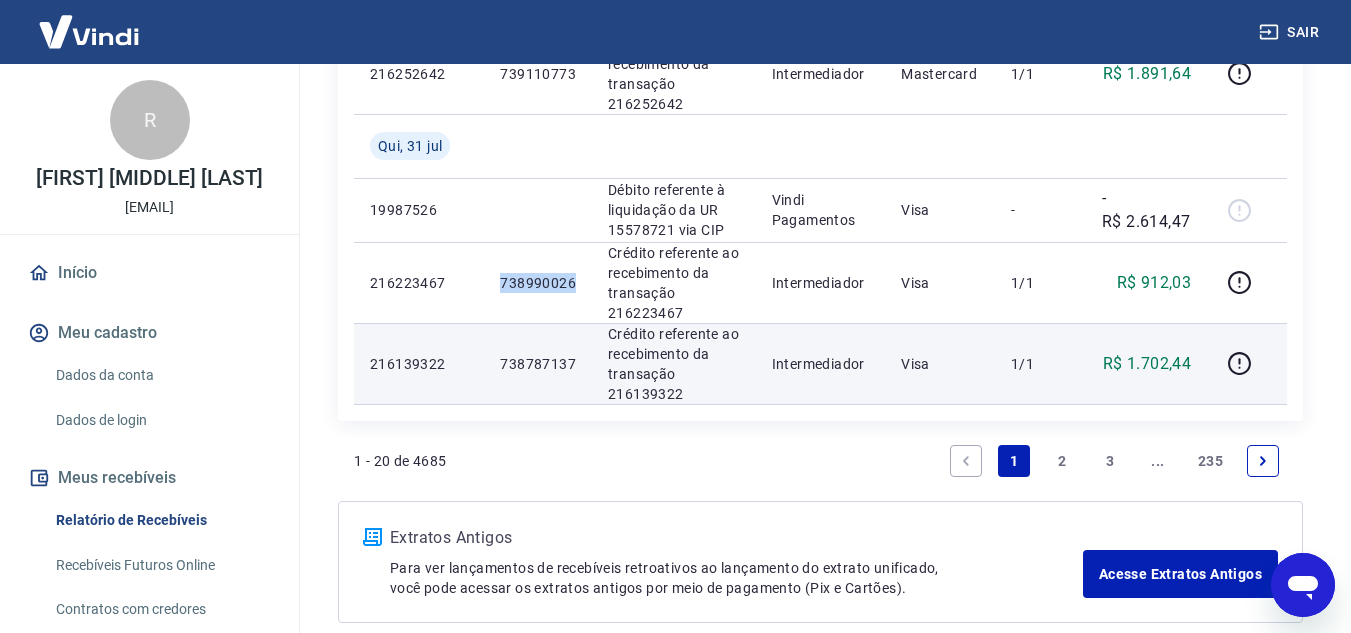 scroll, scrollTop: 1726, scrollLeft: 0, axis: vertical 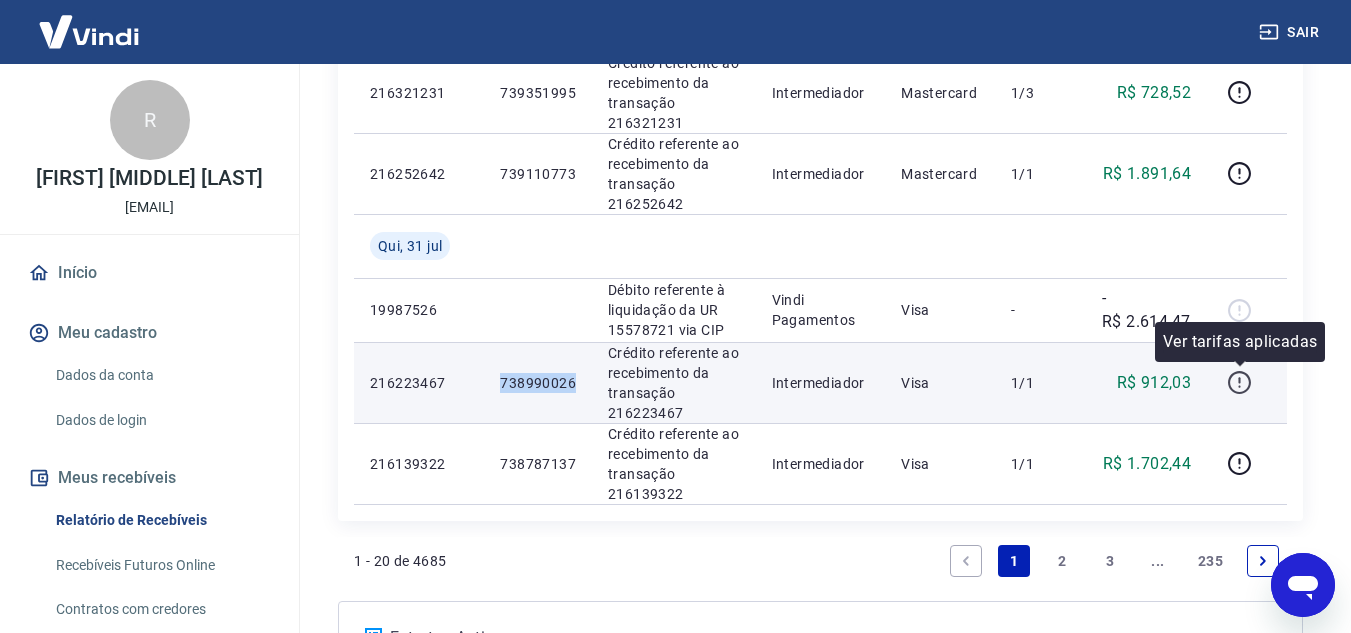 click 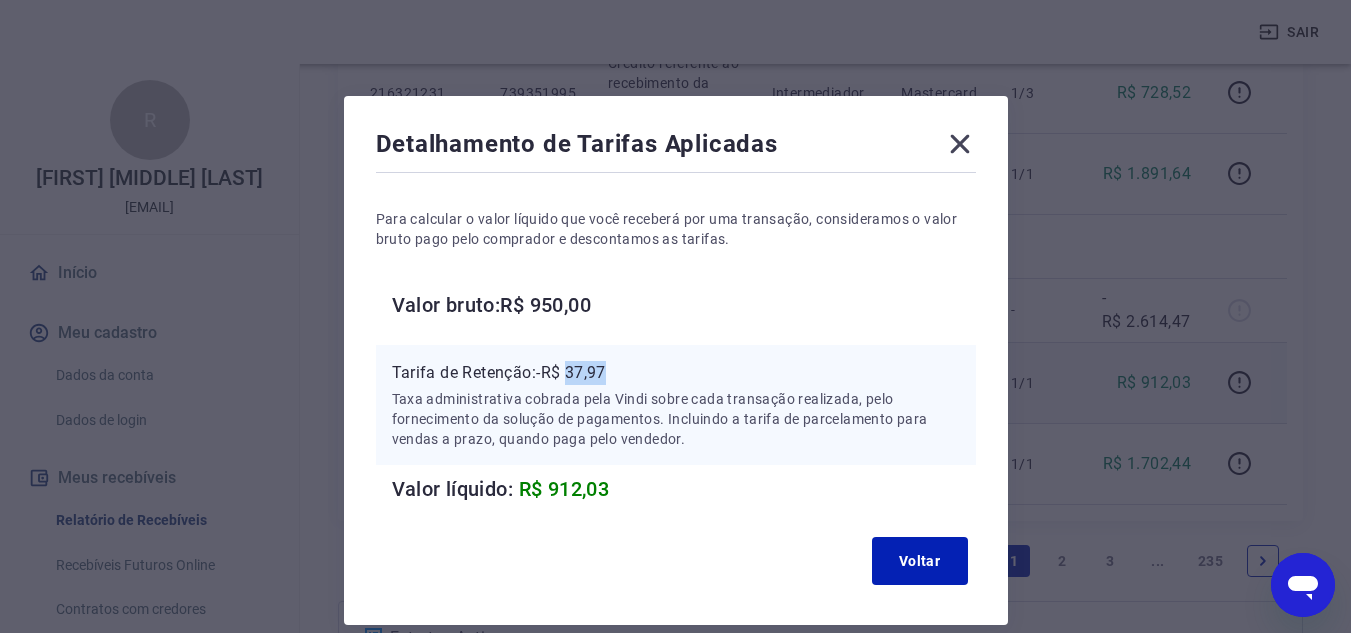 drag, startPoint x: 582, startPoint y: 375, endPoint x: 627, endPoint y: 375, distance: 45 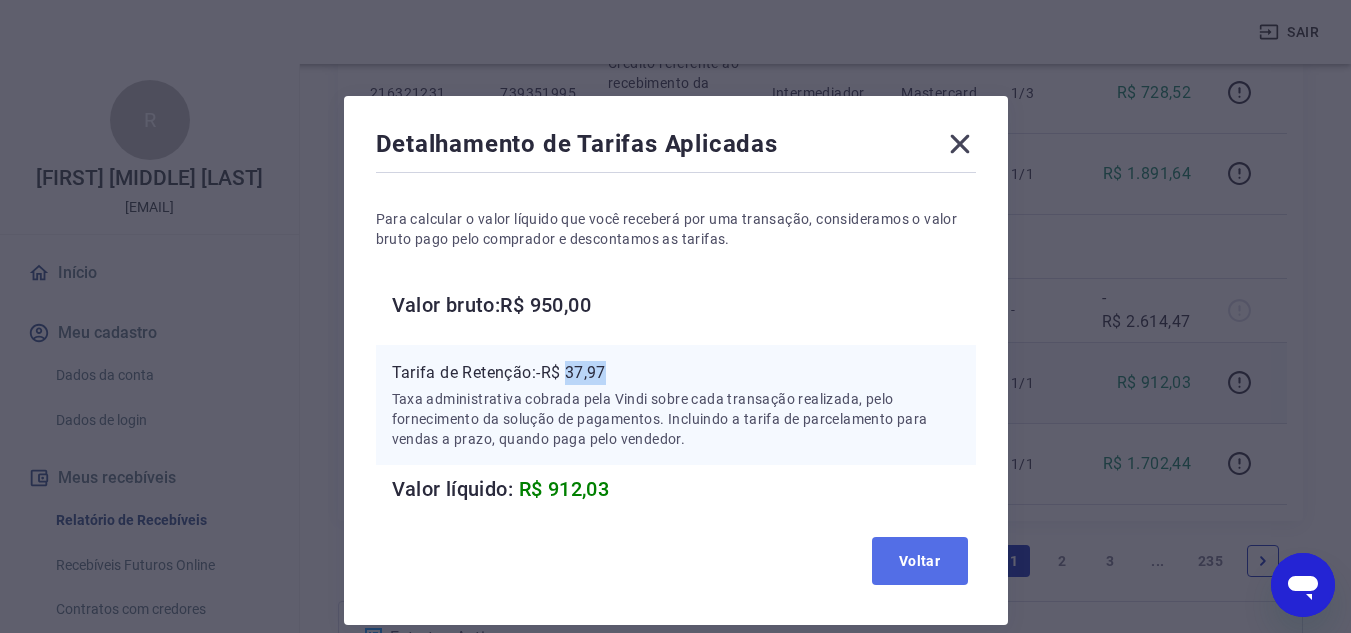 click on "Voltar" at bounding box center [920, 561] 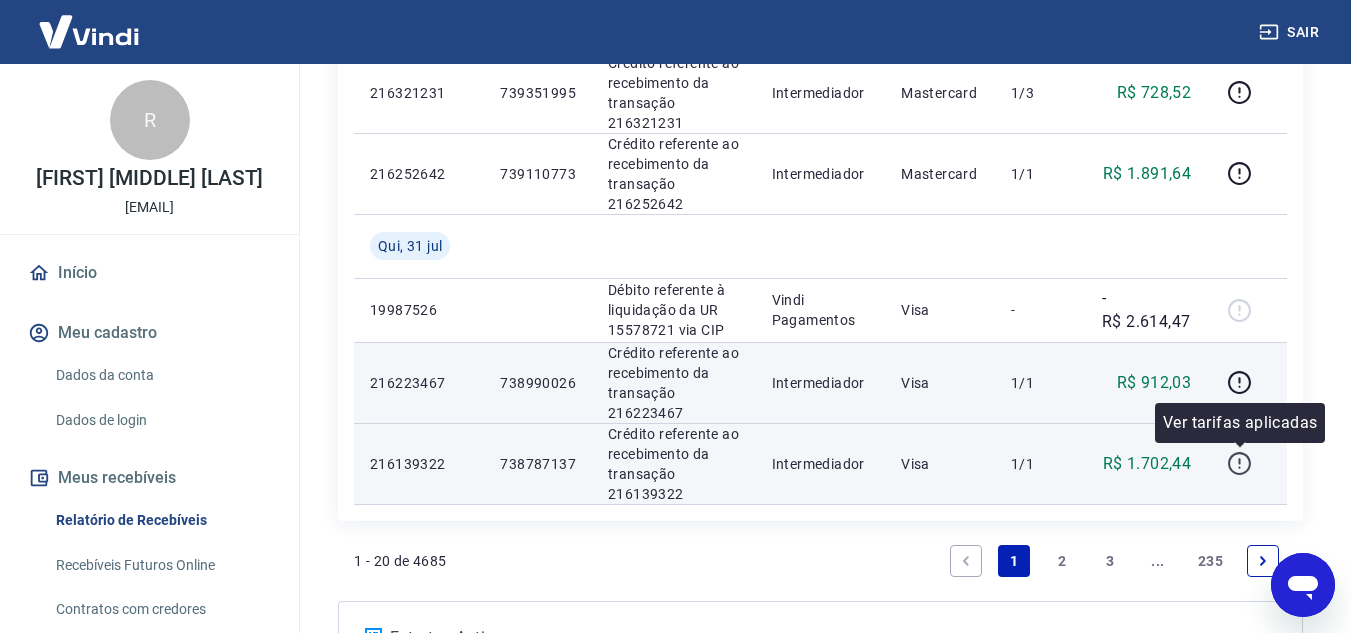 click 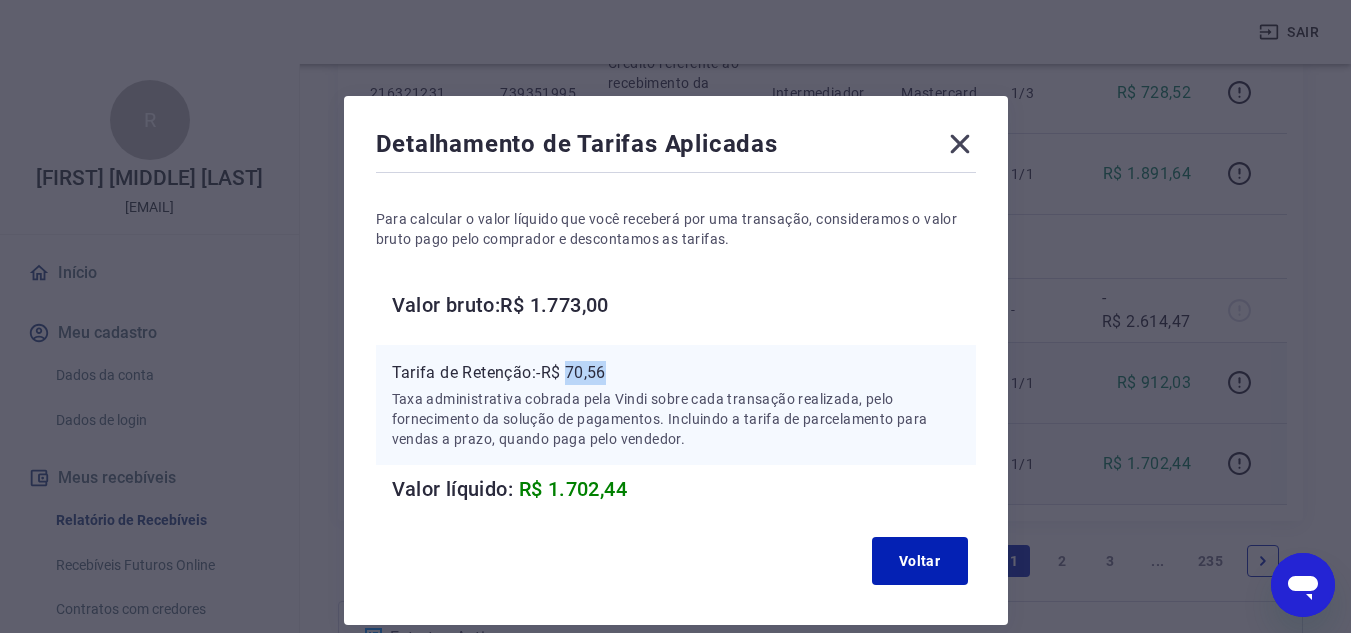 drag, startPoint x: 578, startPoint y: 371, endPoint x: 615, endPoint y: 377, distance: 37.48333 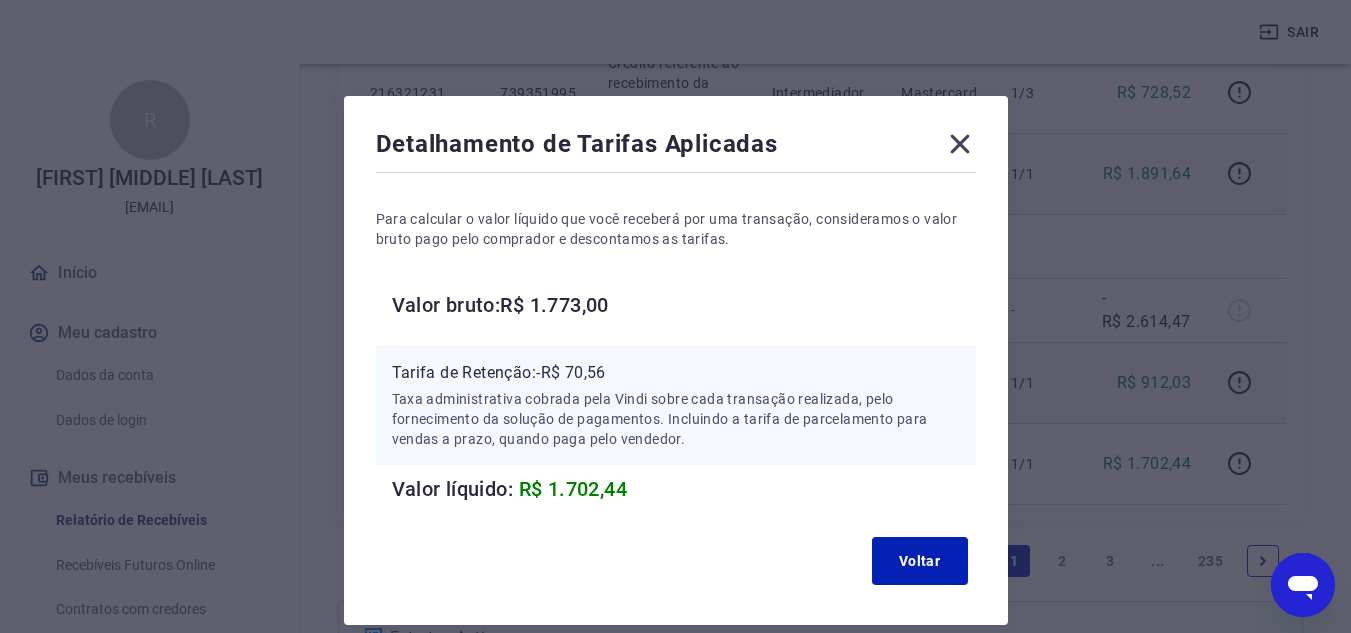 click 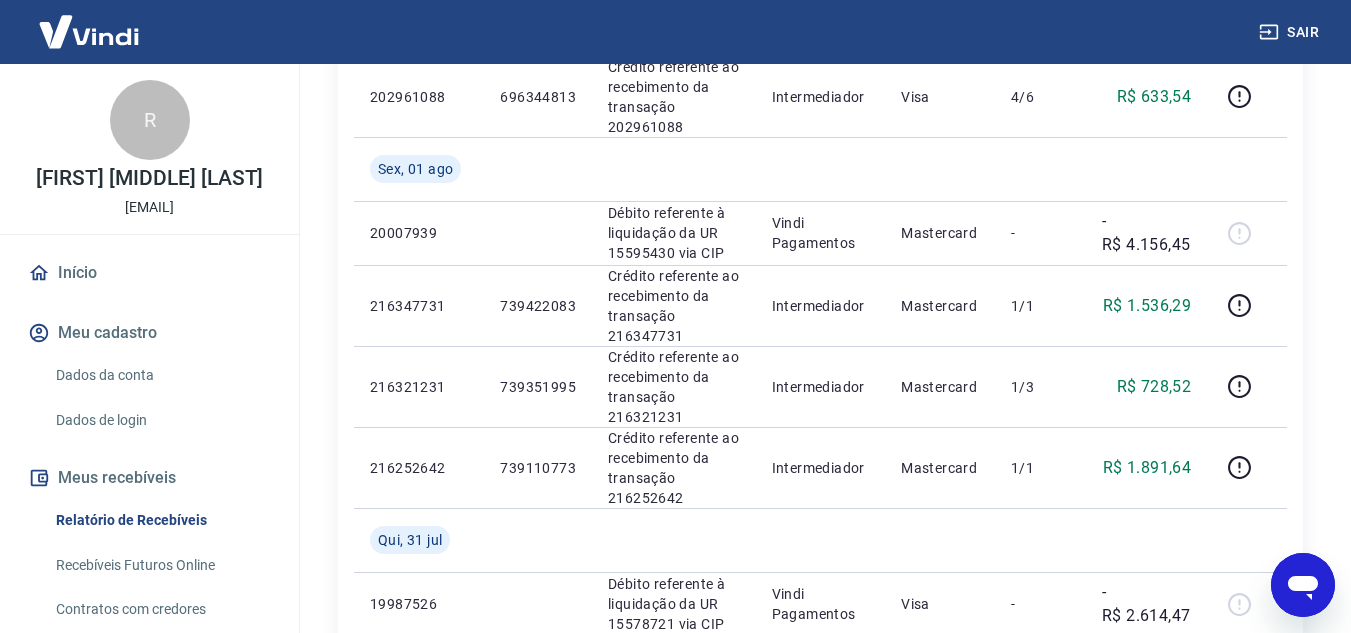 scroll, scrollTop: 1426, scrollLeft: 0, axis: vertical 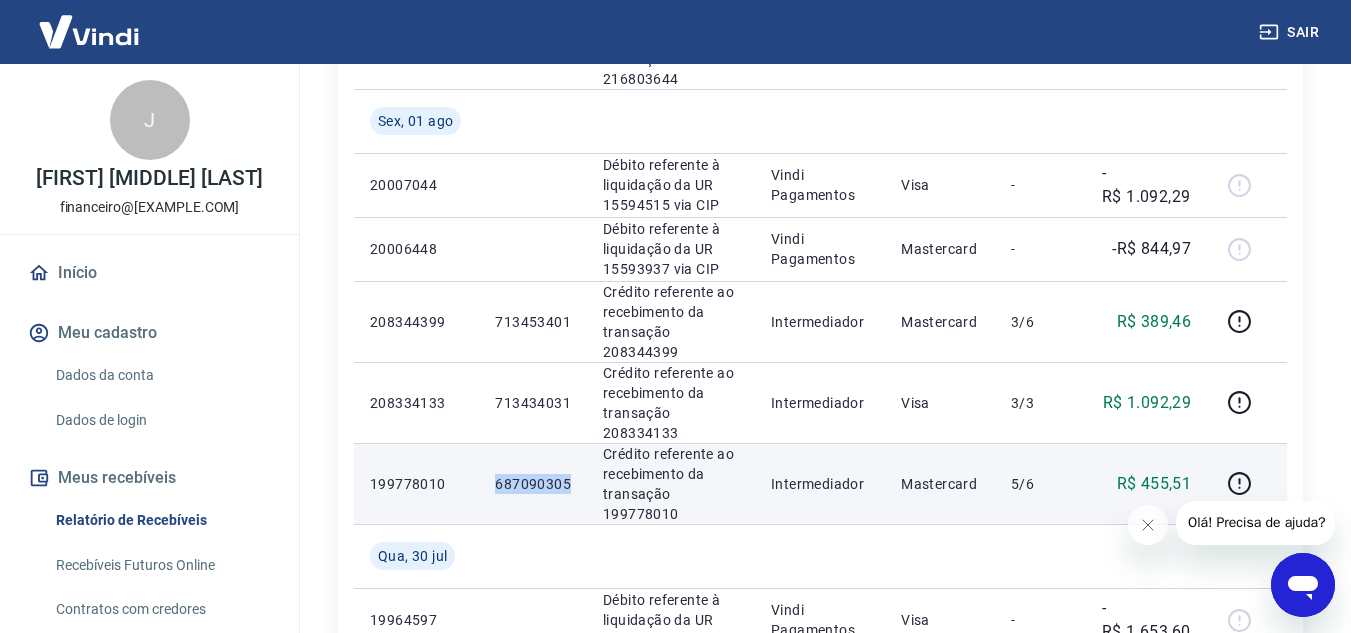 drag, startPoint x: 495, startPoint y: 487, endPoint x: 573, endPoint y: 488, distance: 78.00641 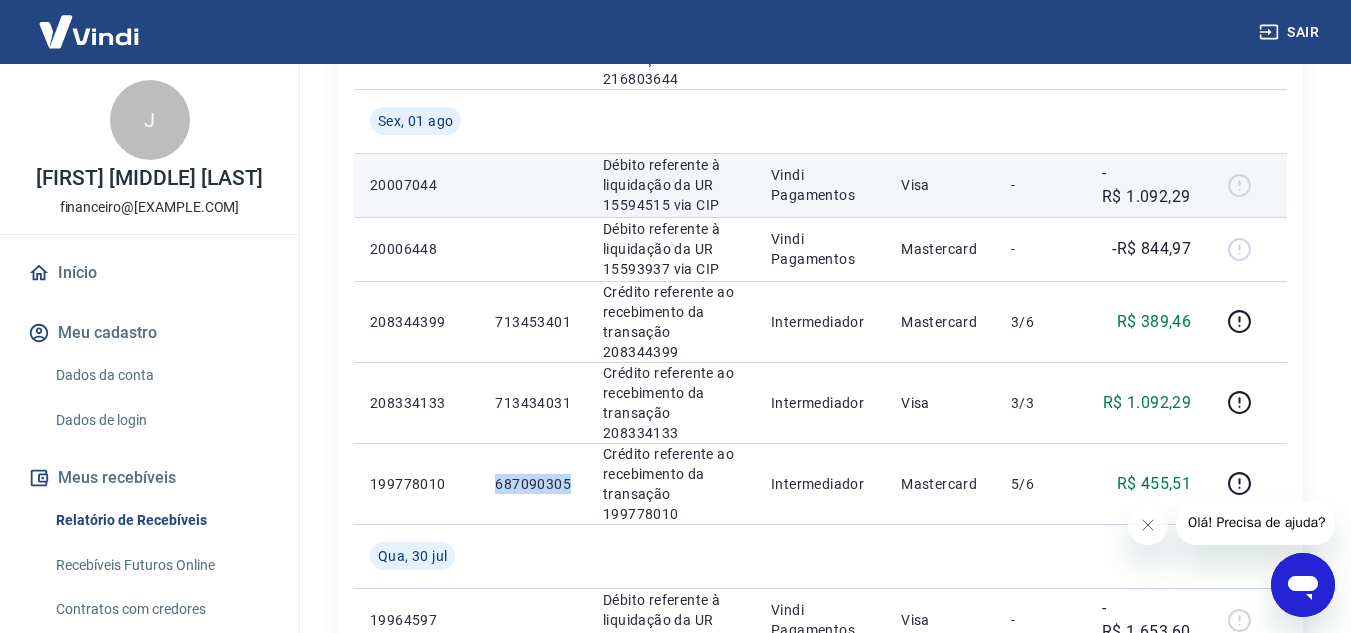 copy on "687090305" 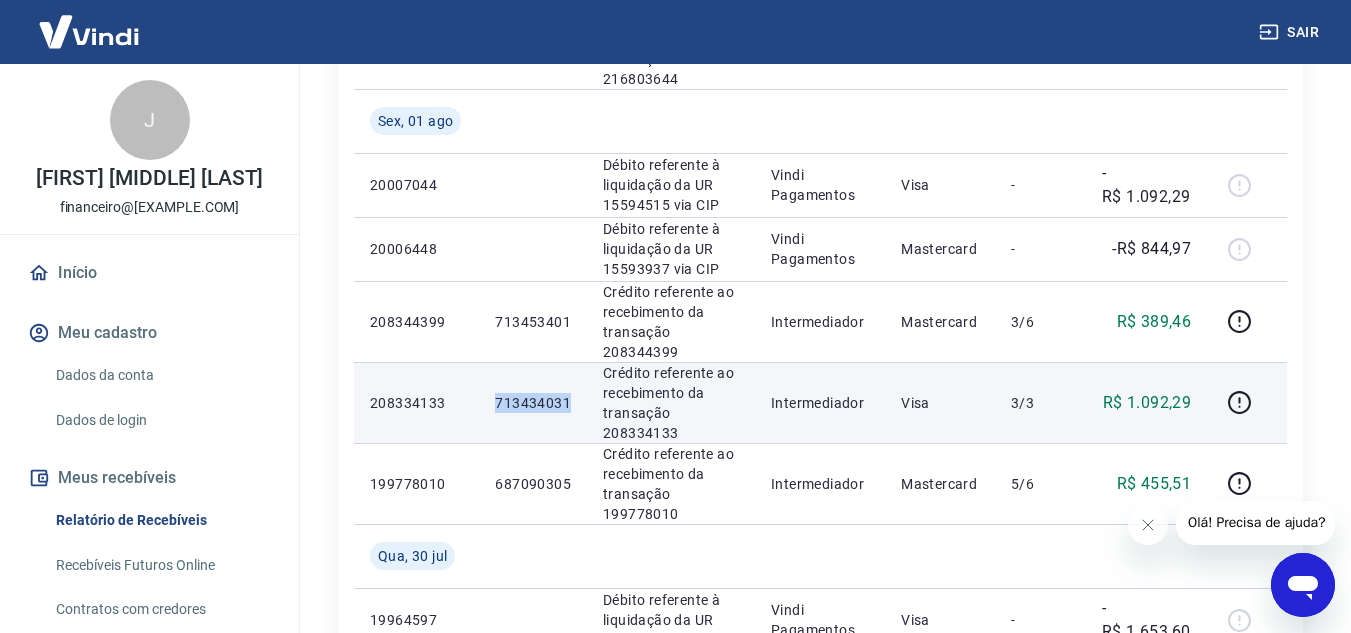 drag, startPoint x: 498, startPoint y: 399, endPoint x: 567, endPoint y: 411, distance: 70.035706 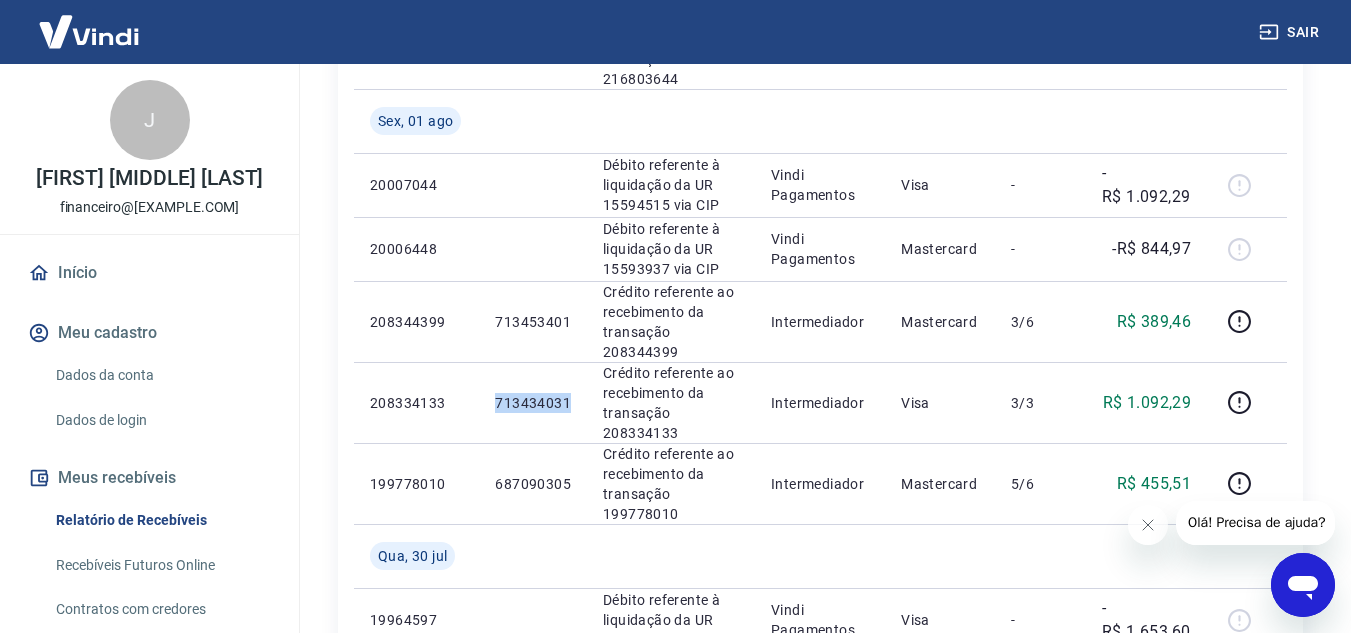 copy on "713434031" 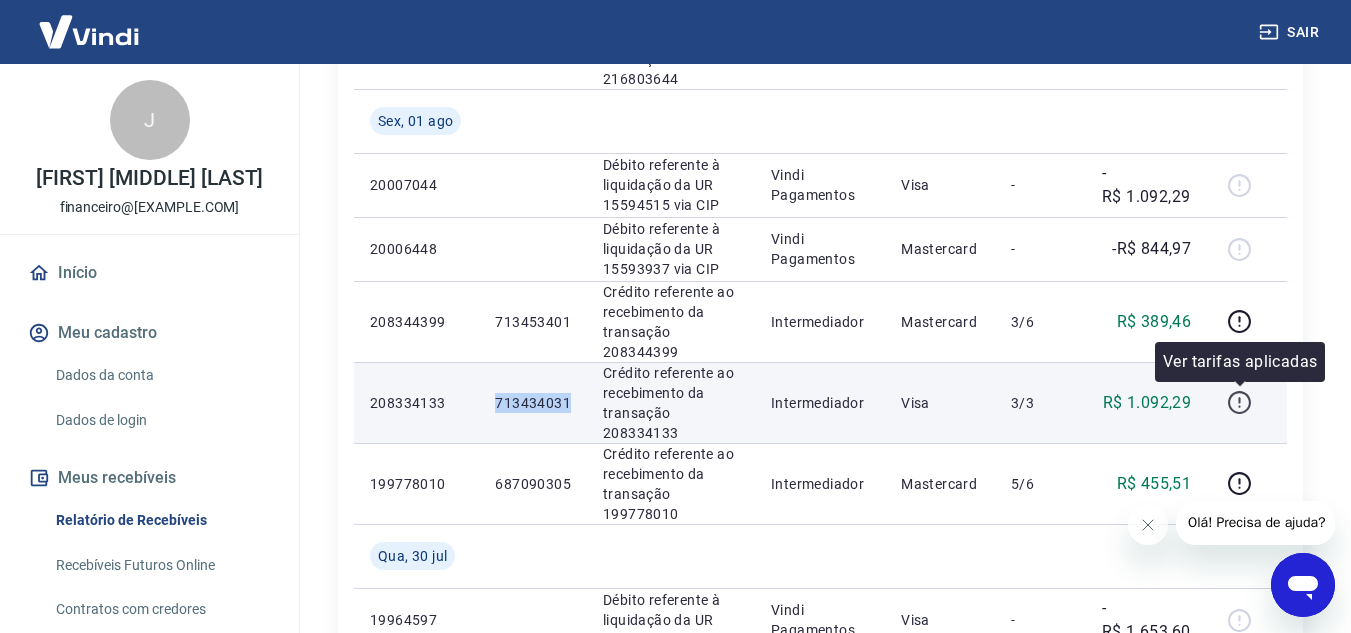 click 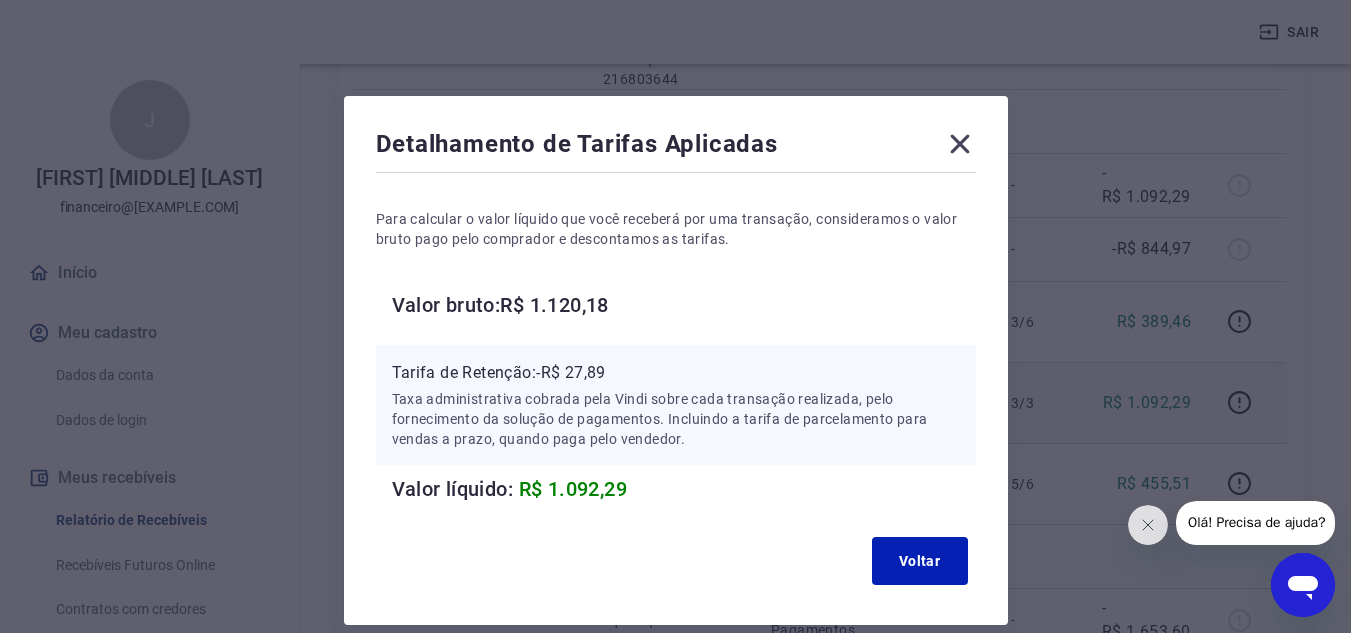 click 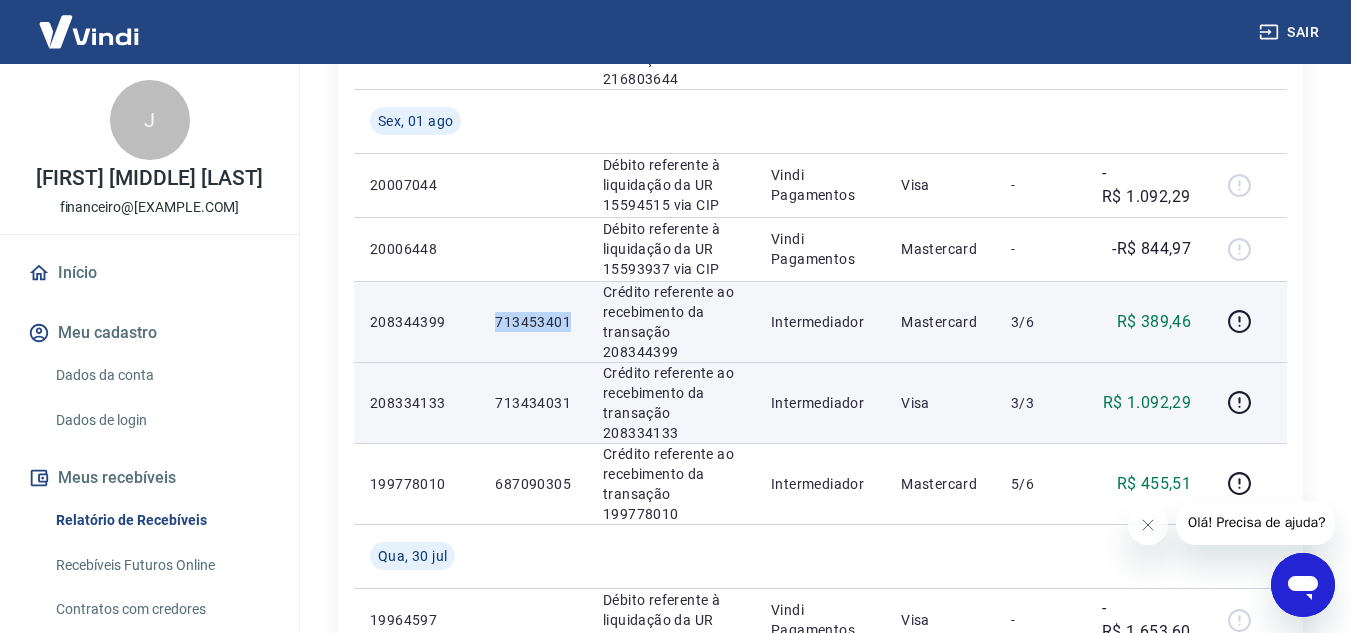 drag, startPoint x: 492, startPoint y: 320, endPoint x: 581, endPoint y: 320, distance: 89 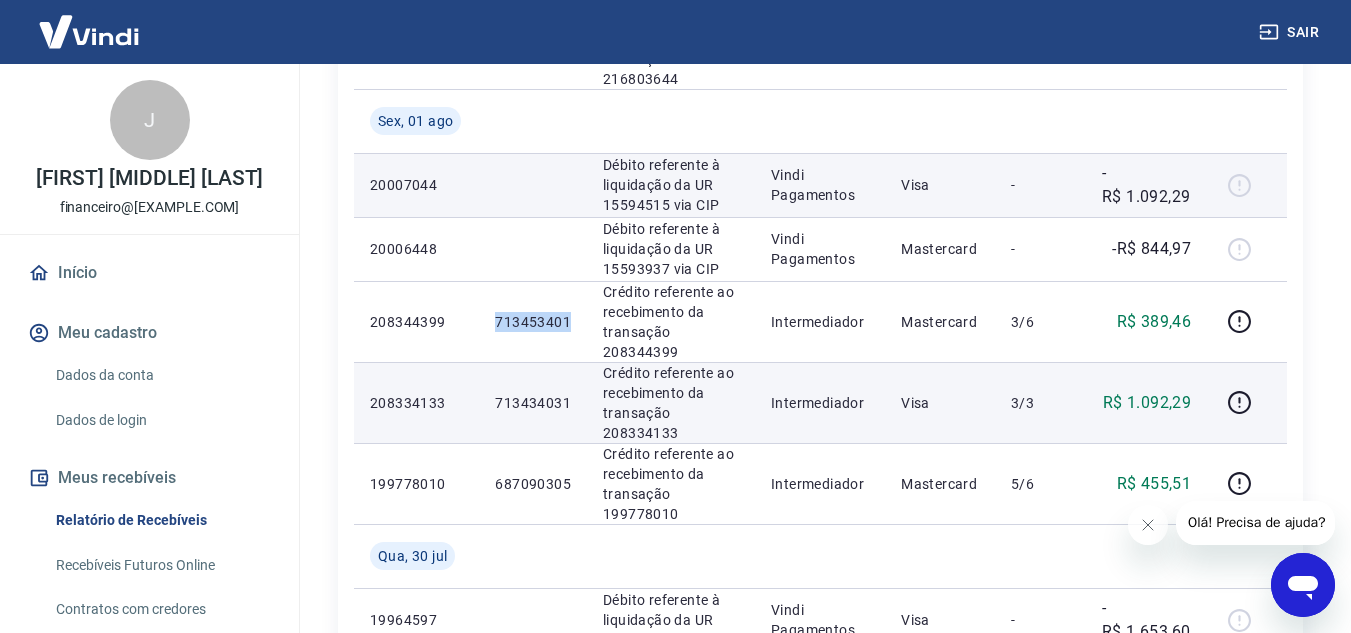 copy on "713453401" 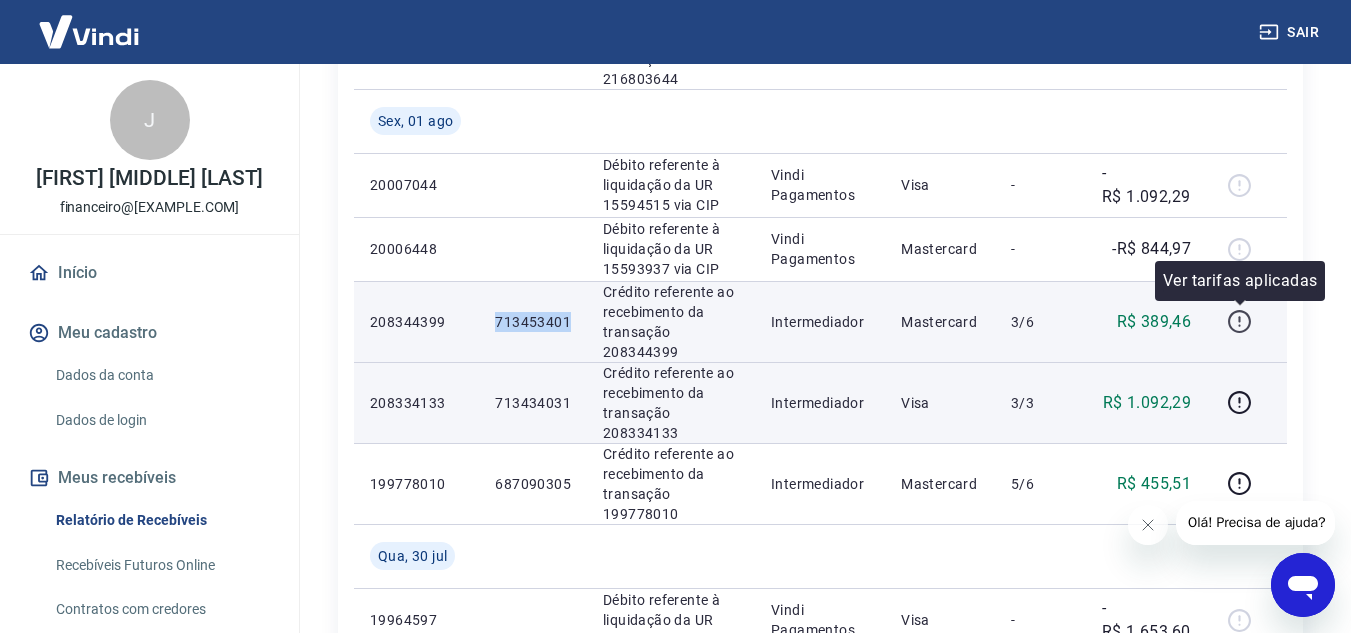 click 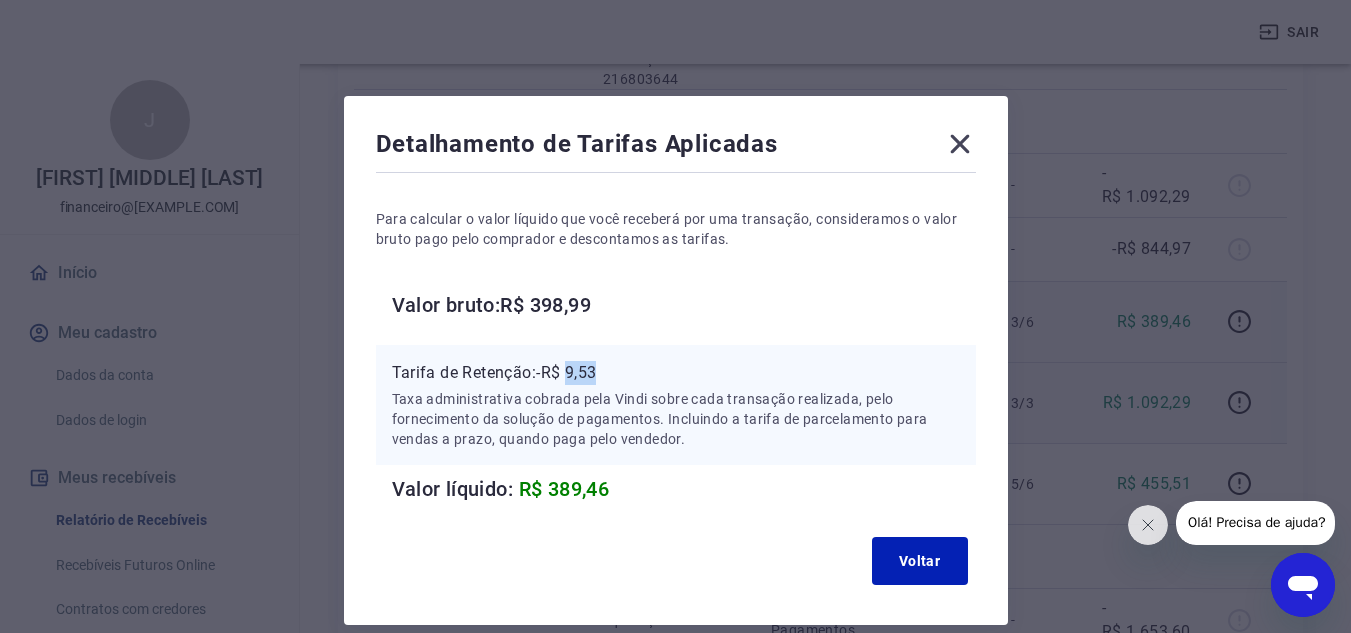 drag, startPoint x: 568, startPoint y: 373, endPoint x: 638, endPoint y: 372, distance: 70.00714 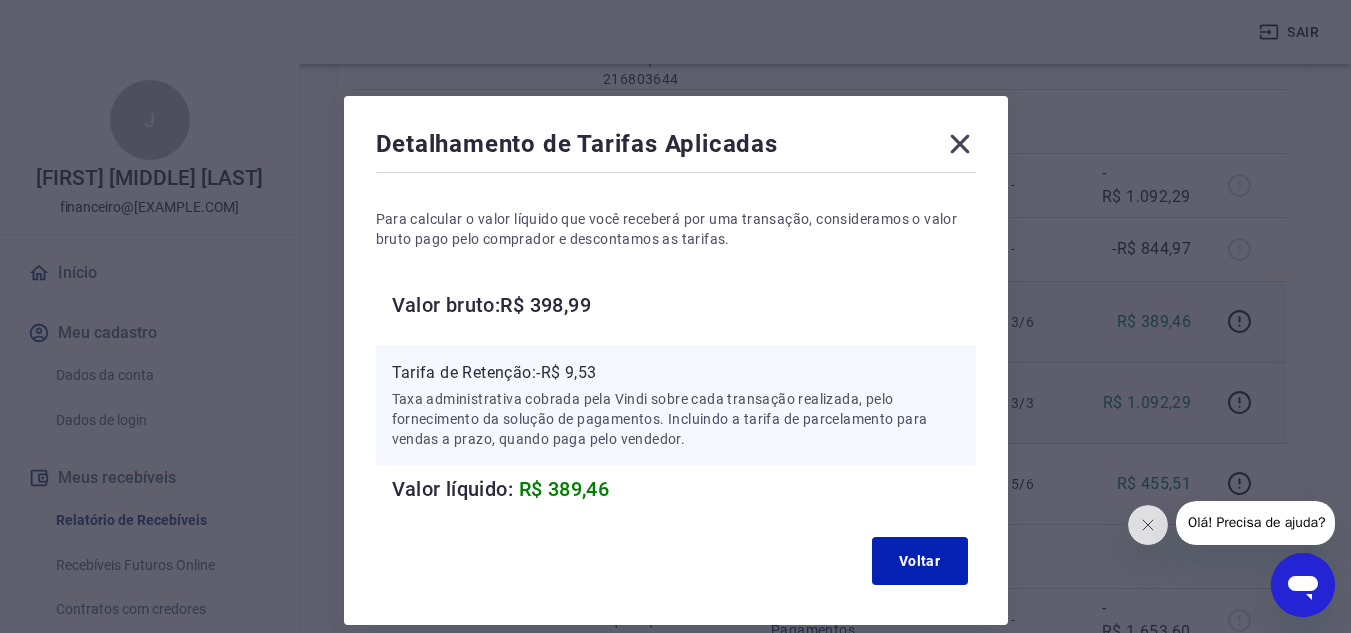 click 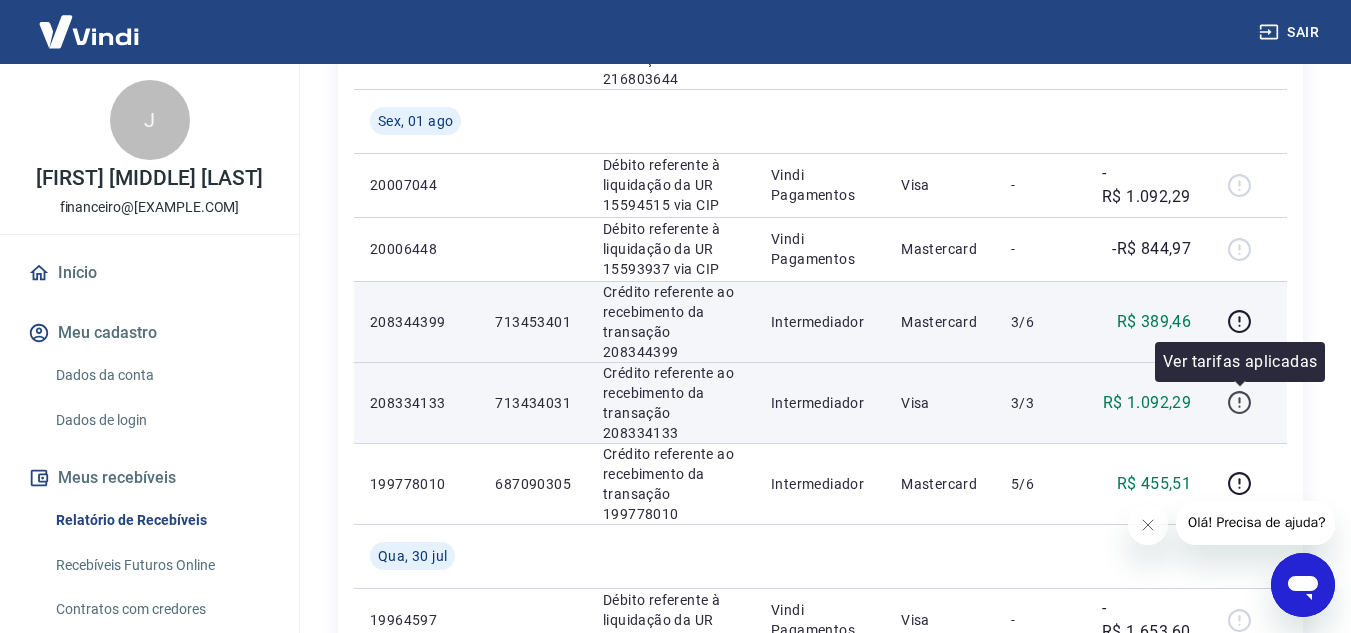 click 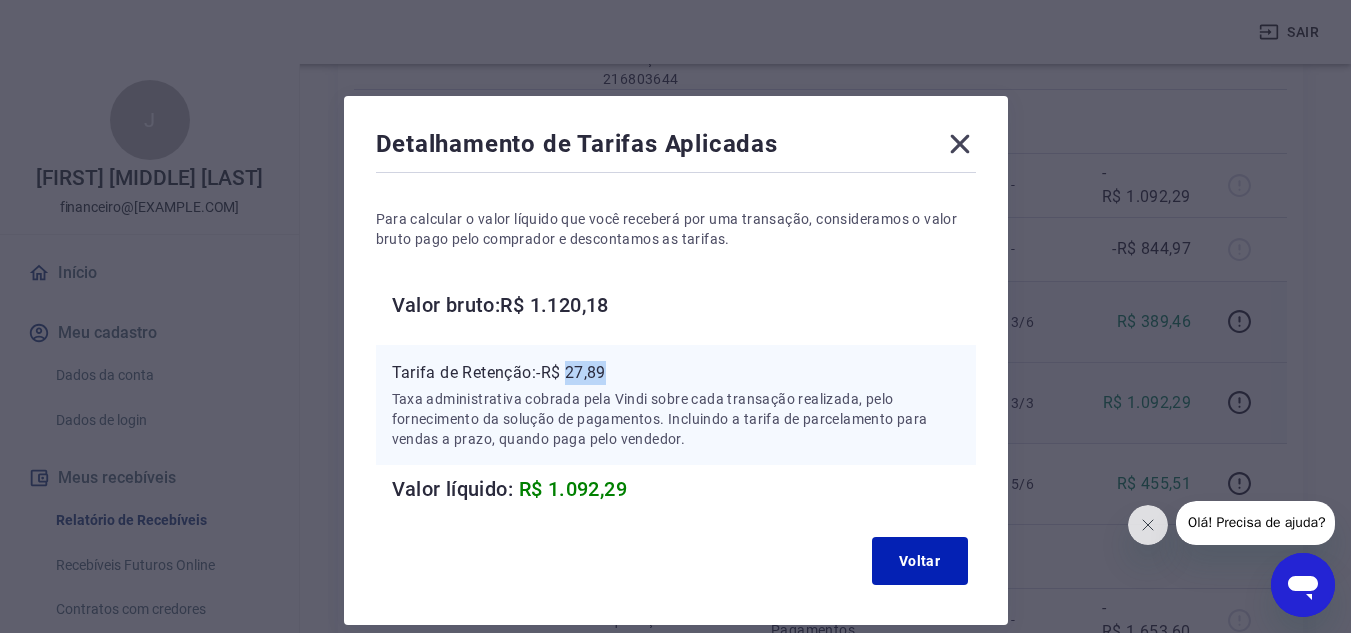 drag, startPoint x: 570, startPoint y: 370, endPoint x: 616, endPoint y: 370, distance: 46 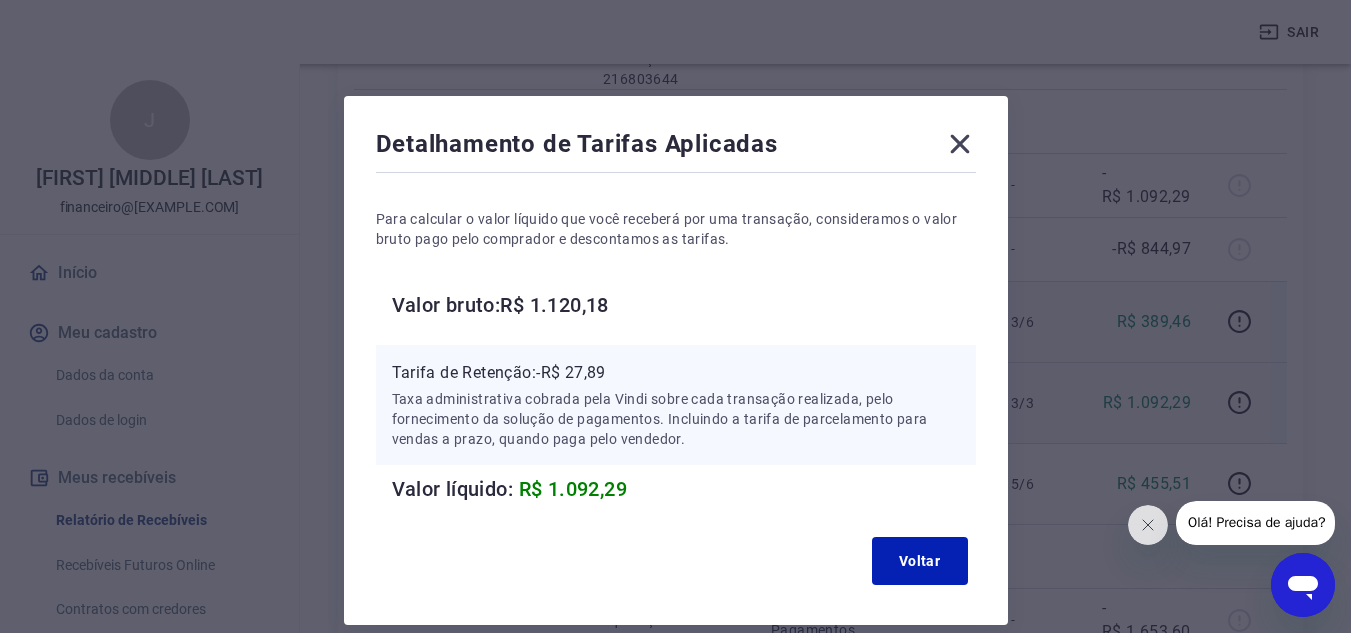 click 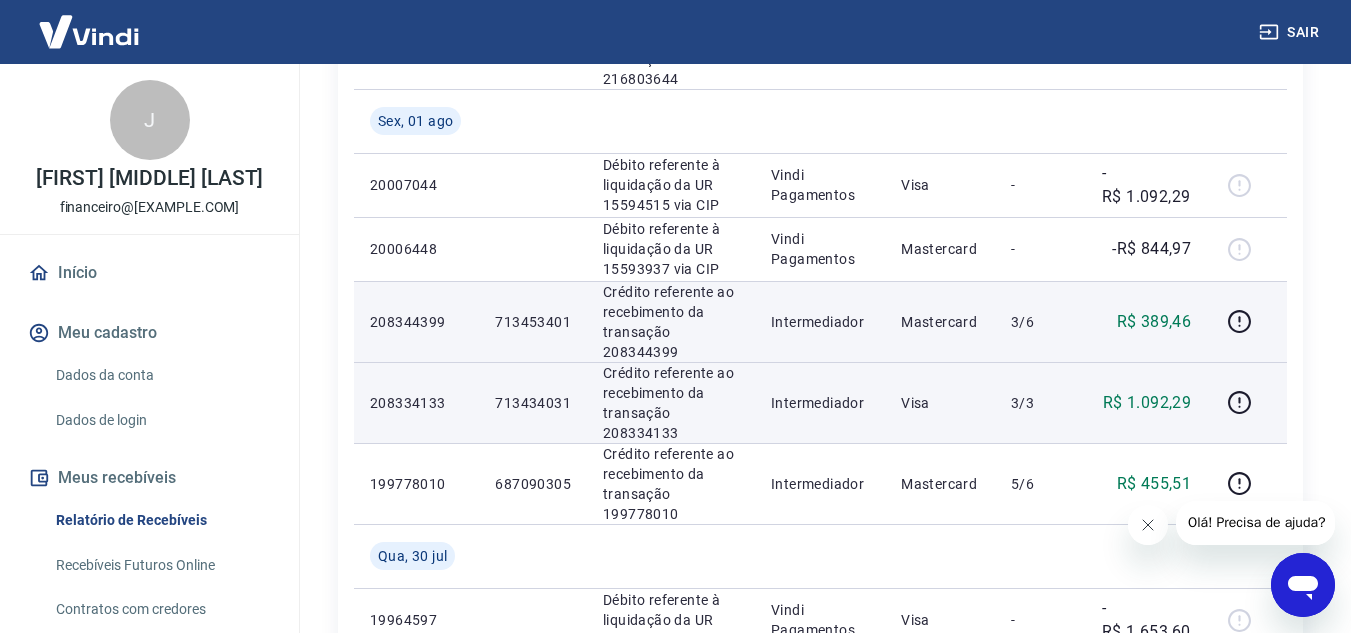click at bounding box center (1147, 525) 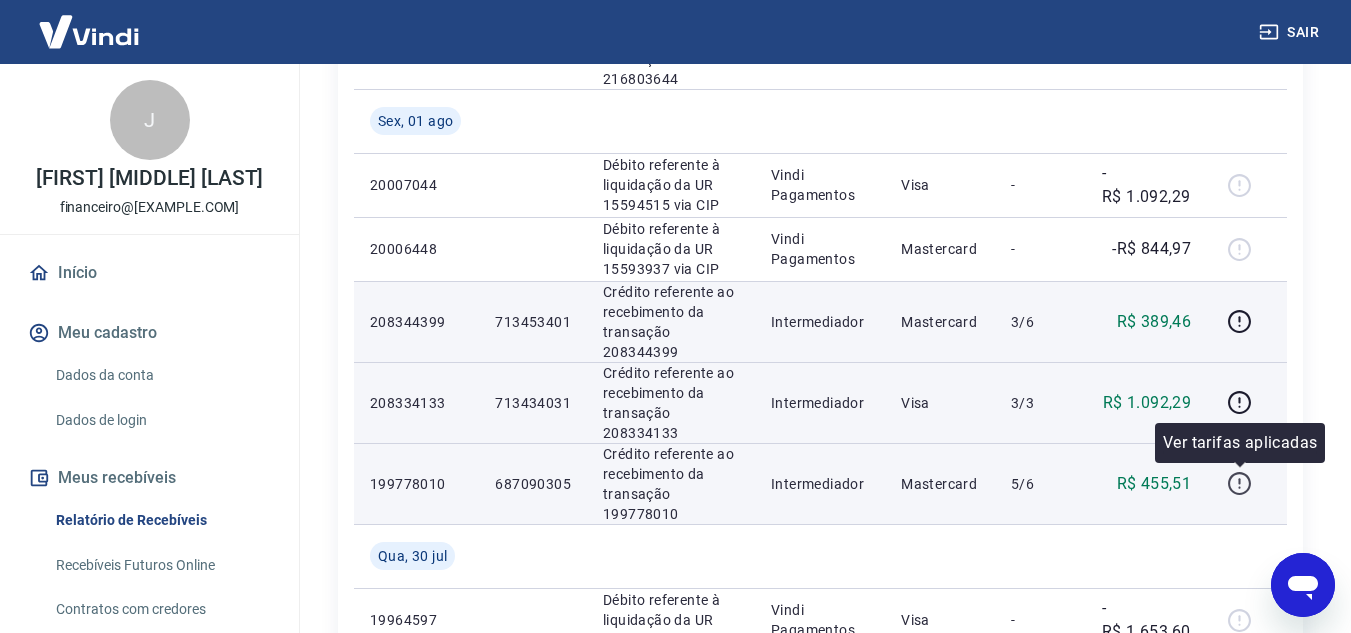 click 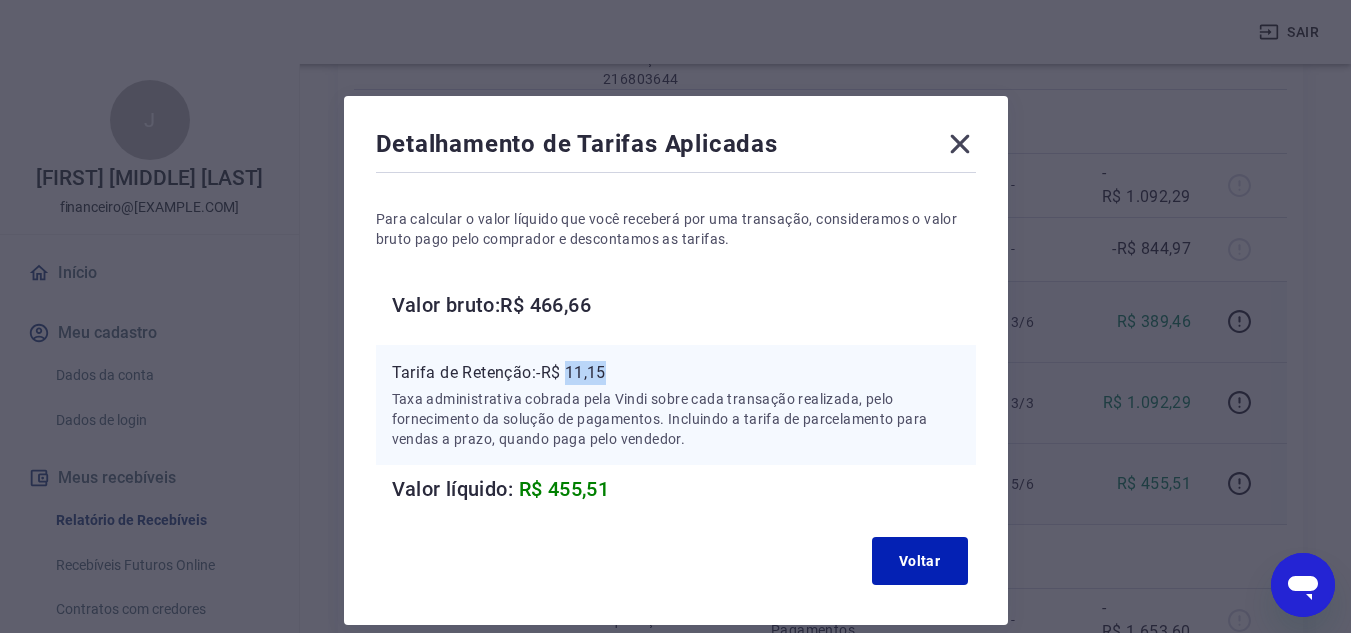 drag, startPoint x: 573, startPoint y: 372, endPoint x: 617, endPoint y: 372, distance: 44 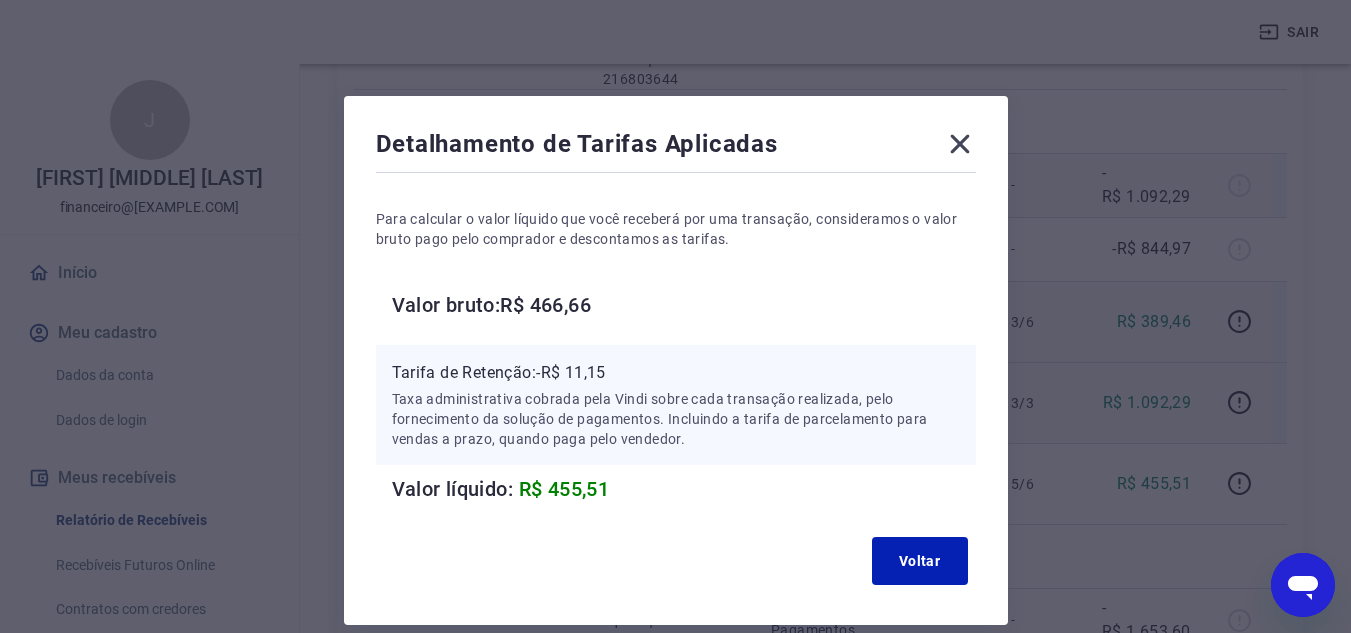 click 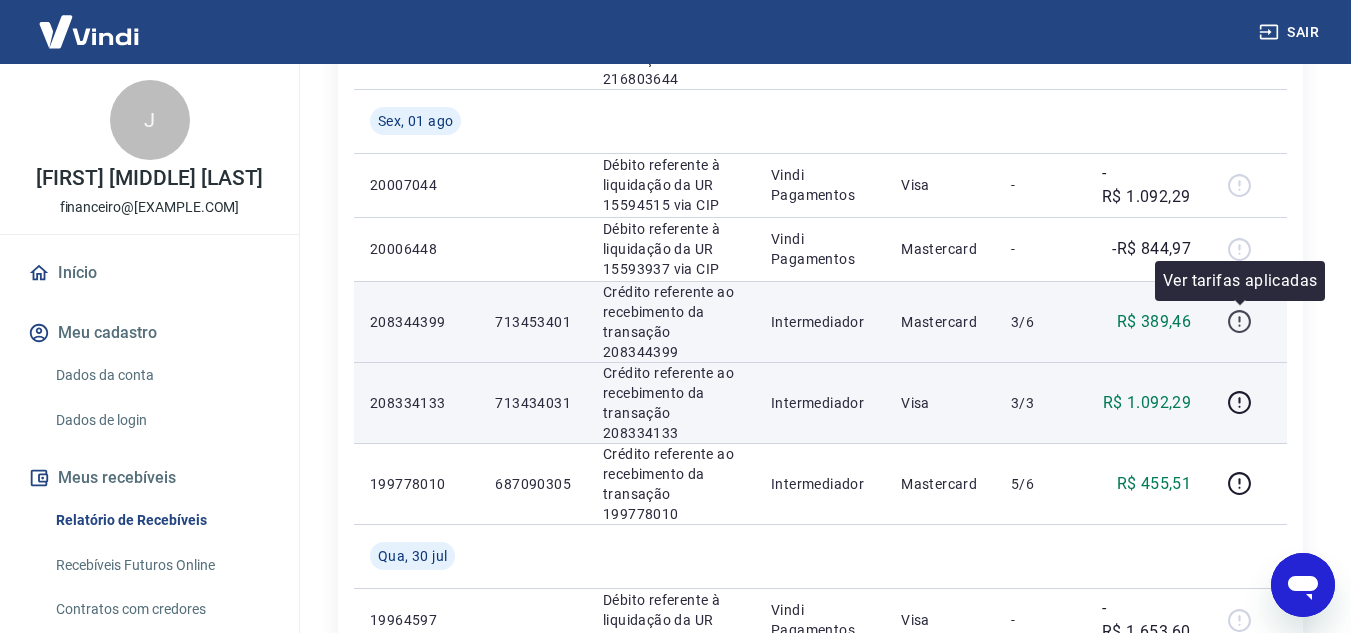 click 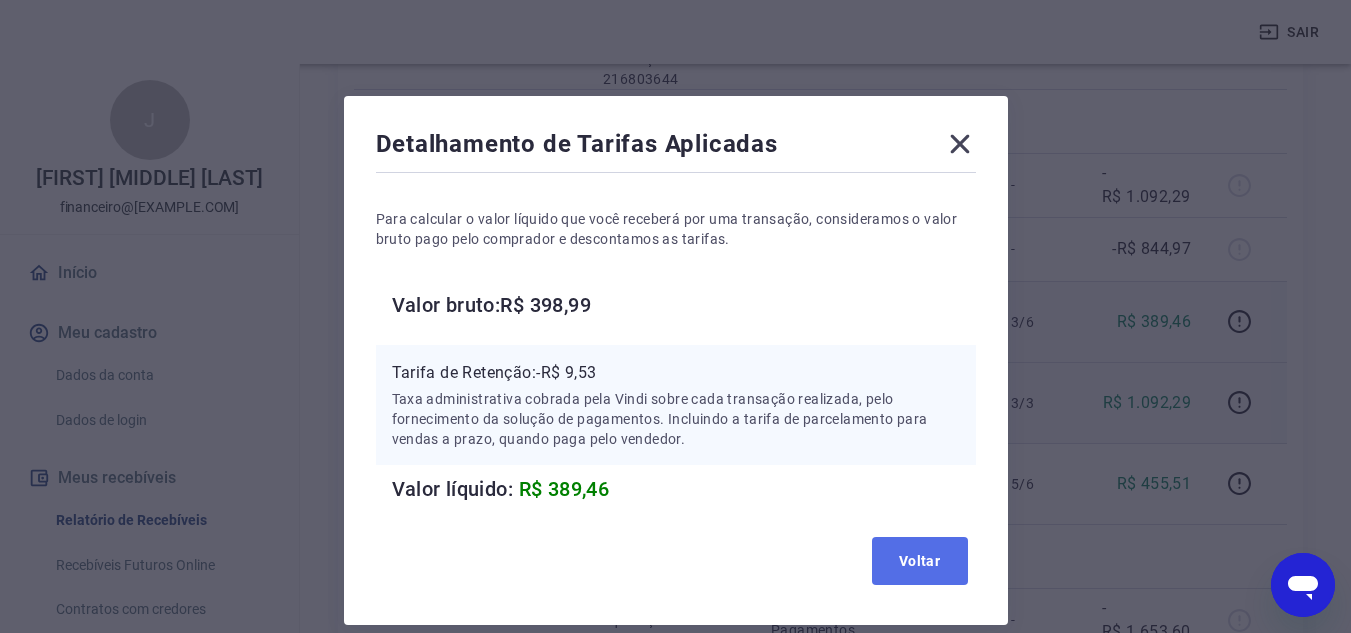 click on "Voltar" at bounding box center (920, 561) 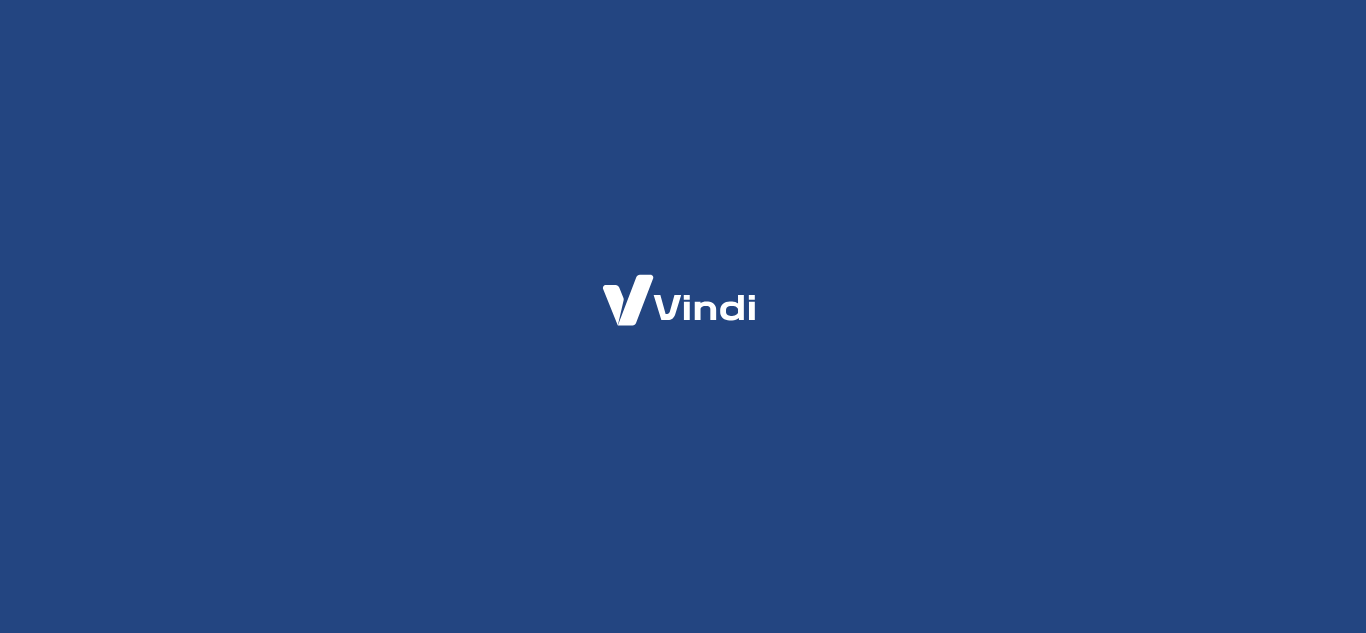 scroll, scrollTop: 0, scrollLeft: 0, axis: both 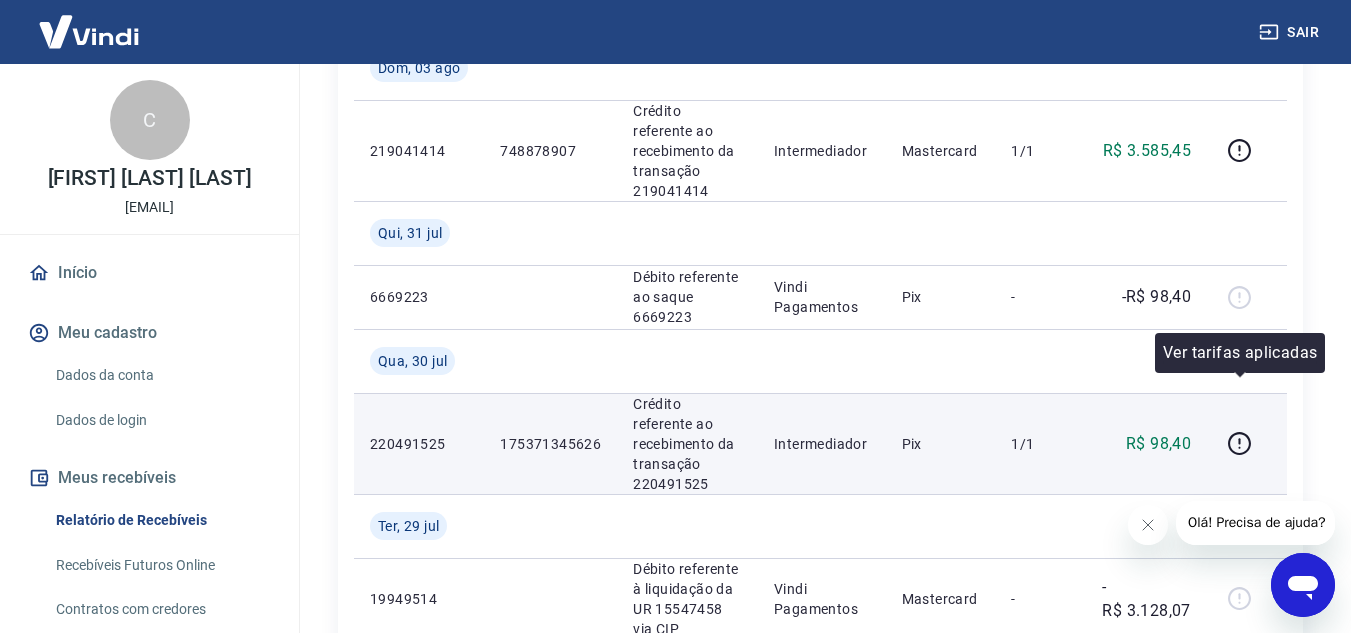 click at bounding box center (1247, 443) 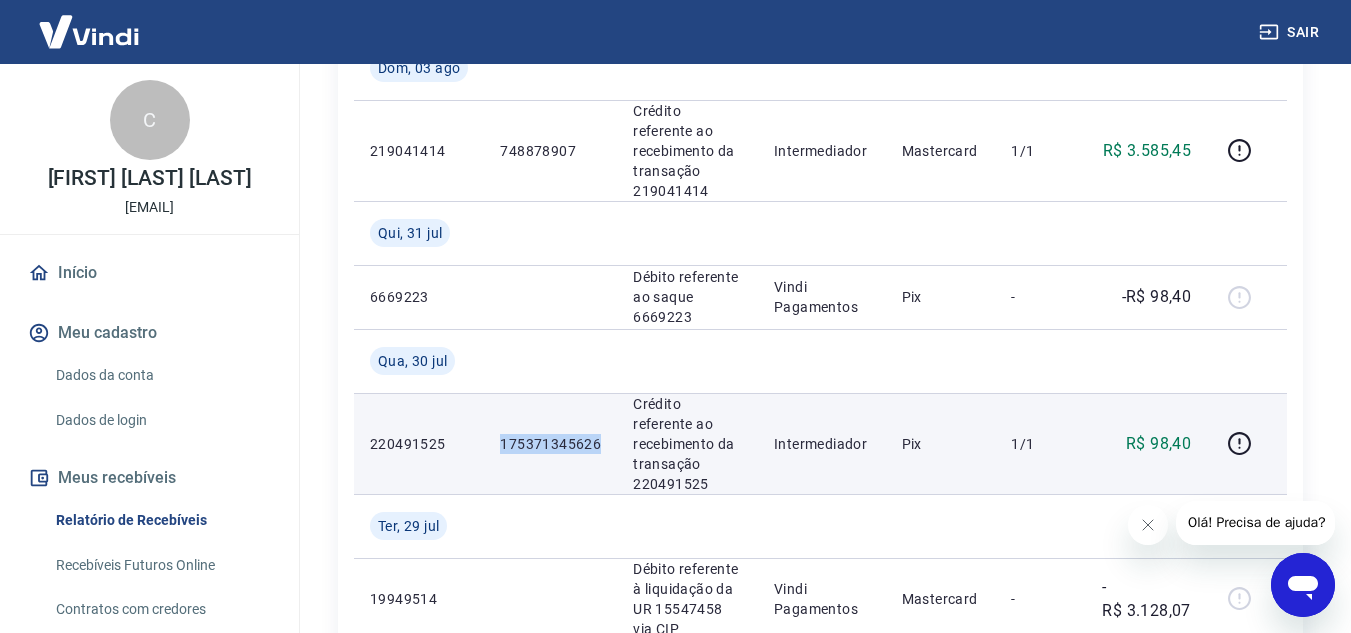 drag, startPoint x: 501, startPoint y: 394, endPoint x: 612, endPoint y: 389, distance: 111.11256 